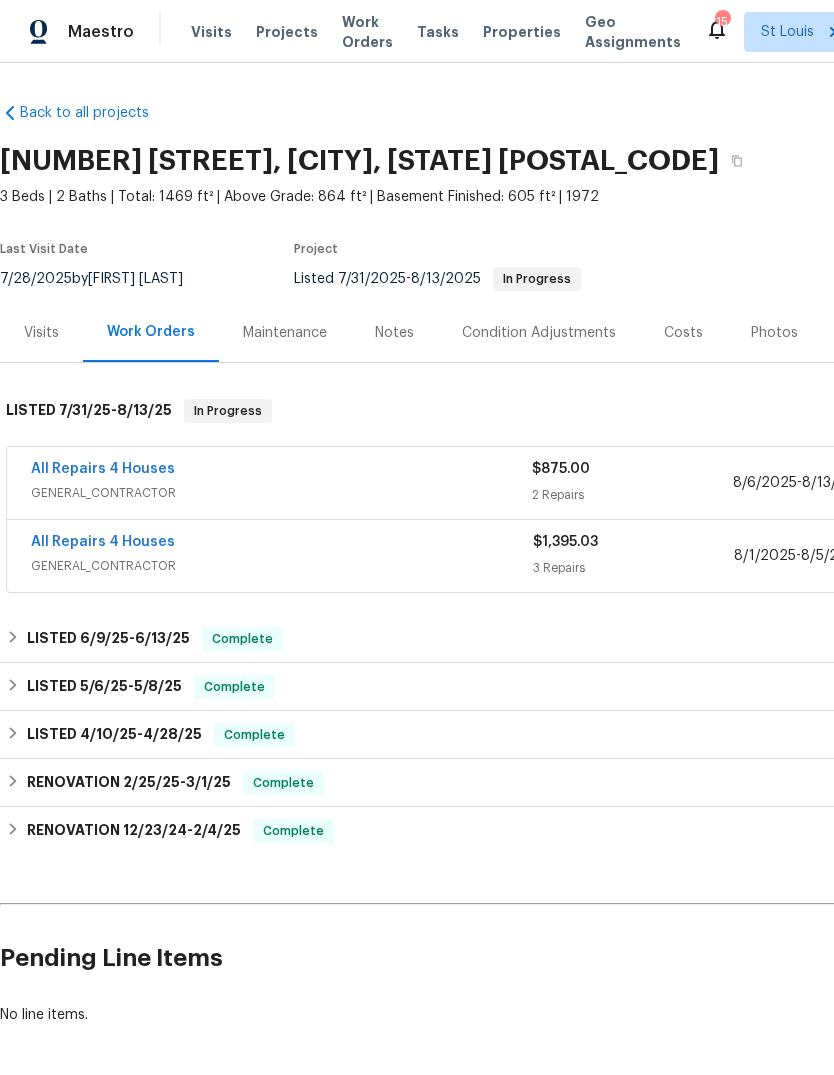 scroll, scrollTop: 0, scrollLeft: 0, axis: both 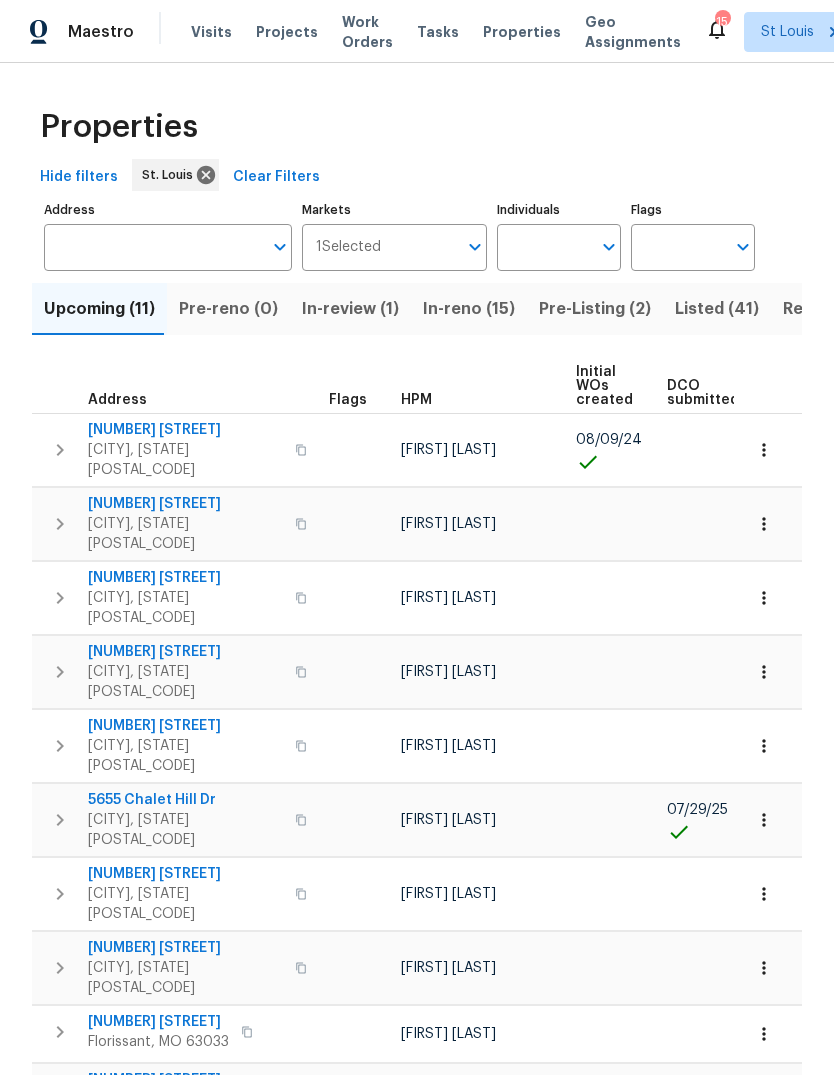 click on "In-reno (15)" at bounding box center (469, 309) 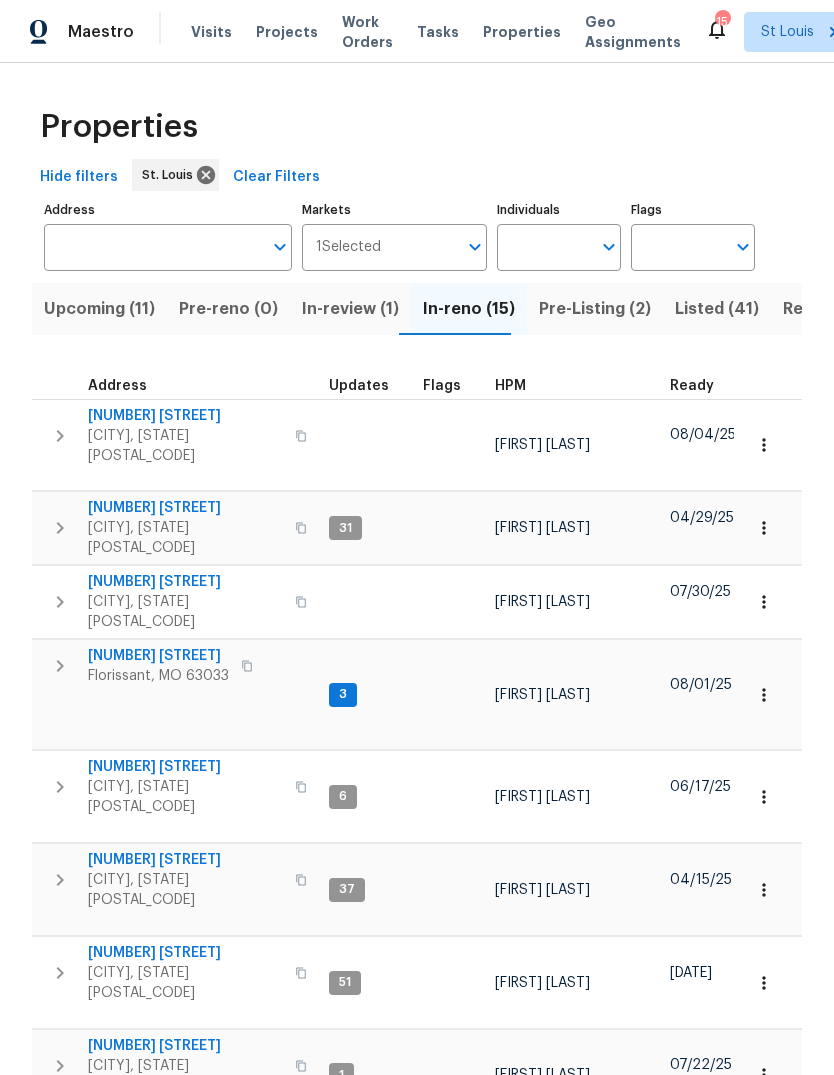 click on "HPM" at bounding box center (510, 386) 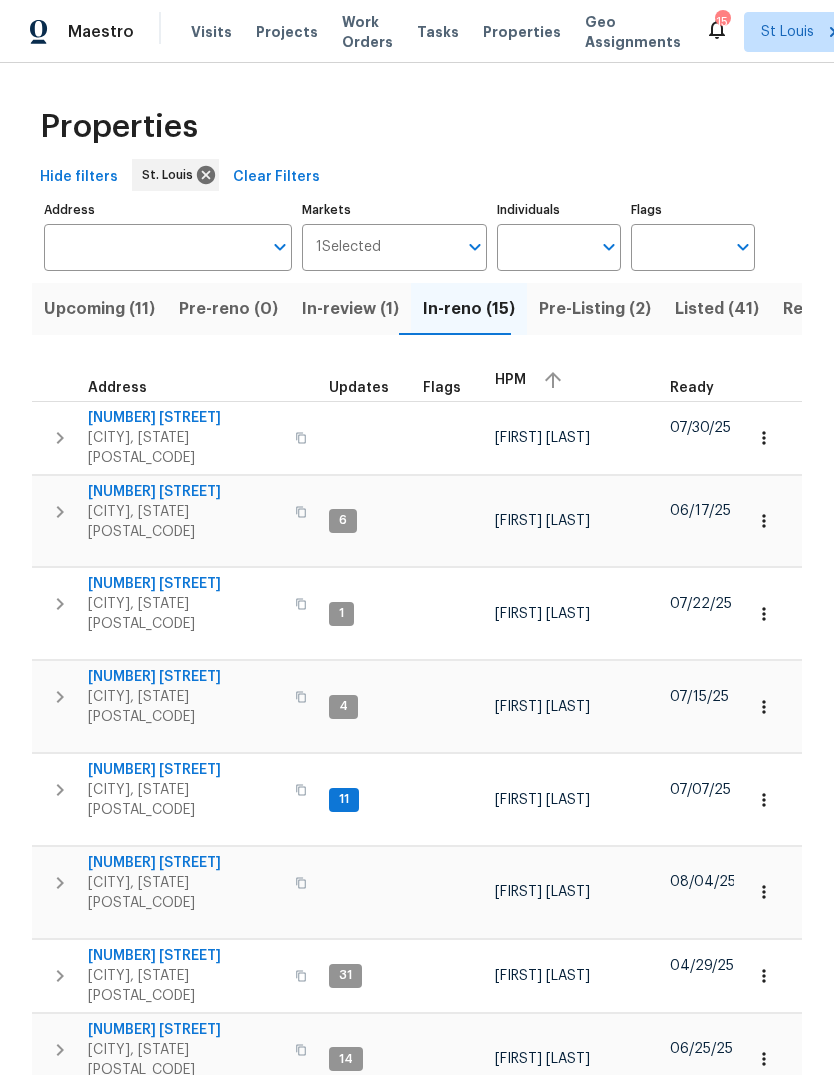 click on "HPM" at bounding box center (574, 380) 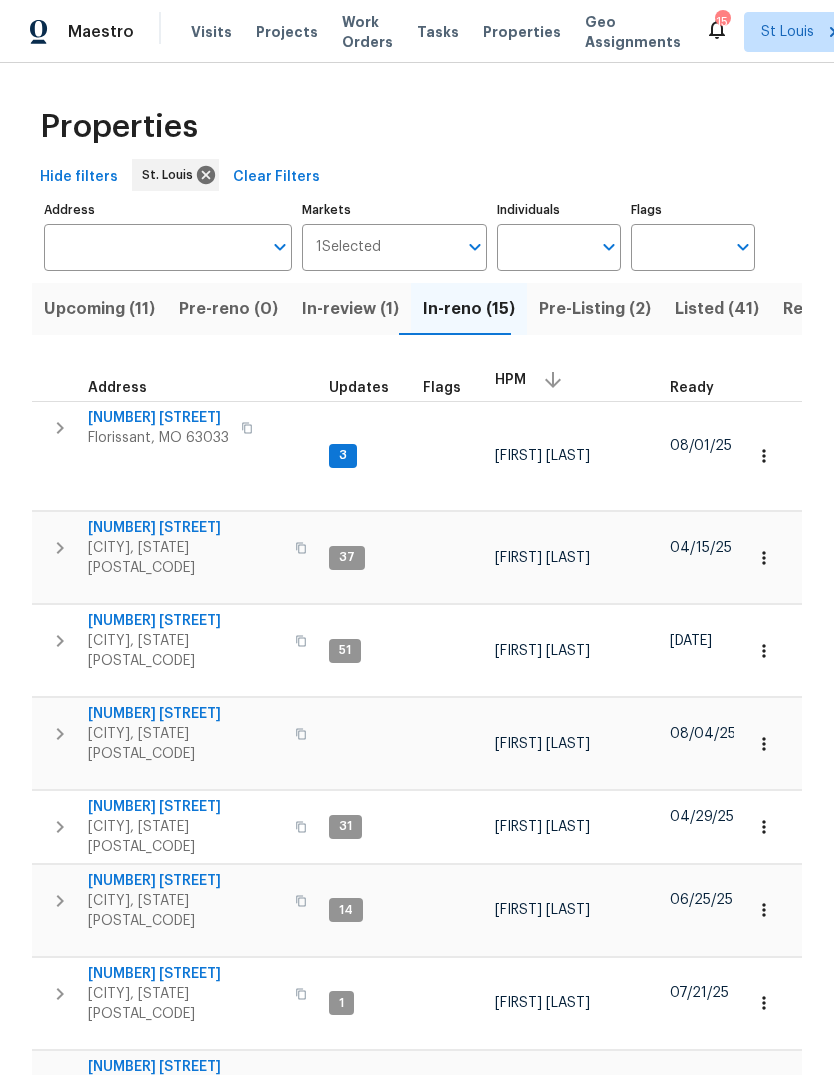 click on "3940 Parker Rd" at bounding box center [158, 418] 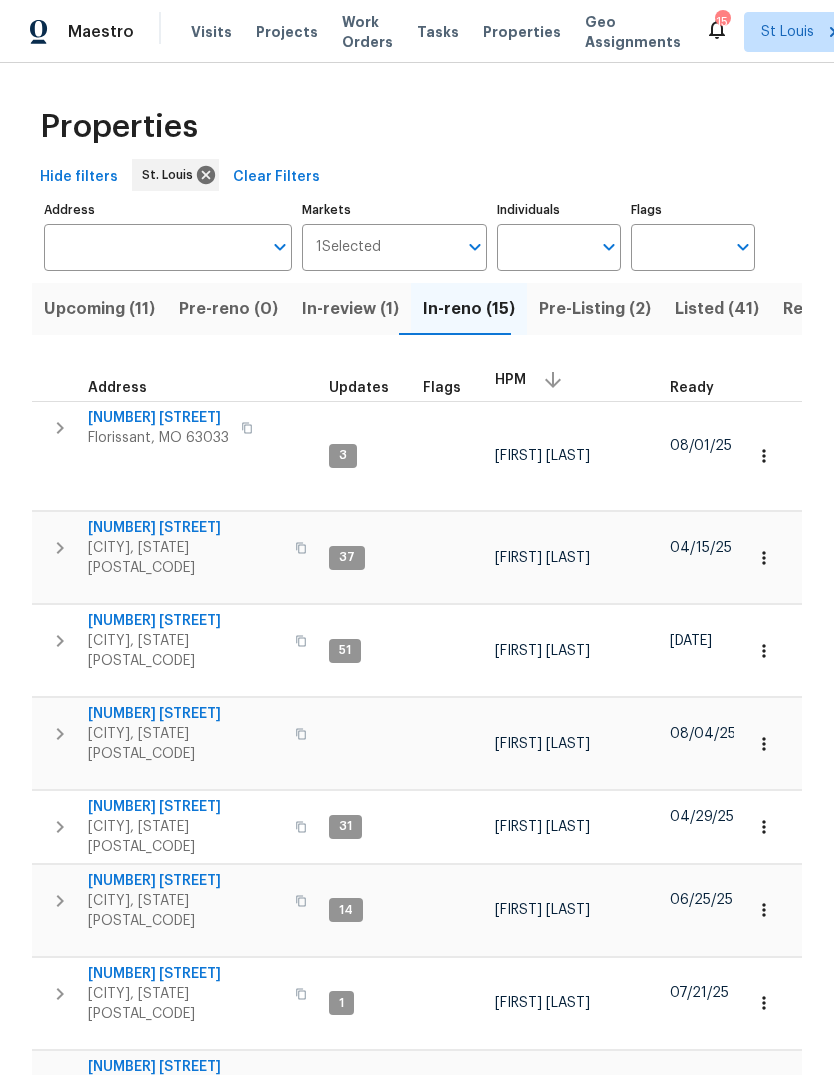 scroll, scrollTop: 0, scrollLeft: 0, axis: both 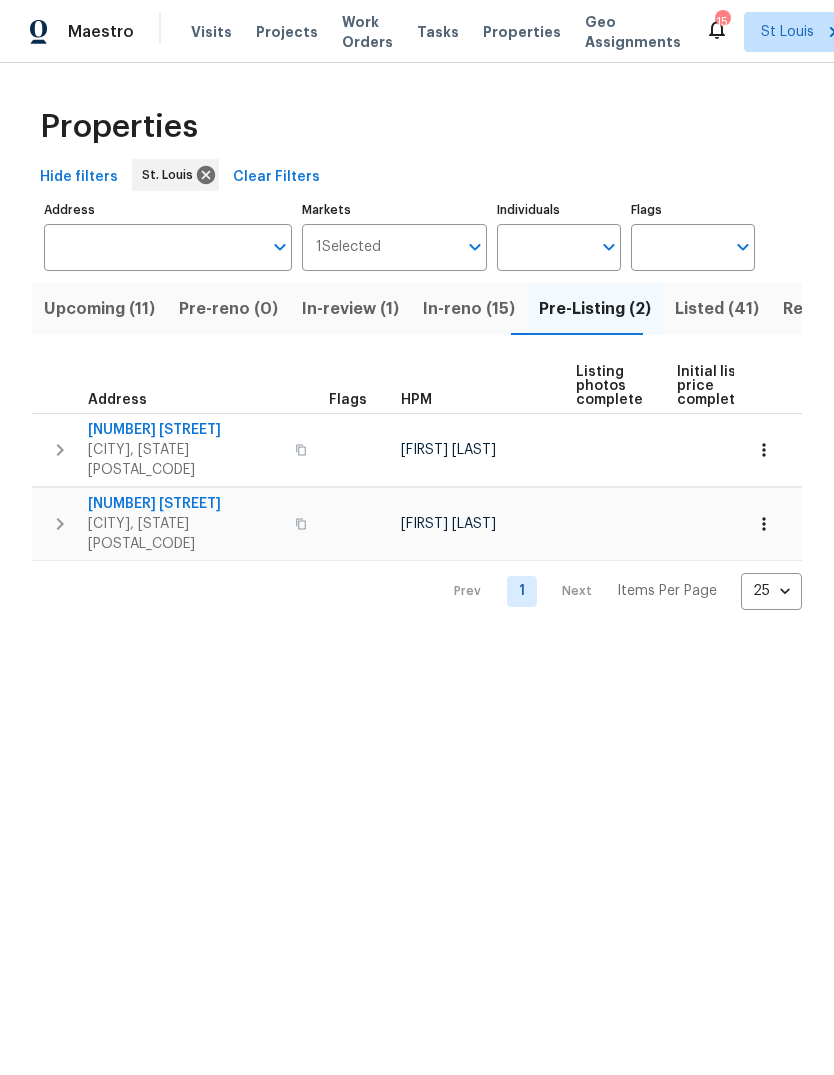 click on "Saint Louis, MO 63123" at bounding box center (185, 460) 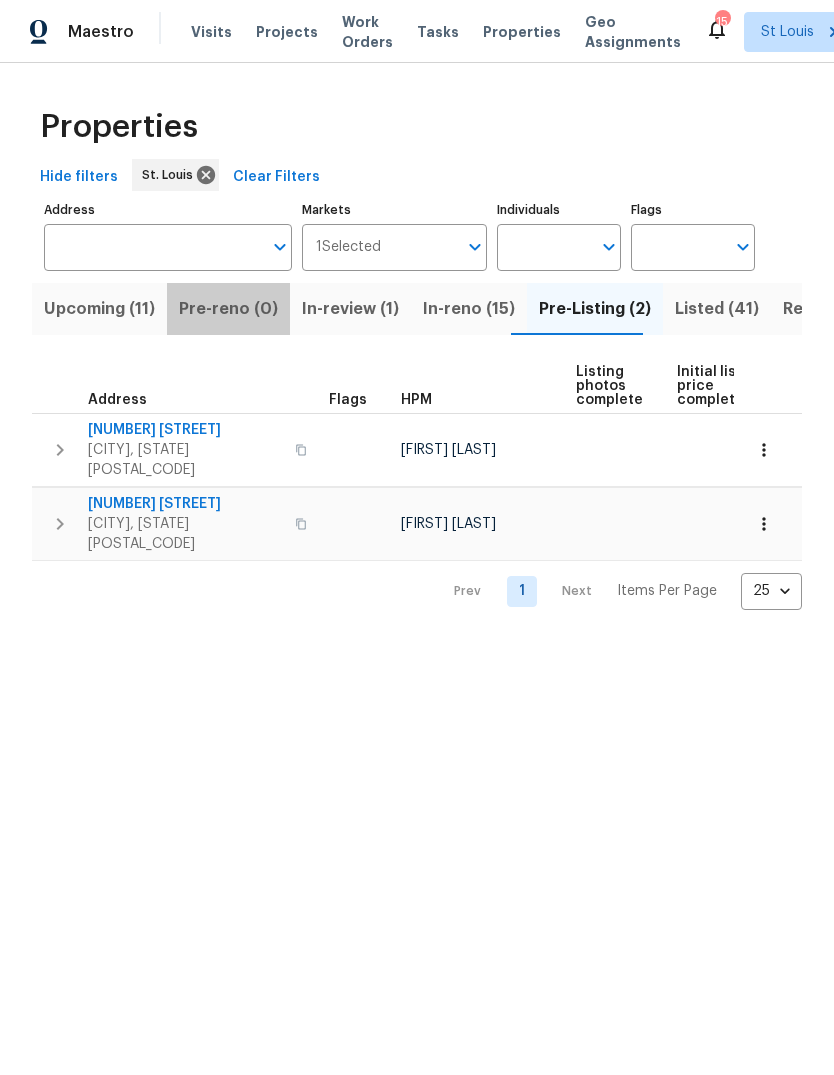 click on "Pre-reno (0)" at bounding box center [228, 309] 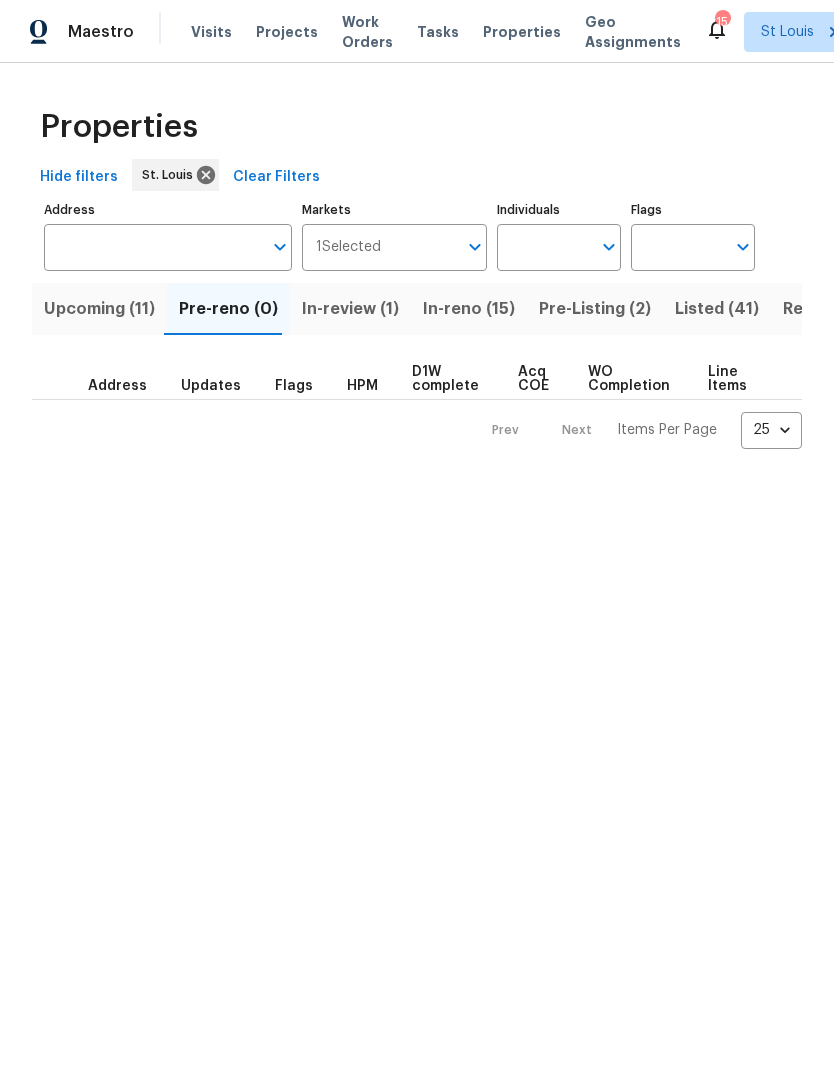 click on "Listed (41)" at bounding box center [717, 309] 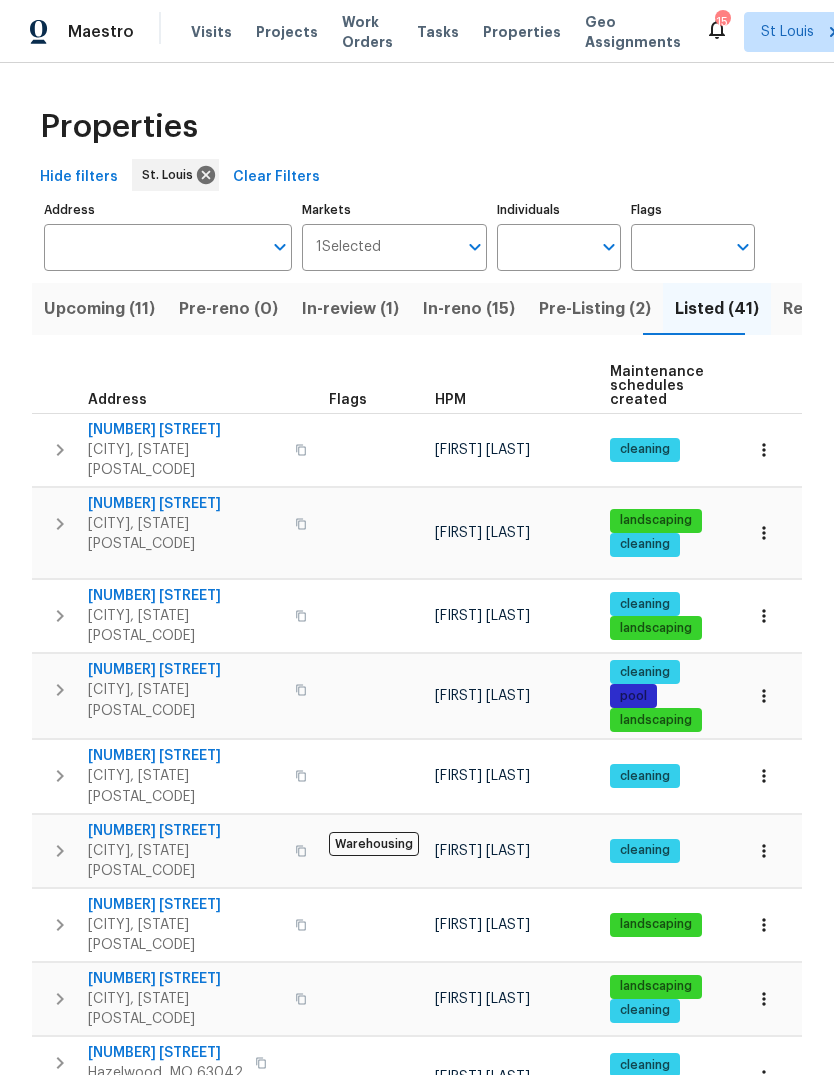 click on "HPM" at bounding box center (514, 400) 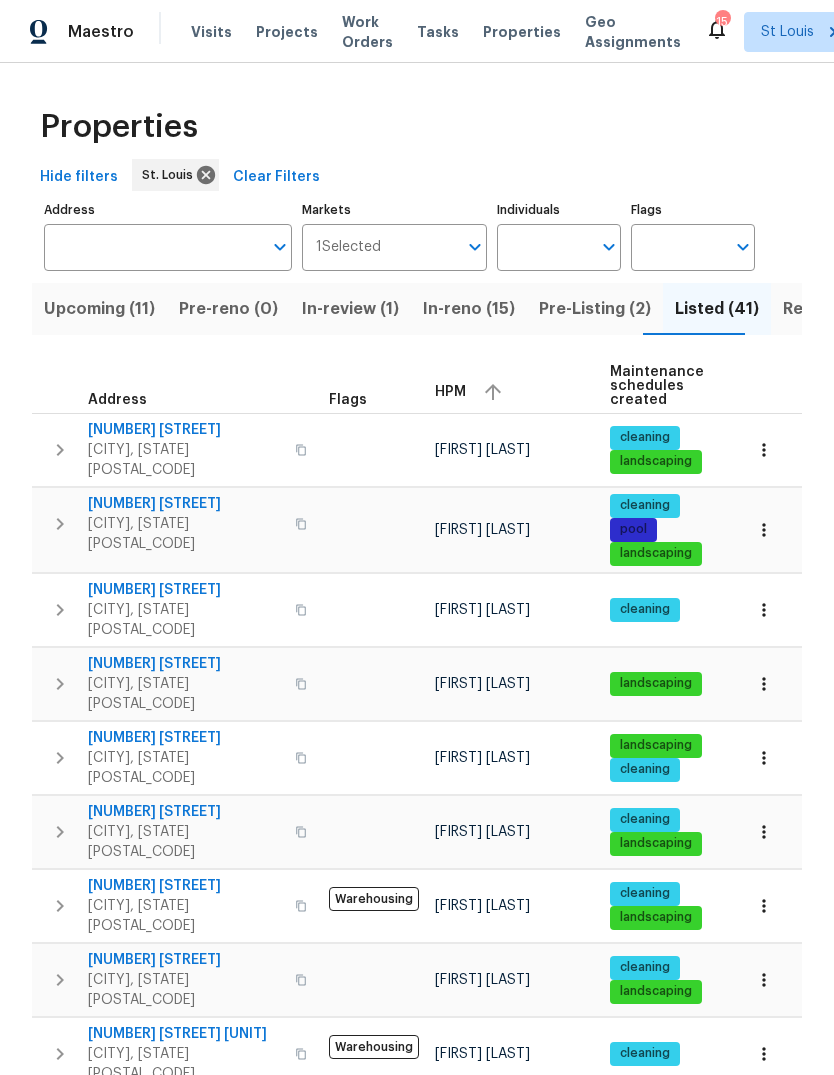 click on "HPM" at bounding box center (450, 392) 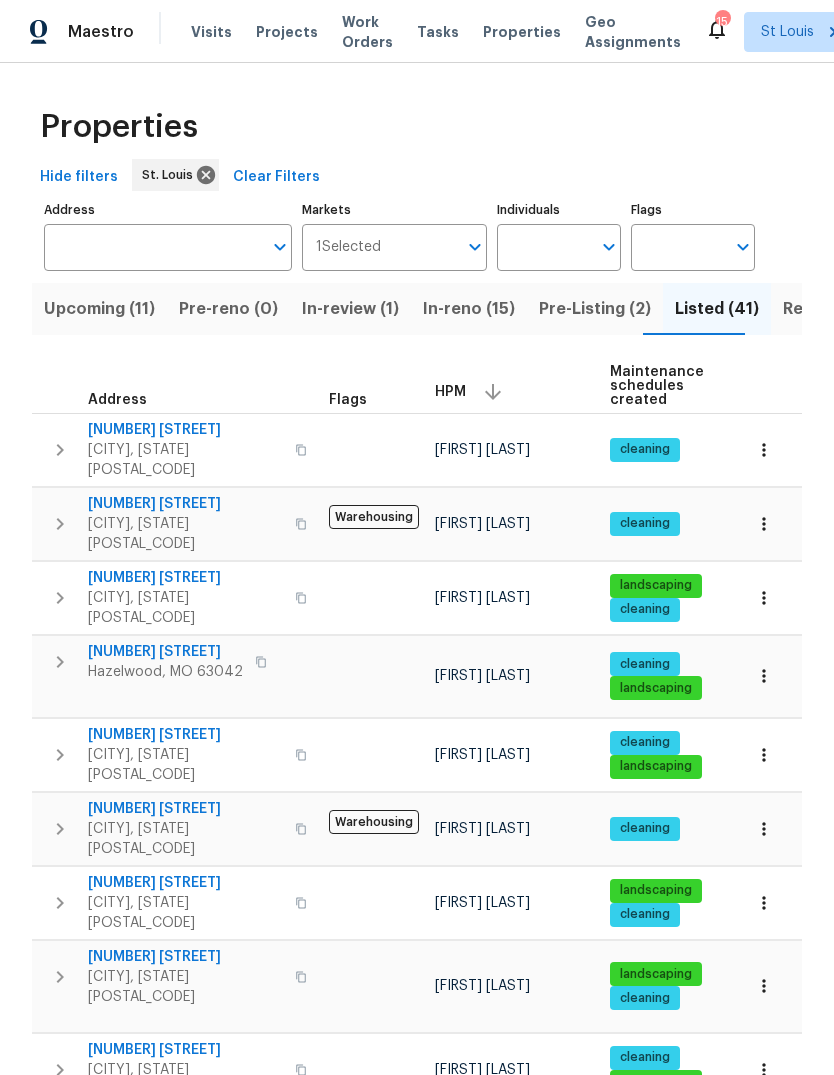 scroll, scrollTop: 0, scrollLeft: 0, axis: both 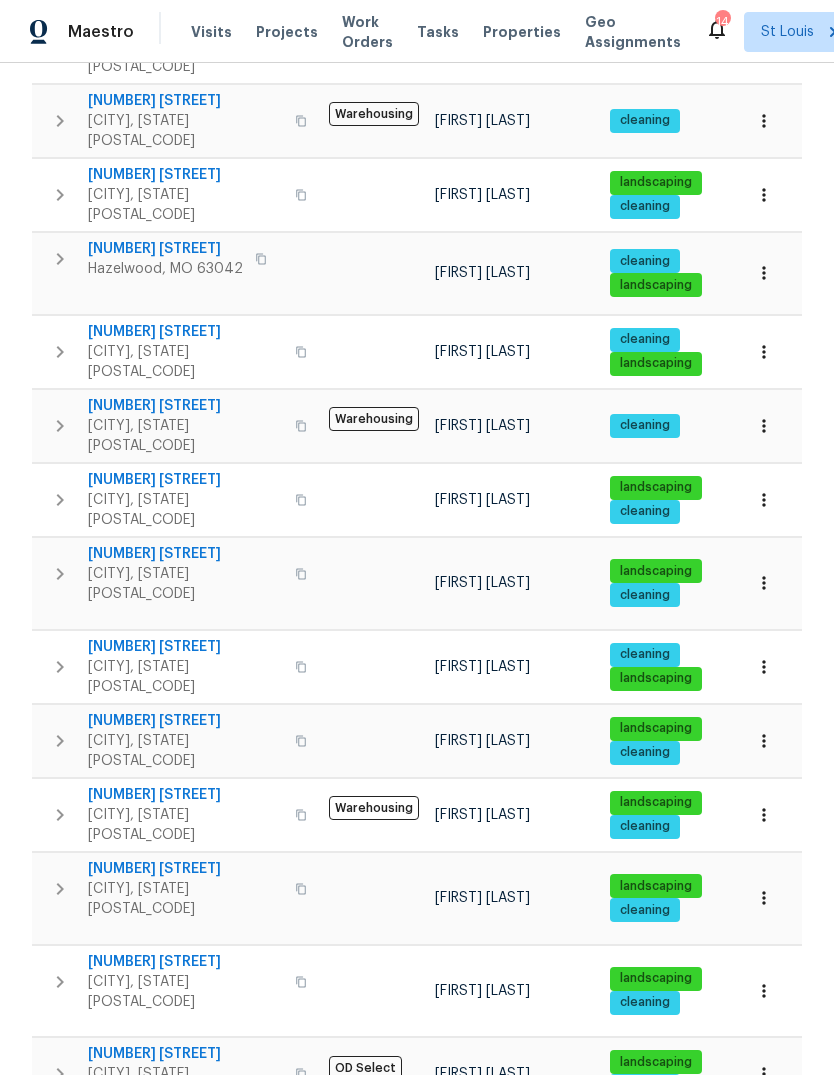 click on "Florissant, MO 63031" at bounding box center (185, 899) 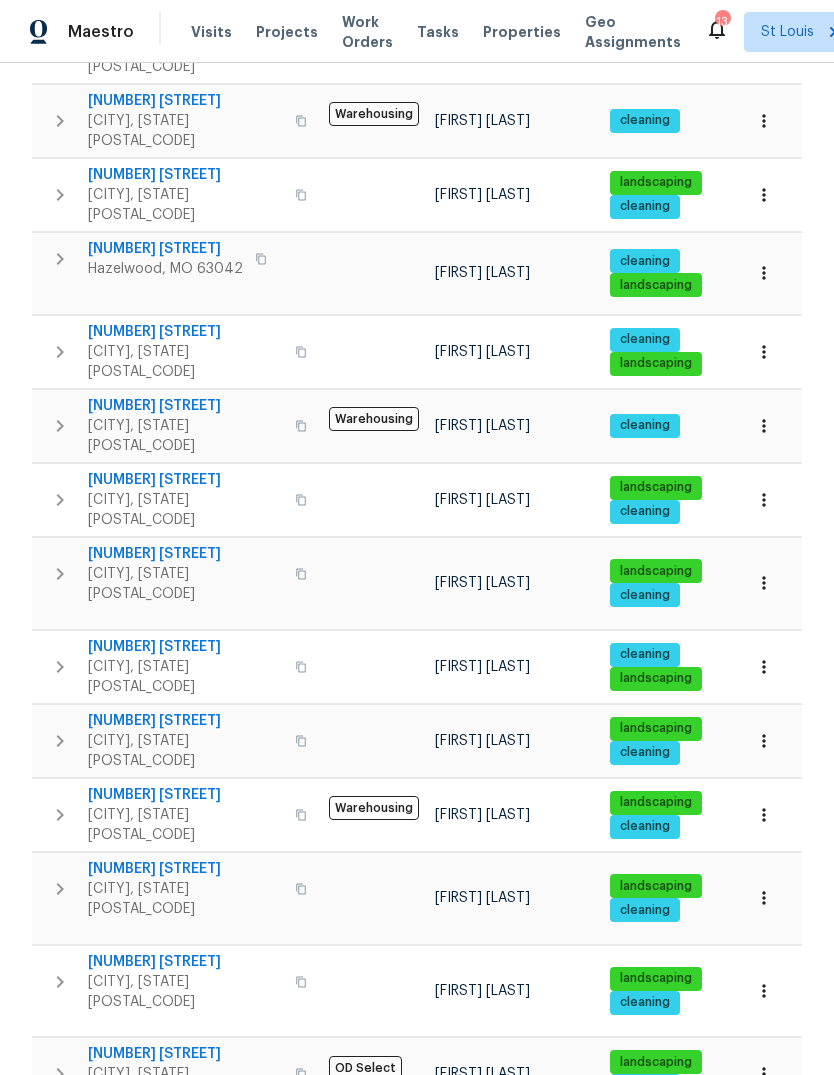 scroll, scrollTop: 0, scrollLeft: 0, axis: both 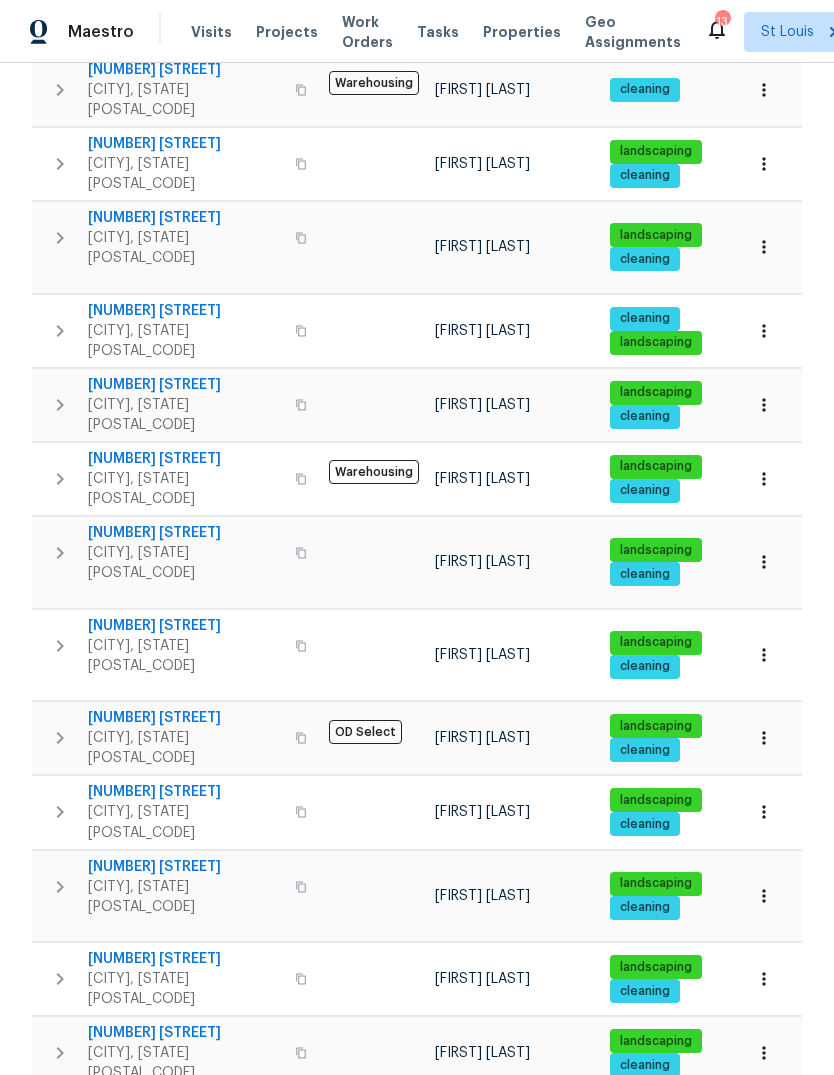 click on "[NUMBER] [STREET]" at bounding box center (185, 626) 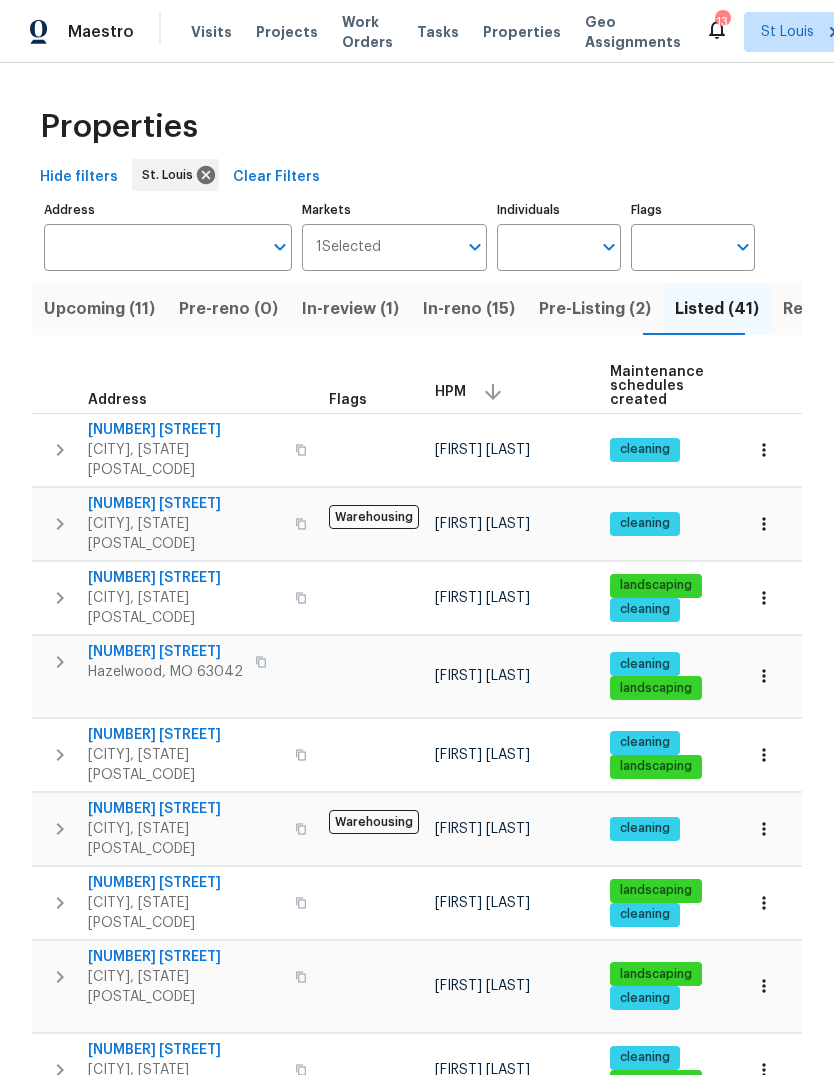 scroll, scrollTop: 0, scrollLeft: 0, axis: both 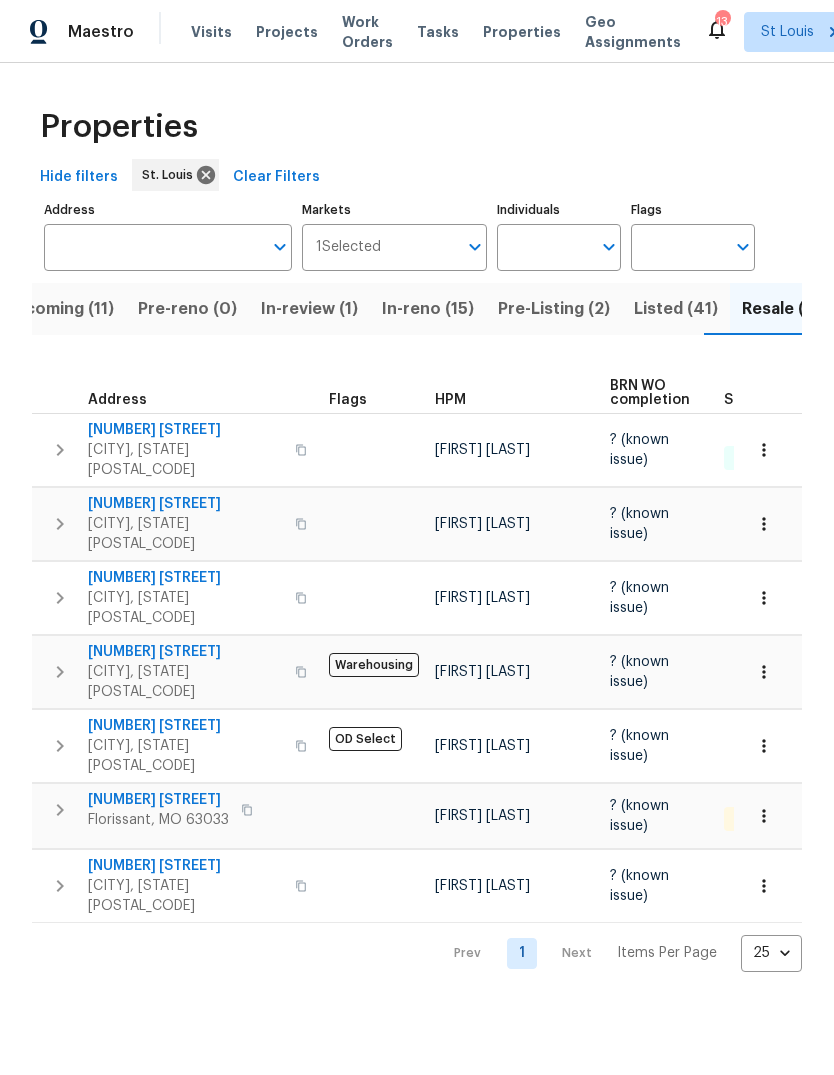 click on "Projects" at bounding box center (287, 32) 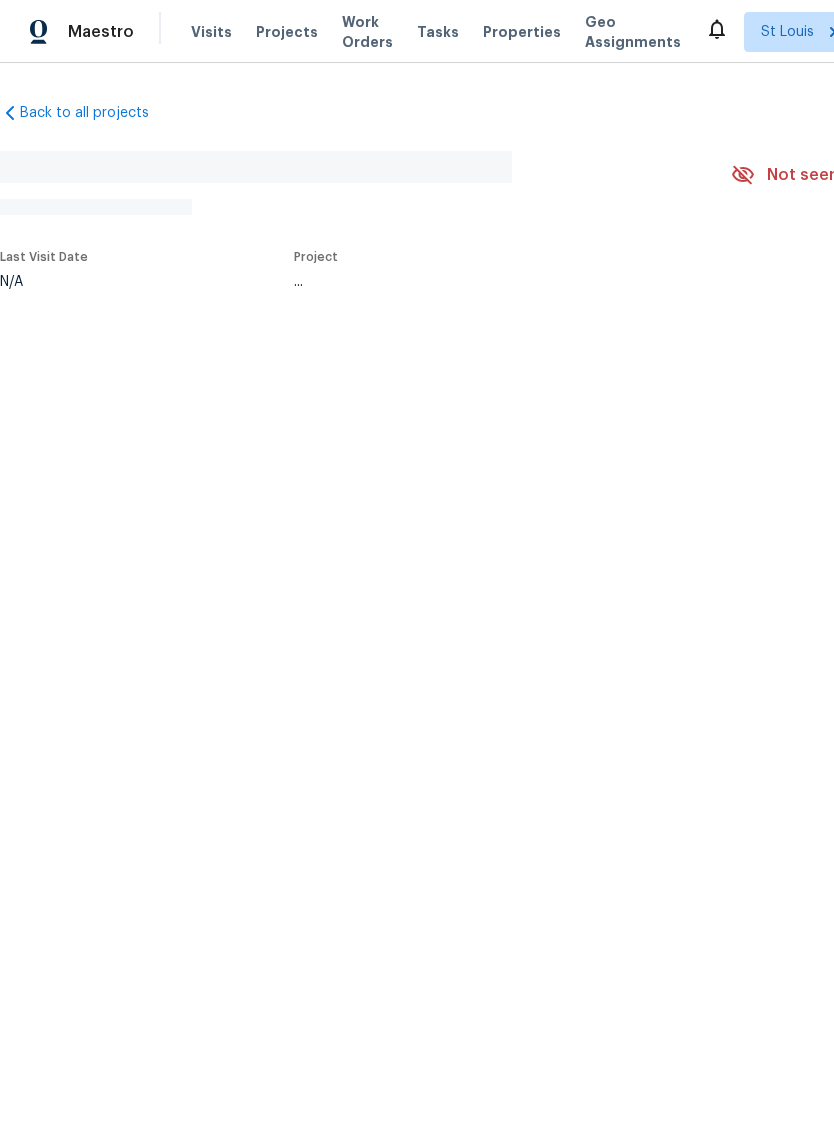 scroll, scrollTop: 0, scrollLeft: 0, axis: both 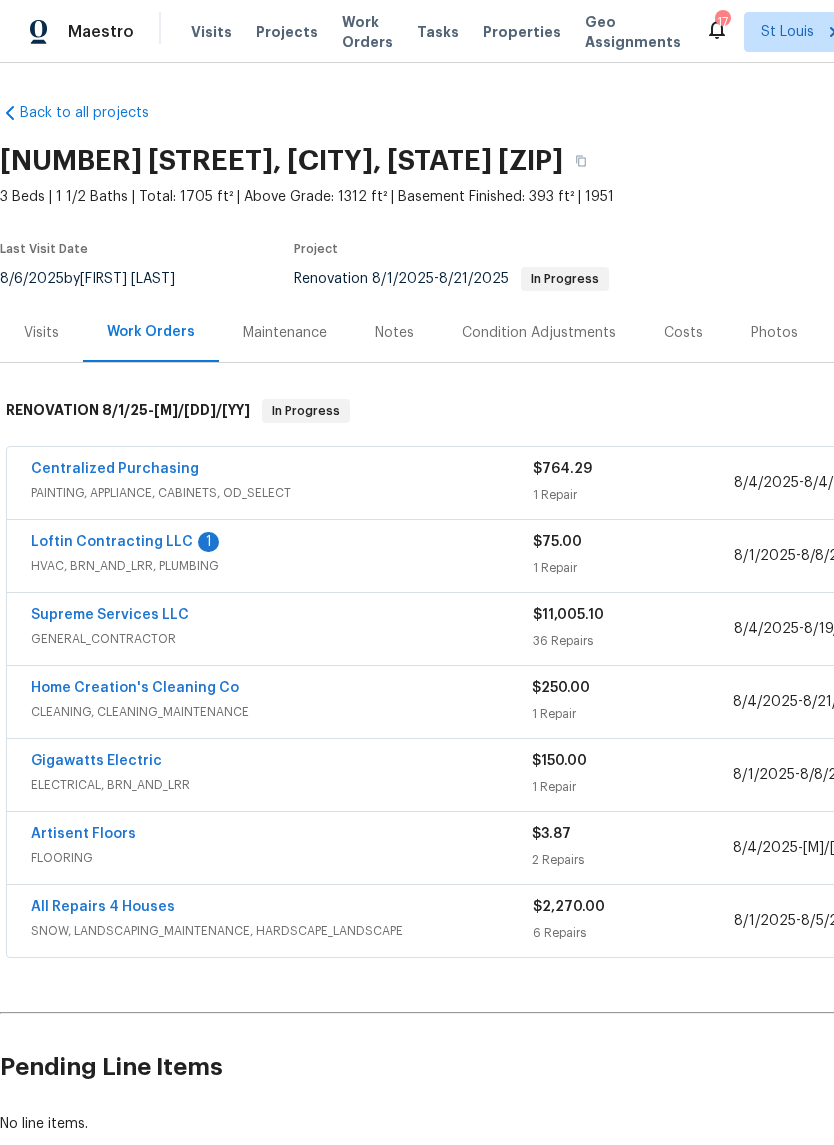 click on "Loftin Contracting LLC" at bounding box center [112, 542] 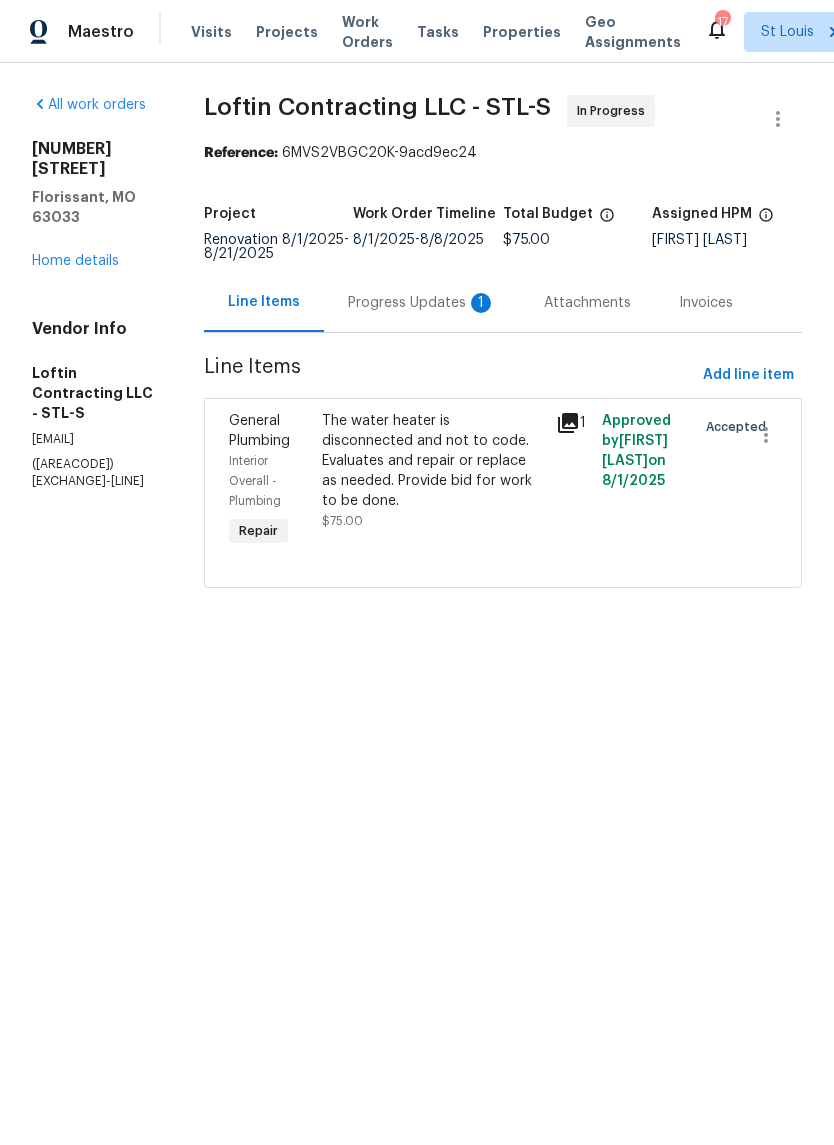 click on "Progress Updates 1" at bounding box center (422, 302) 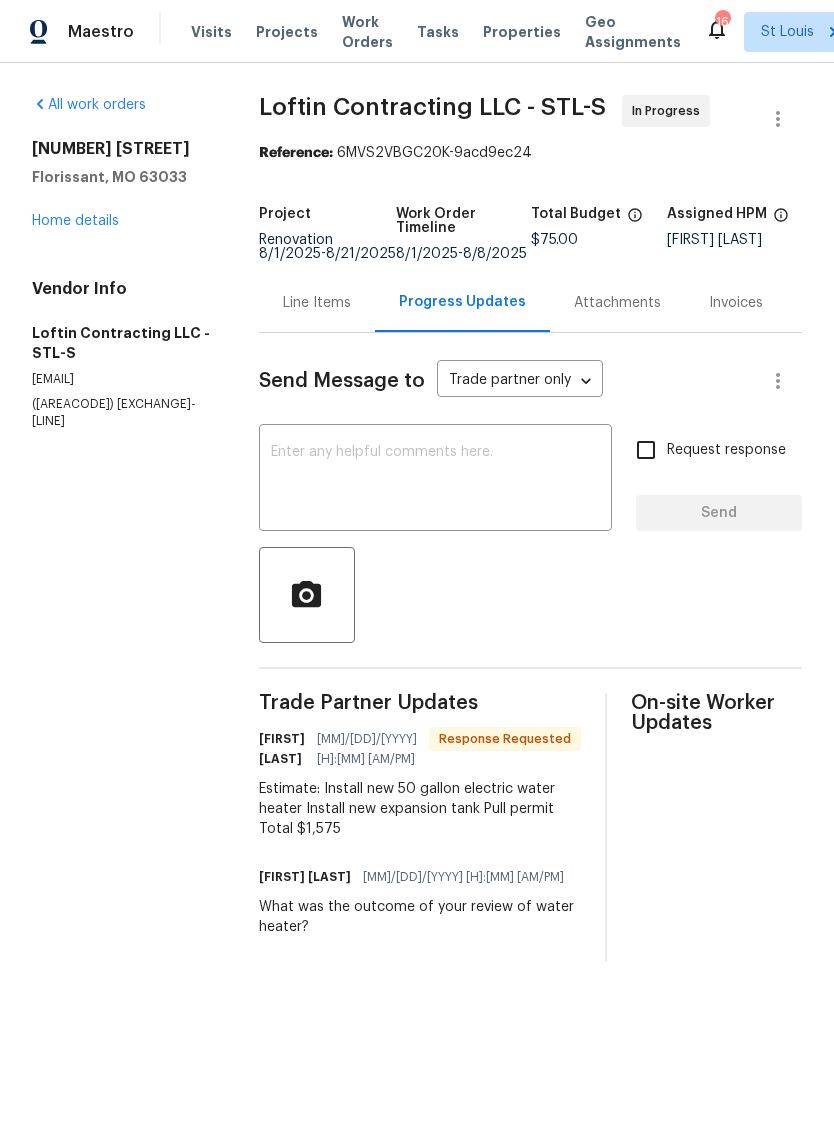 click at bounding box center (435, 480) 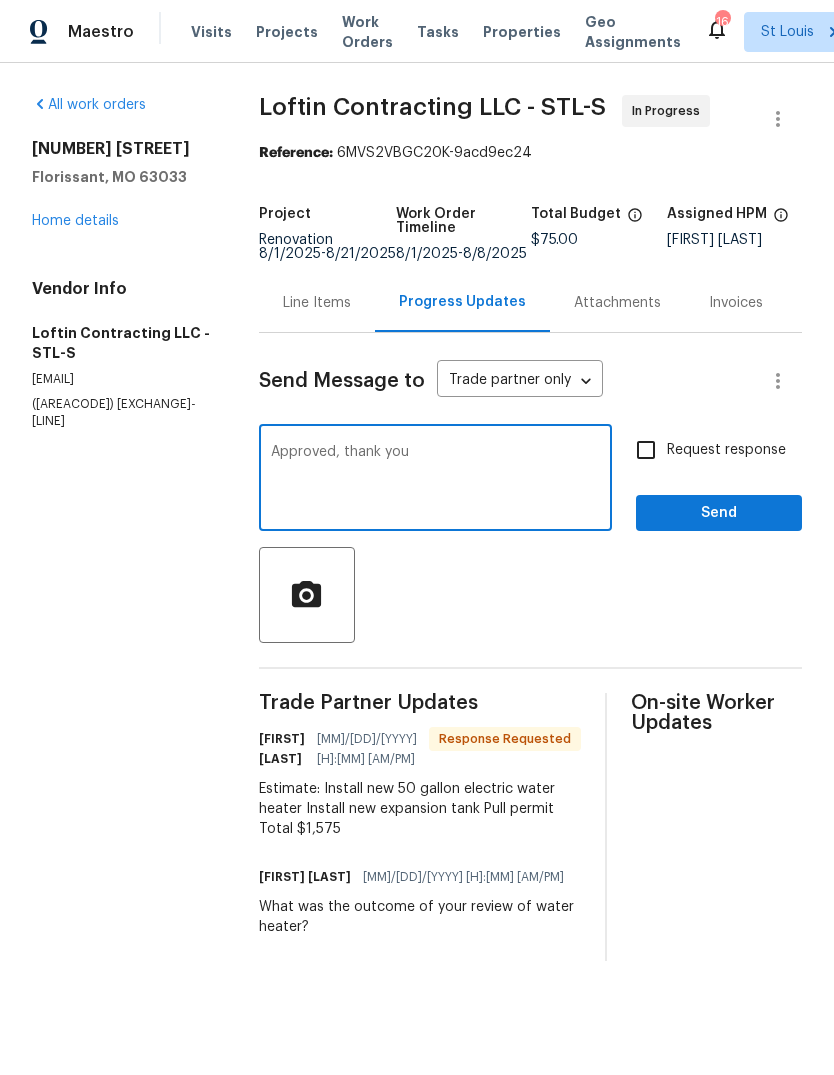 type on "Approved, thank you" 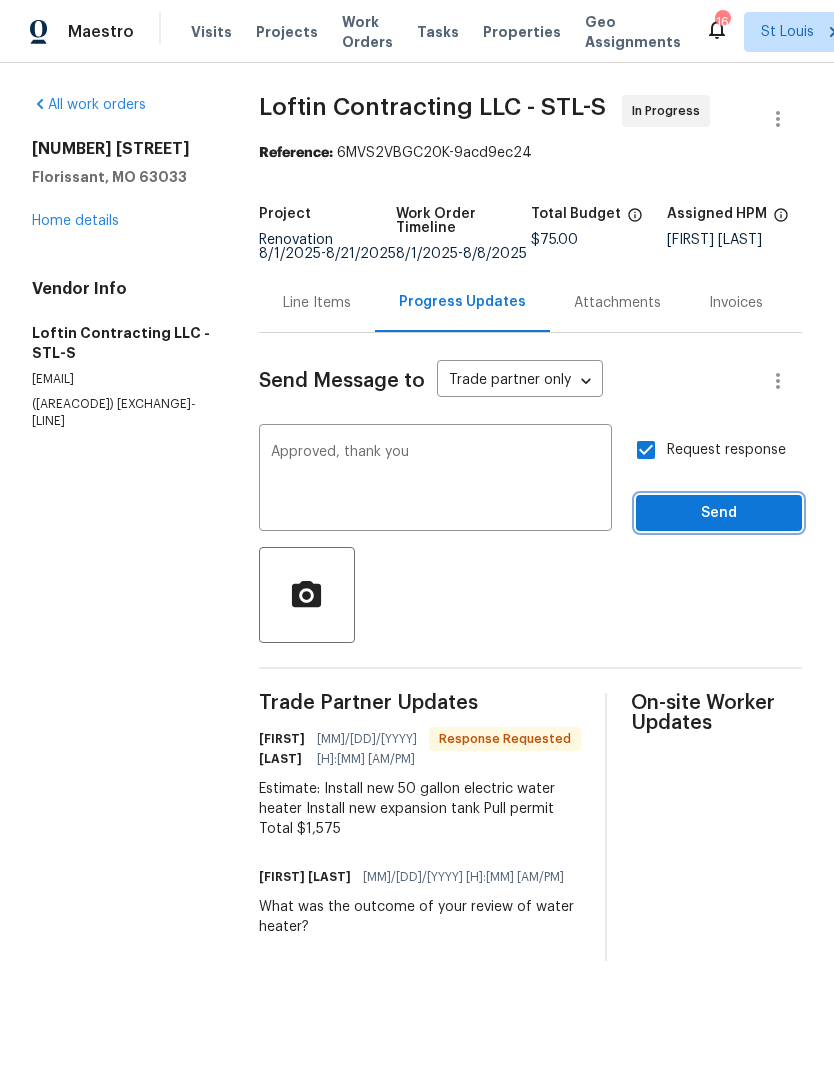 click on "Send" at bounding box center [719, 513] 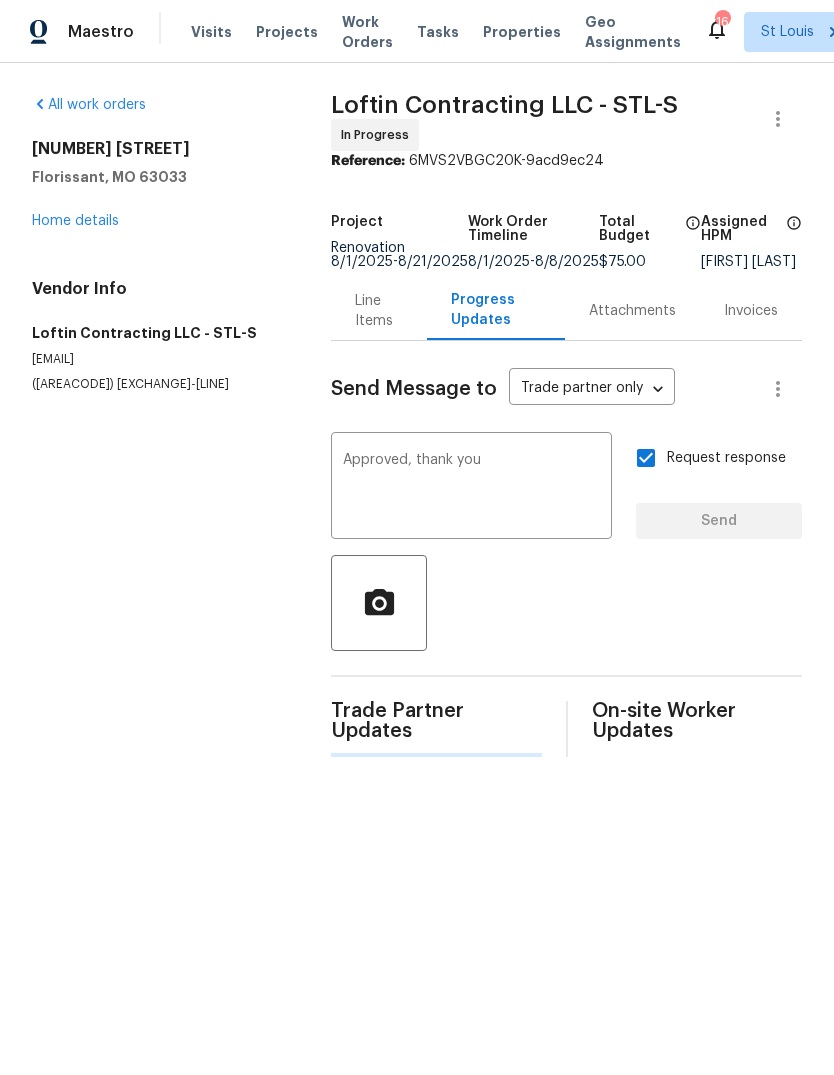 type 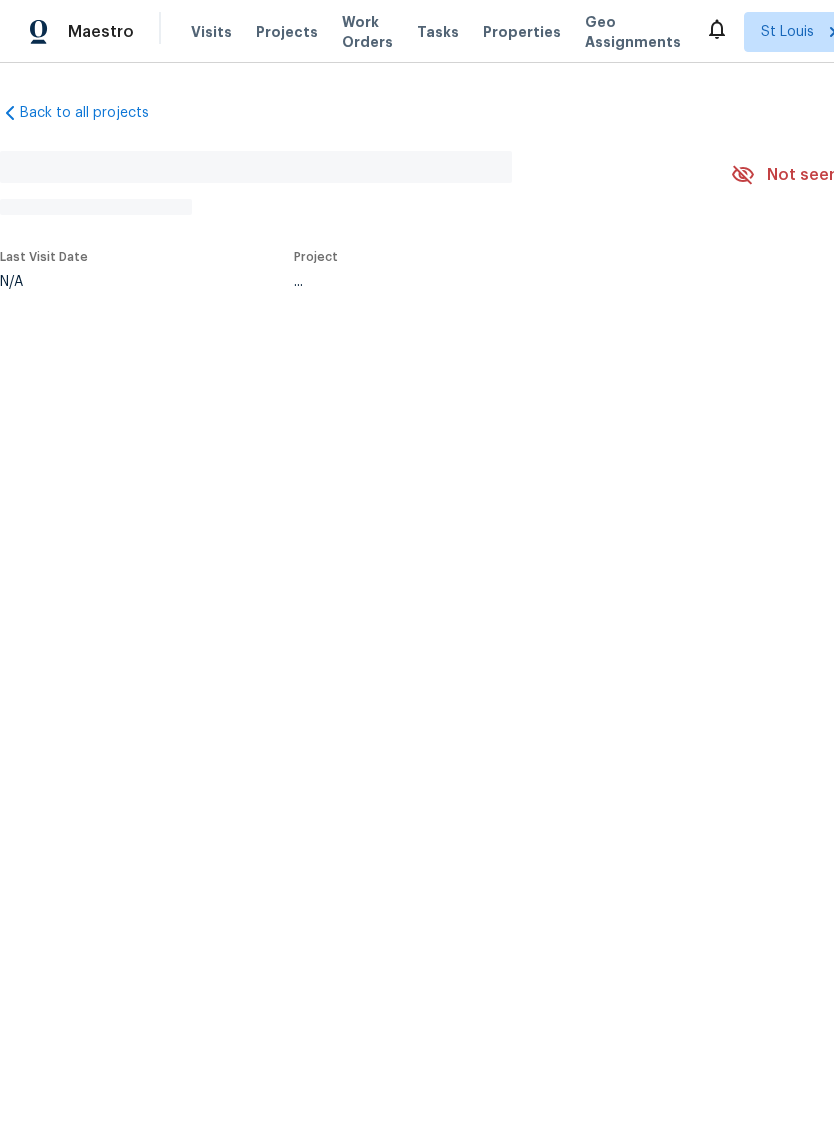 scroll, scrollTop: 0, scrollLeft: 0, axis: both 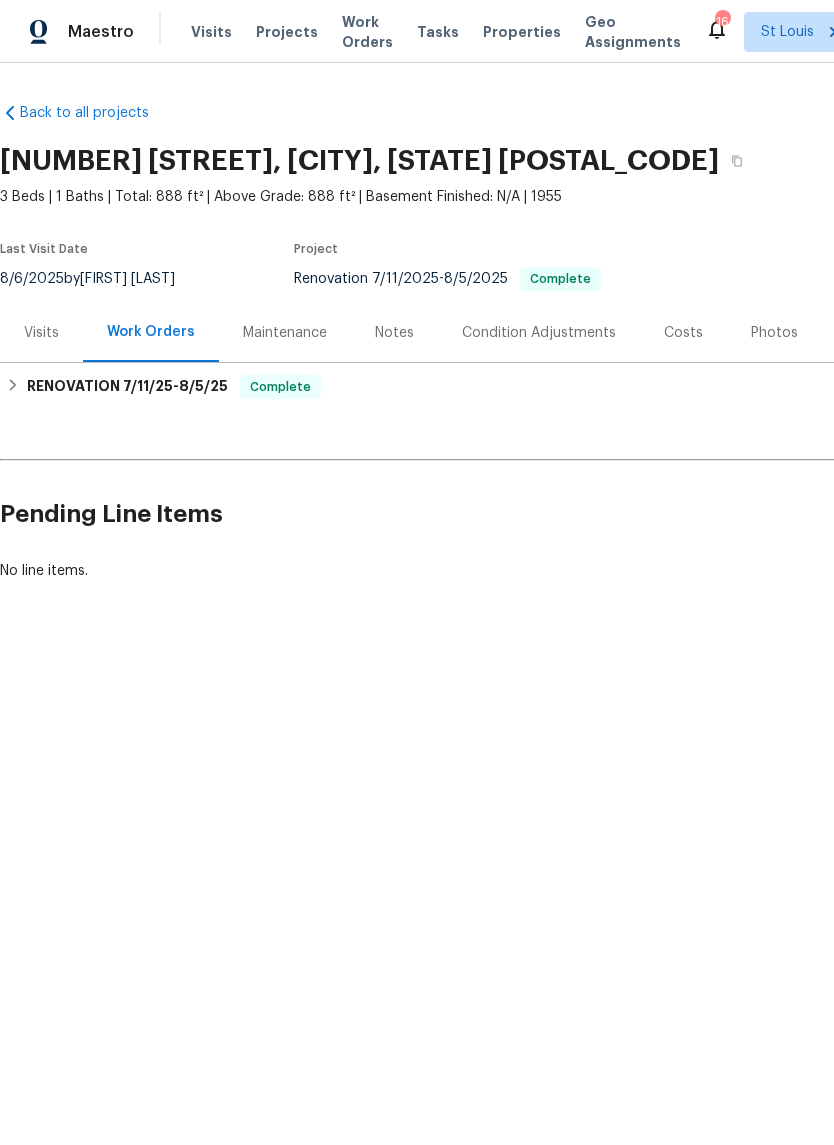 click on "Photos" at bounding box center (774, 332) 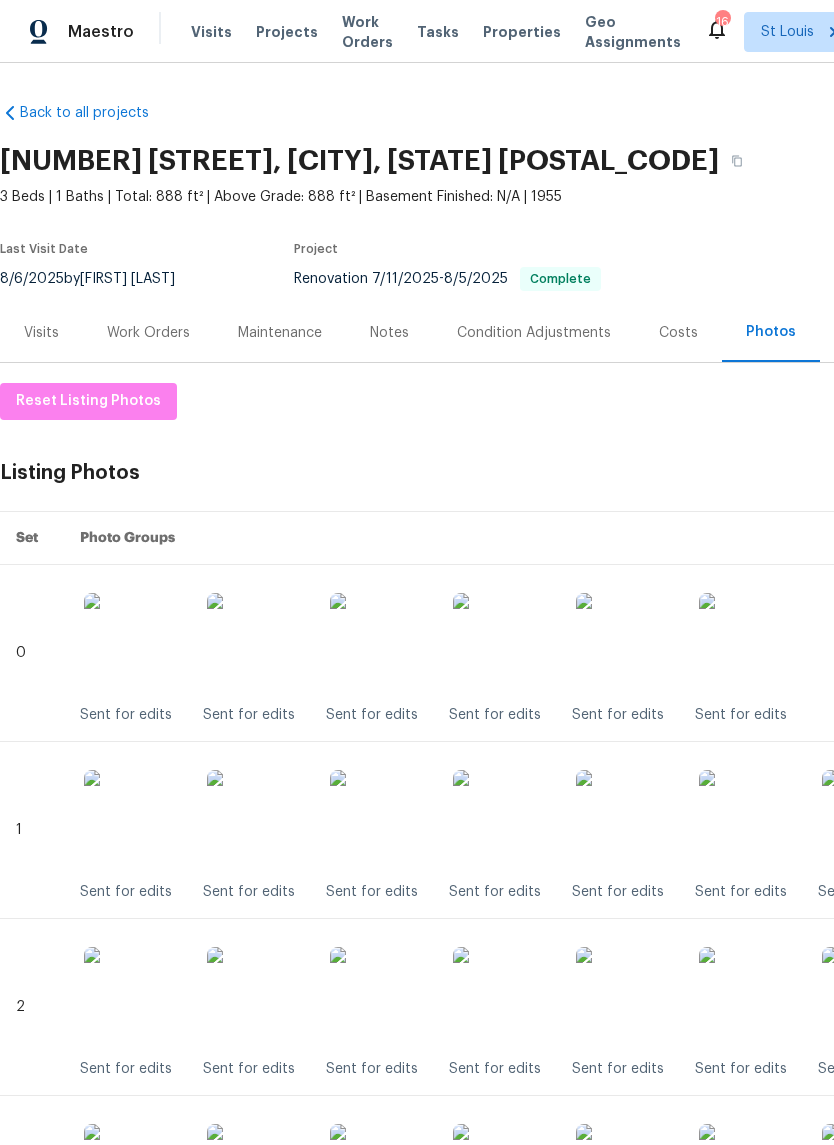 click at bounding box center [503, 643] 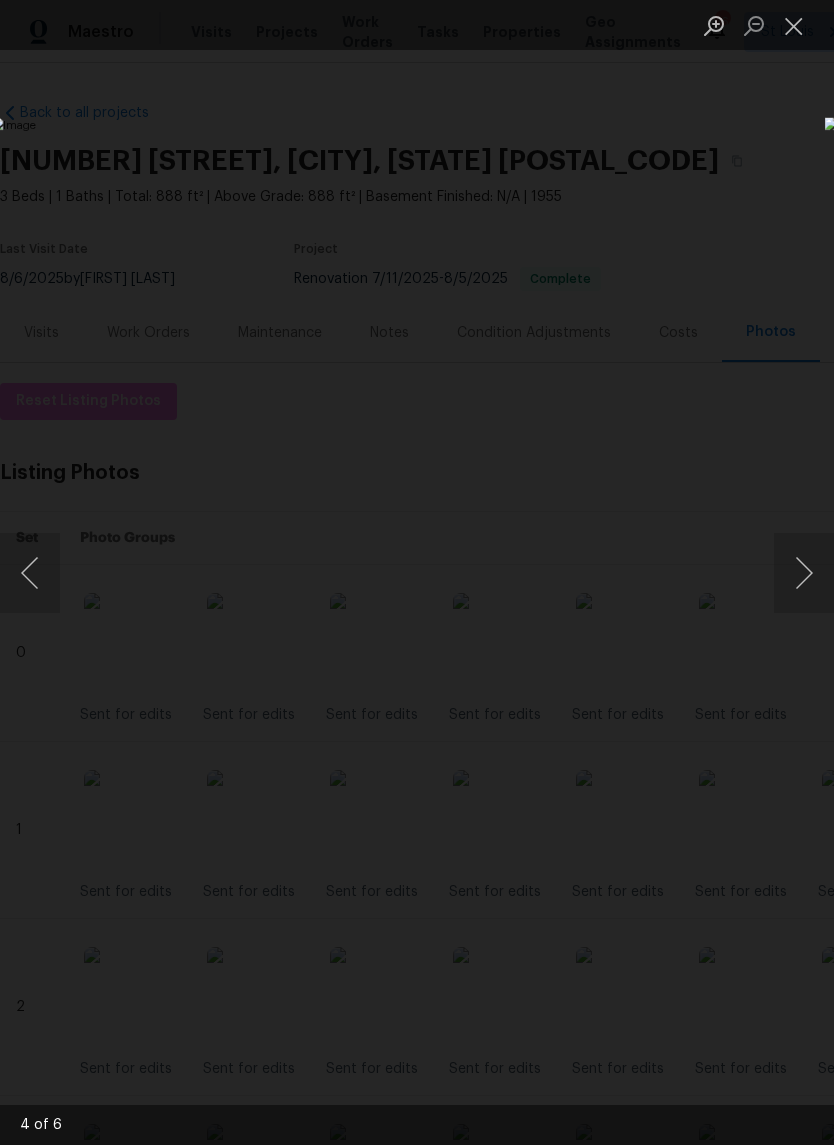 click at bounding box center (804, 573) 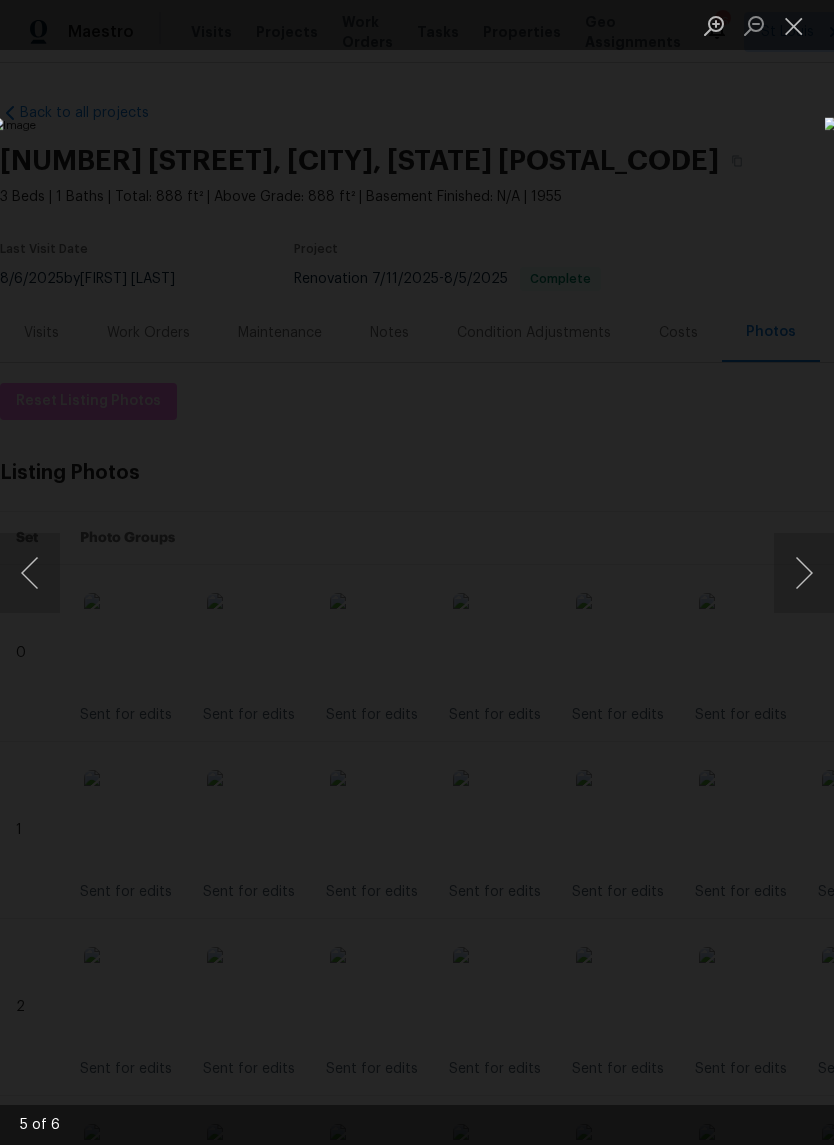 click at bounding box center (30, 573) 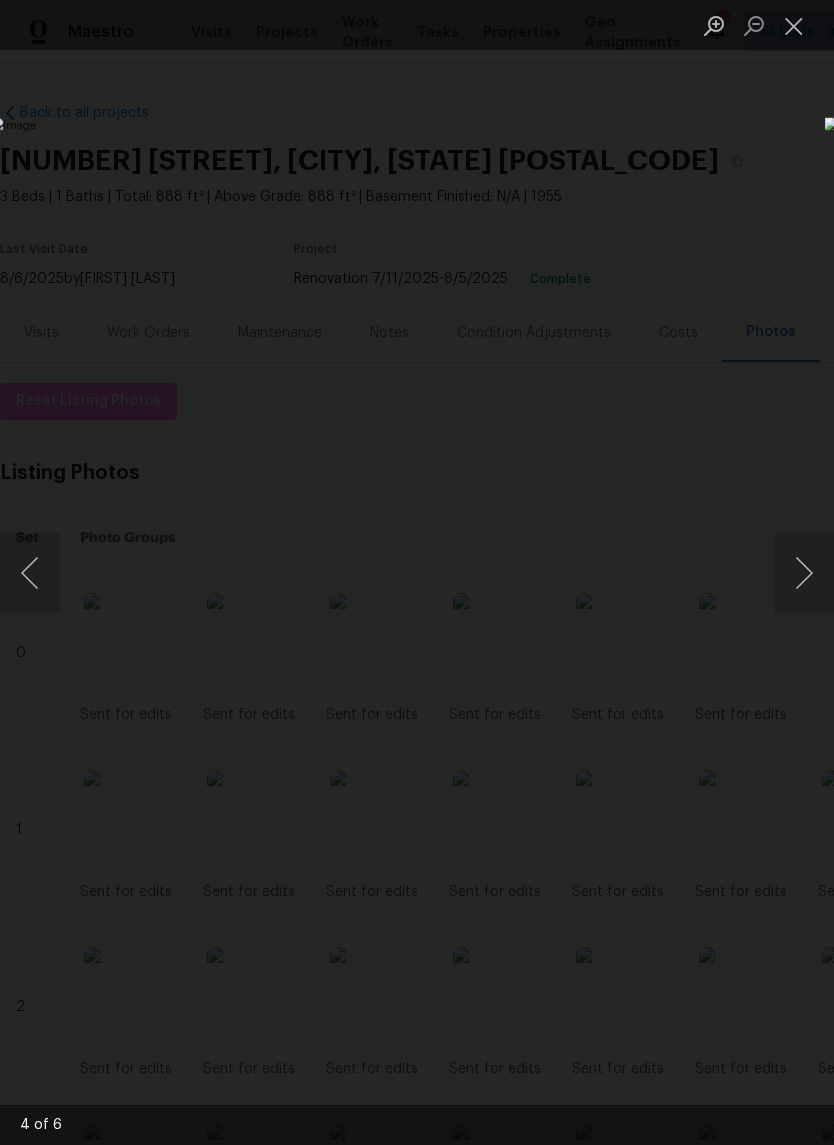 click at bounding box center (30, 573) 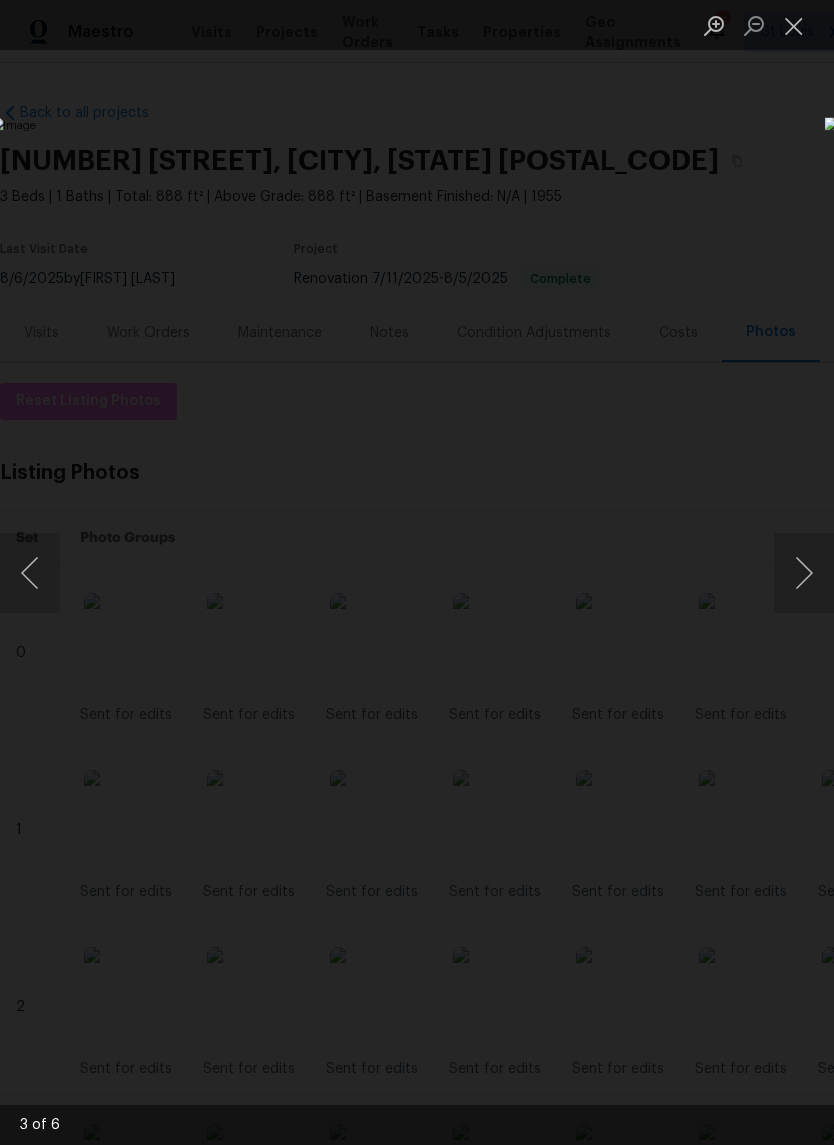 click at bounding box center (804, 573) 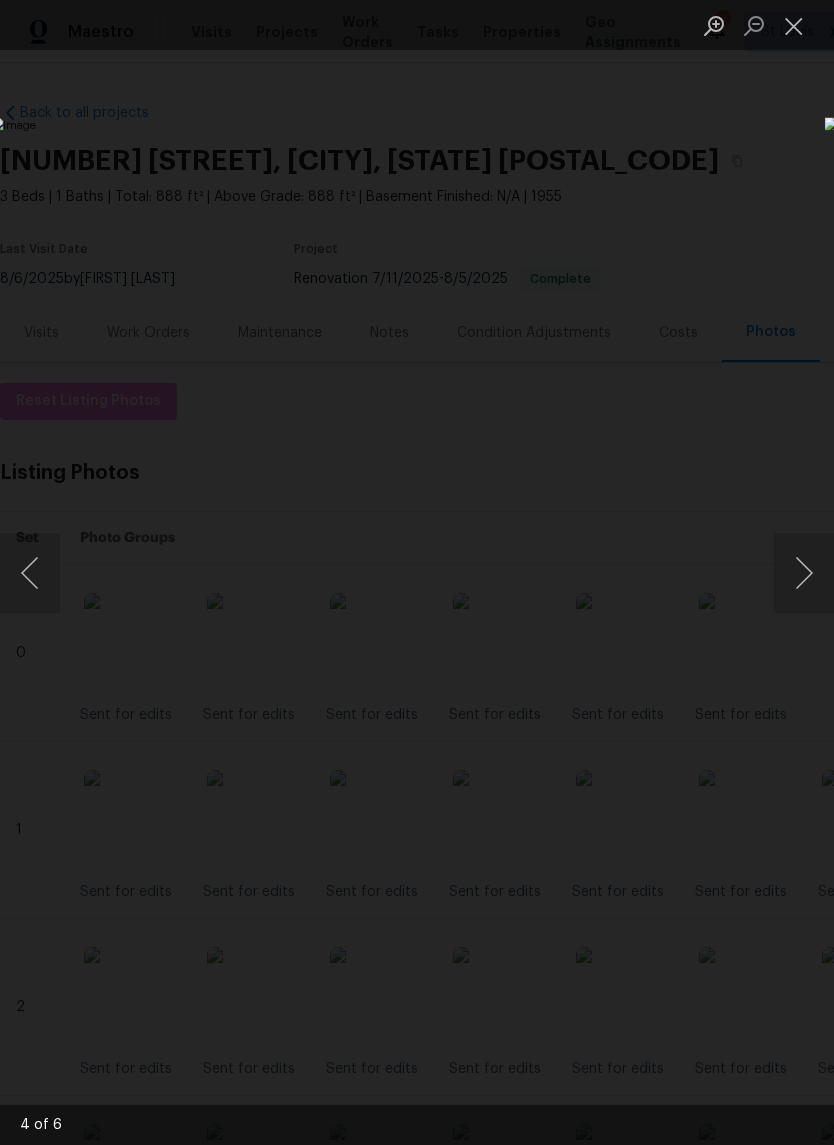 click at bounding box center (794, 25) 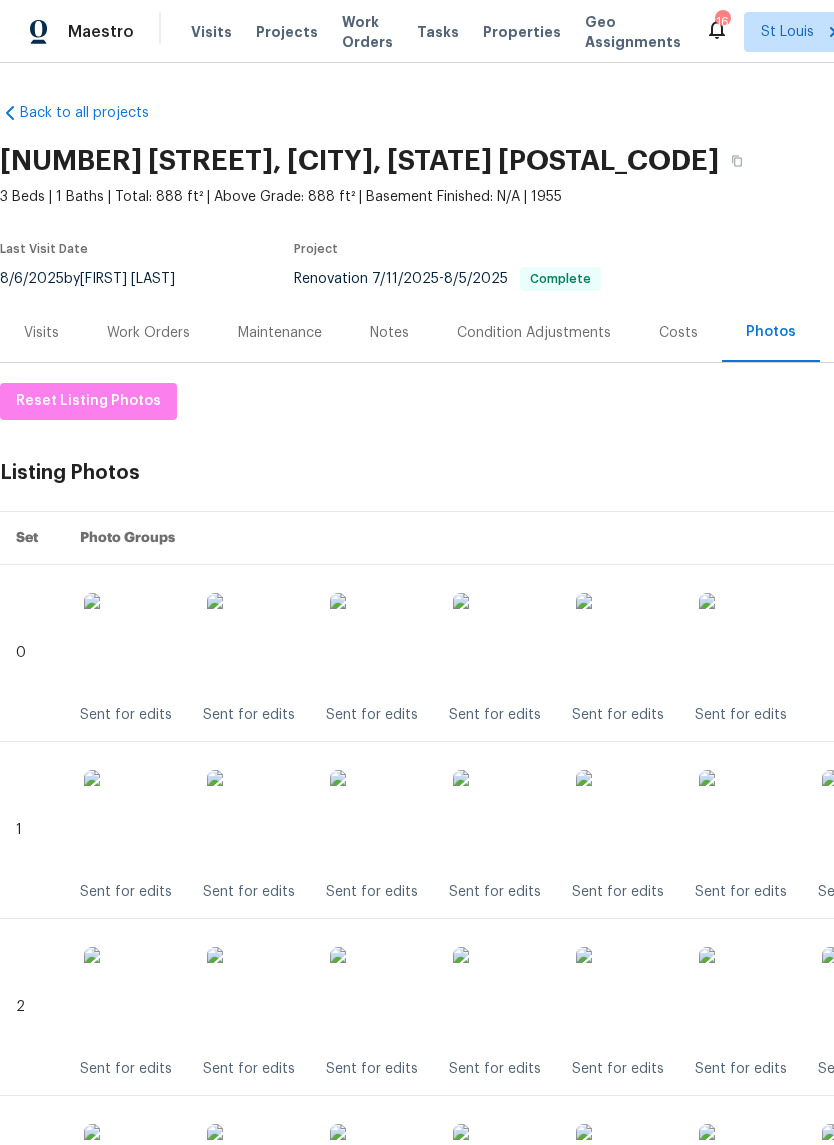 click at bounding box center [503, 820] 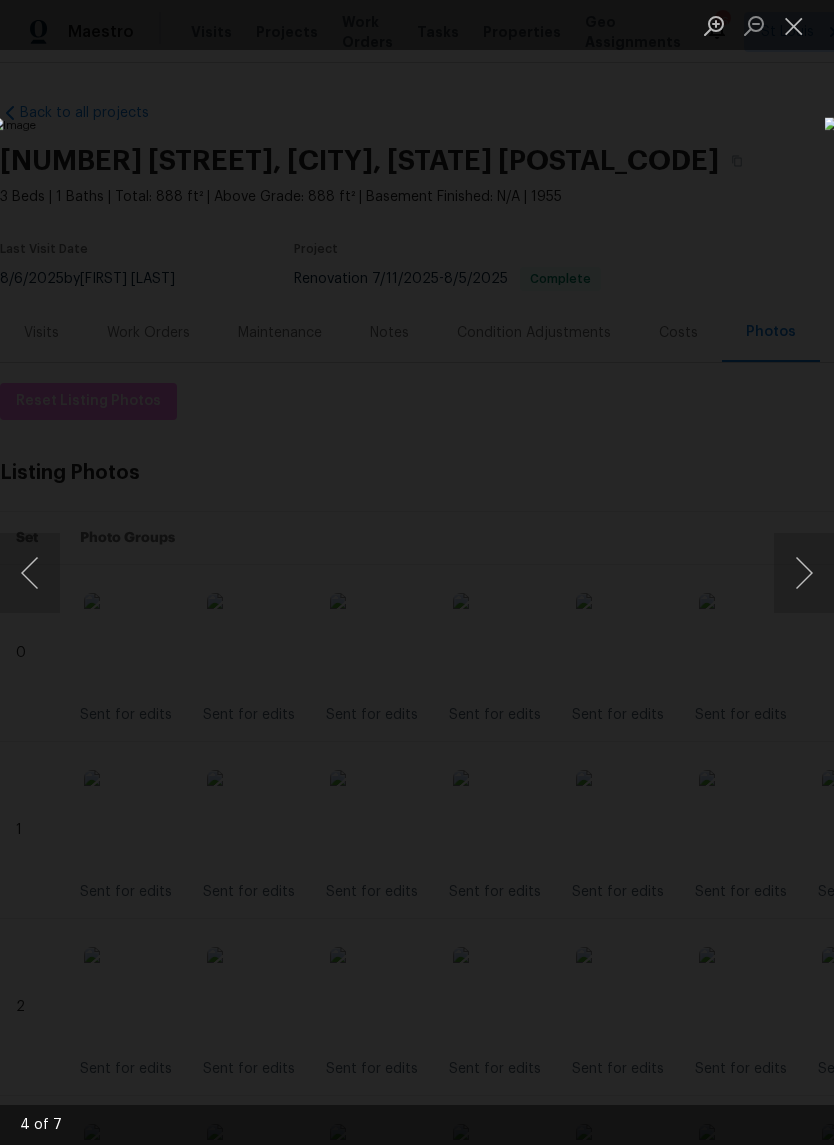 click at bounding box center [794, 25] 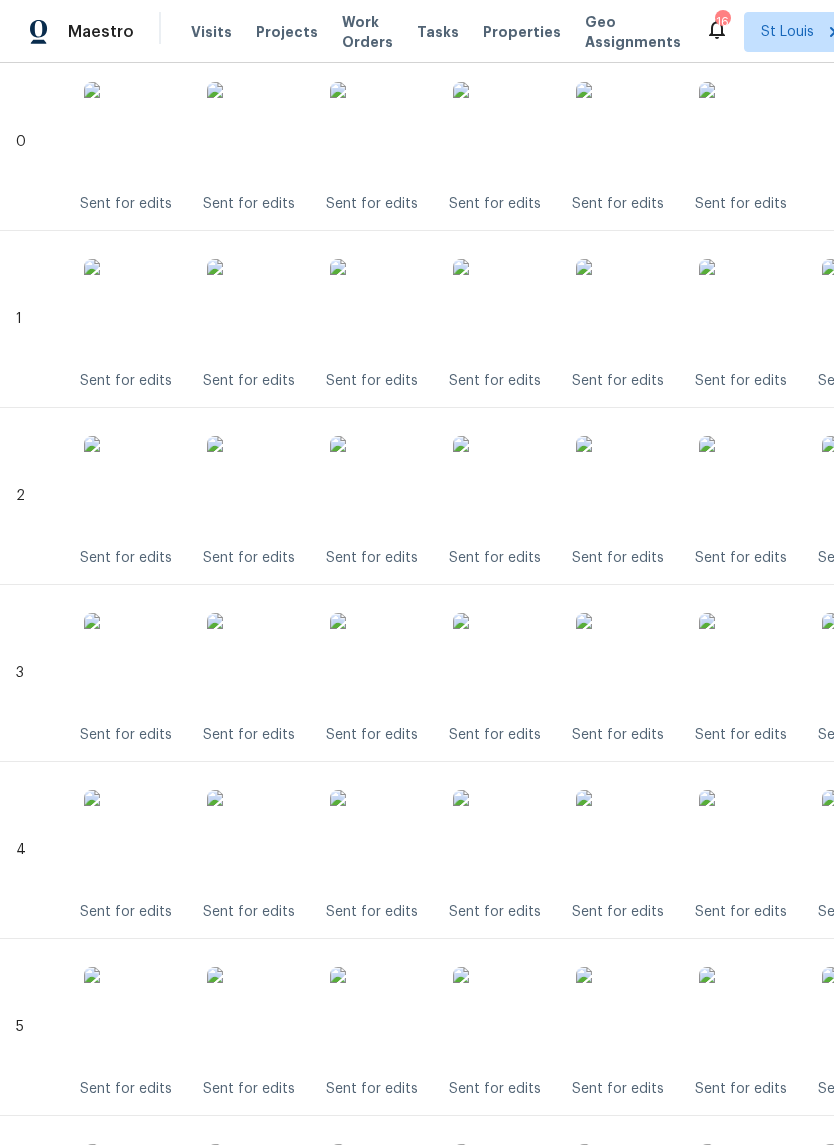 scroll, scrollTop: 511, scrollLeft: 0, axis: vertical 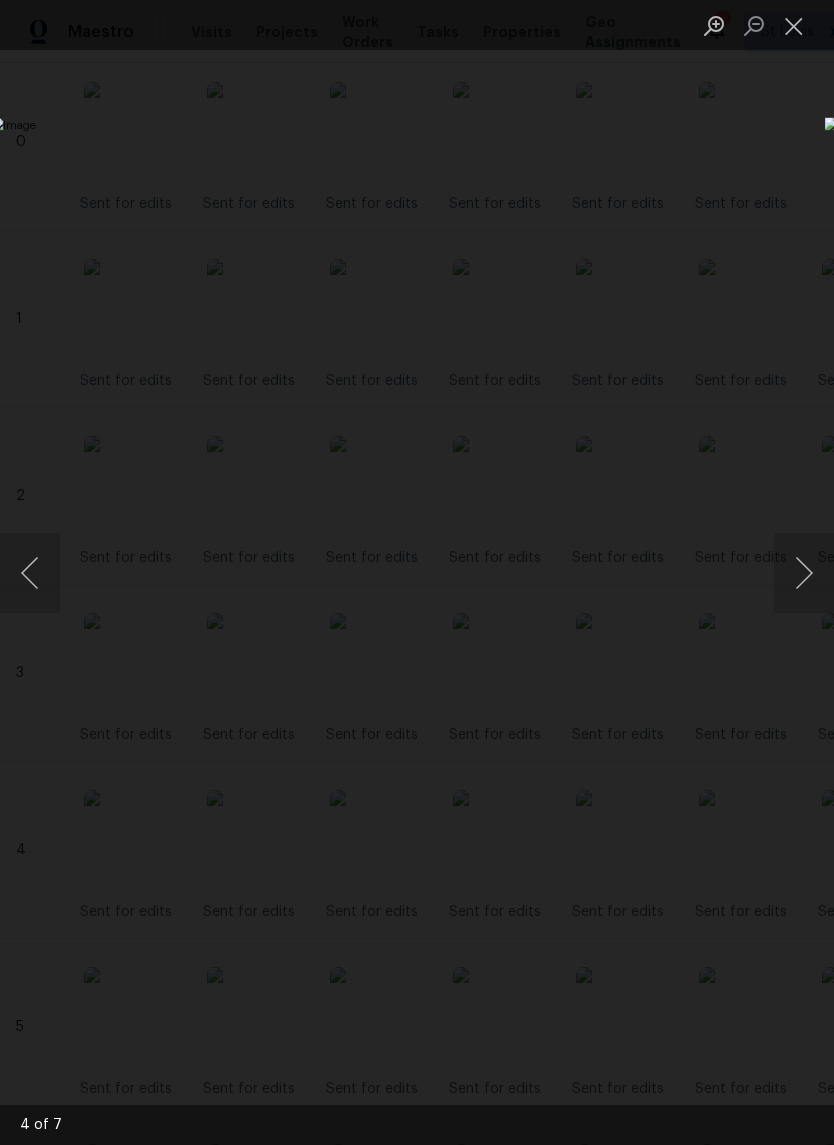 click at bounding box center (794, 25) 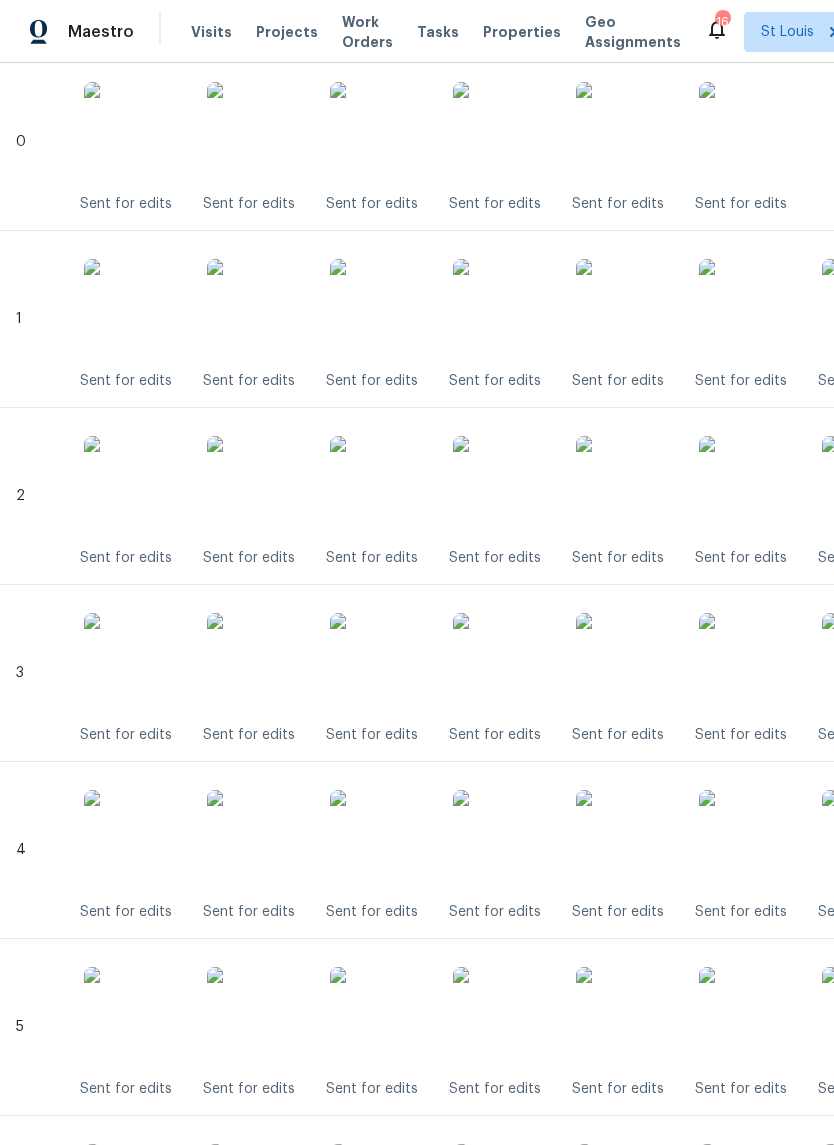 click at bounding box center (503, 840) 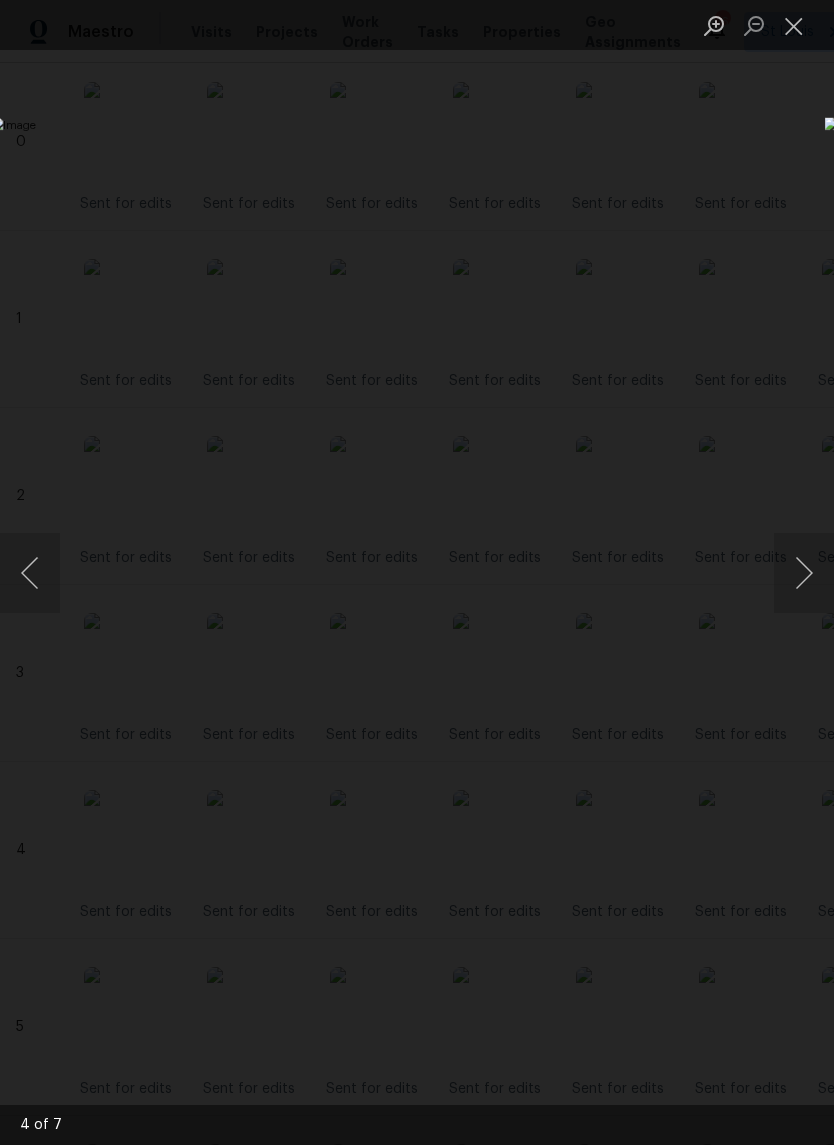 click at bounding box center [794, 25] 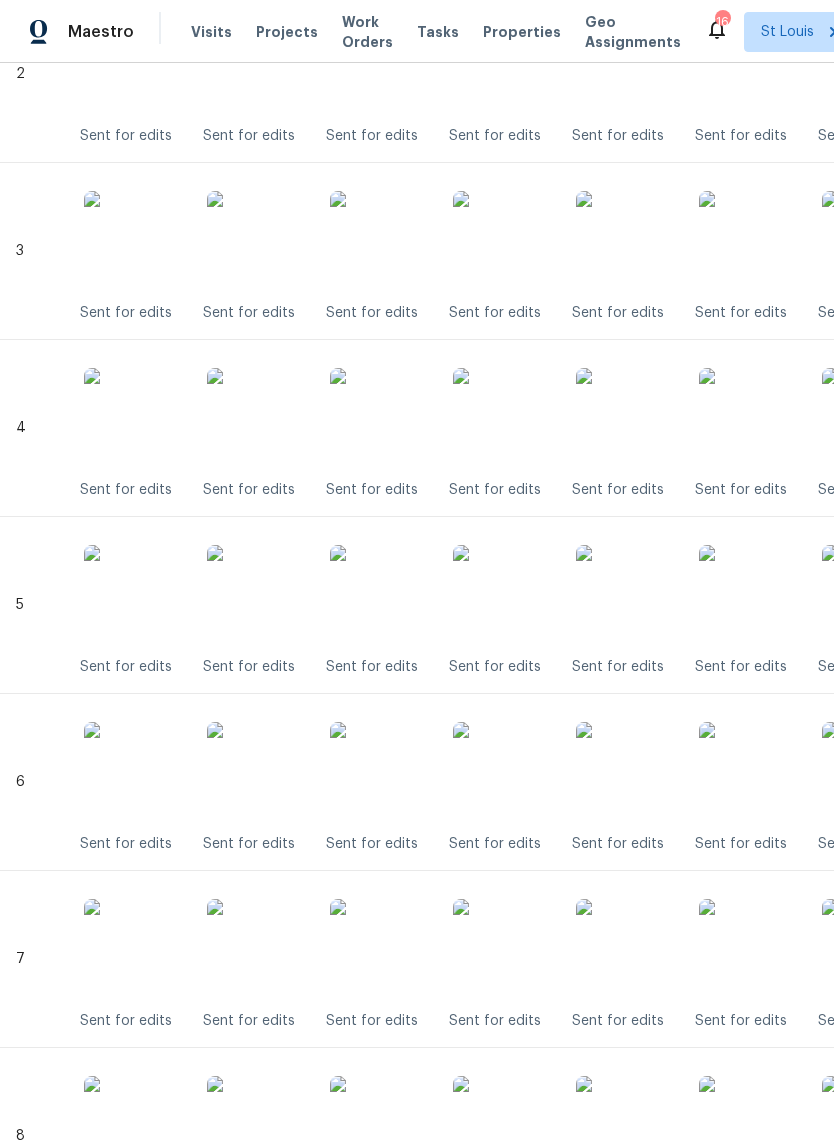 scroll, scrollTop: 940, scrollLeft: 0, axis: vertical 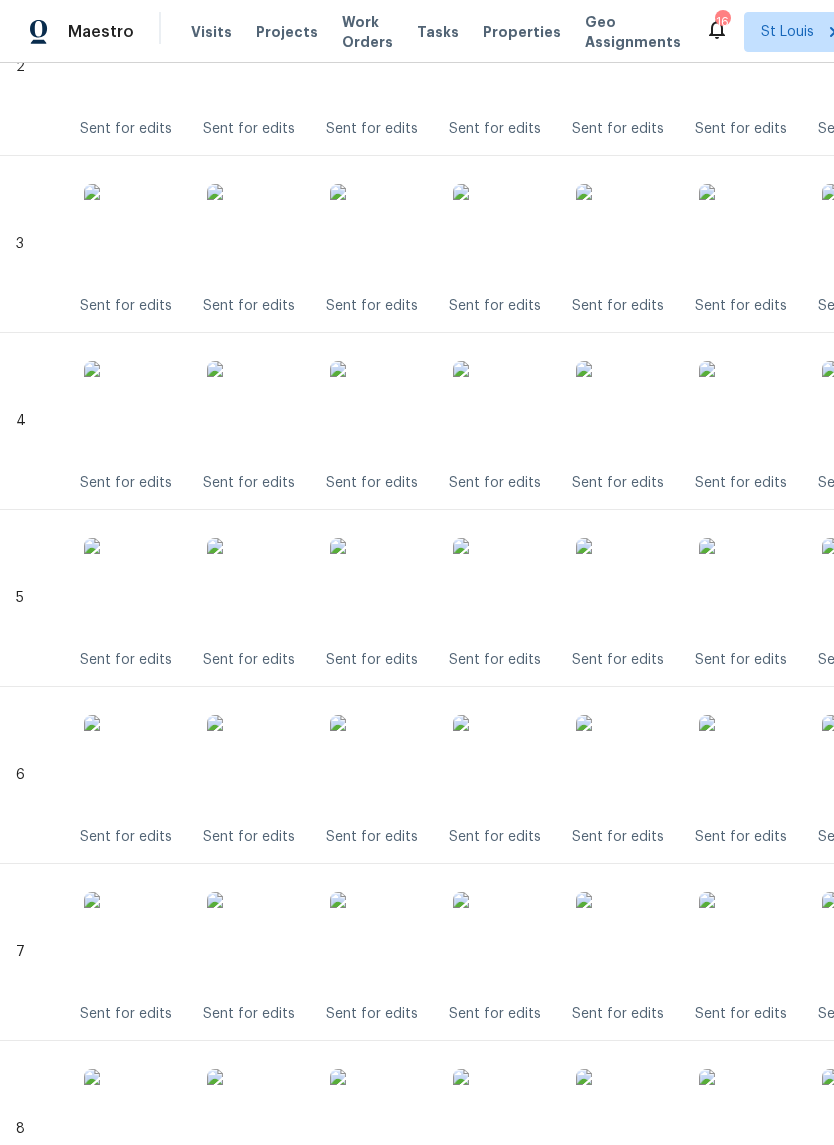 click at bounding box center (503, 588) 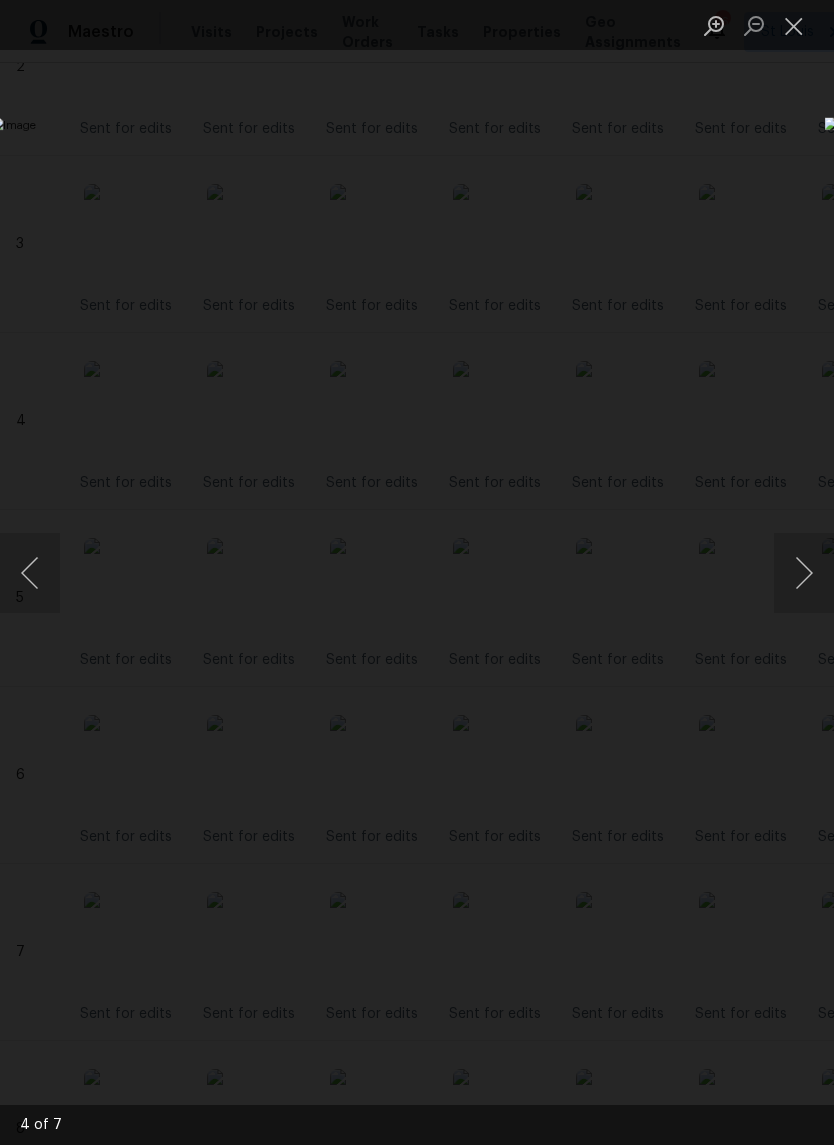 click at bounding box center [794, 25] 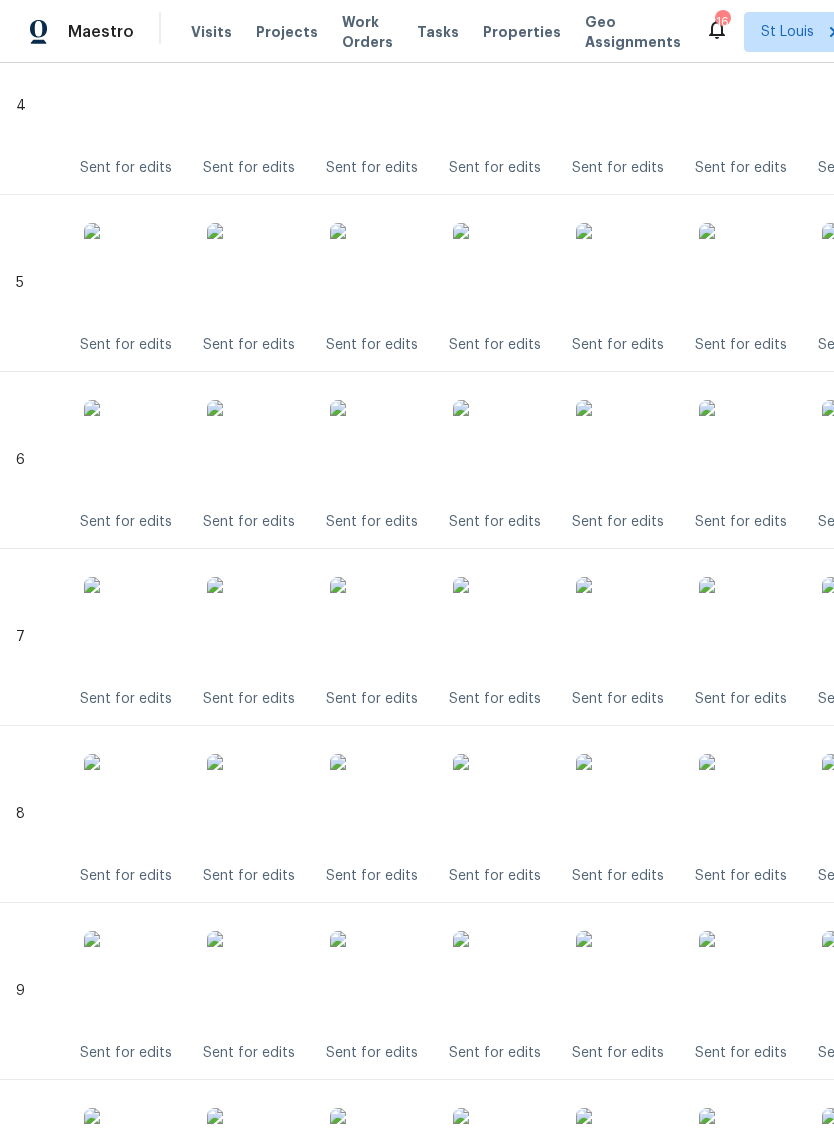 scroll, scrollTop: 1256, scrollLeft: 0, axis: vertical 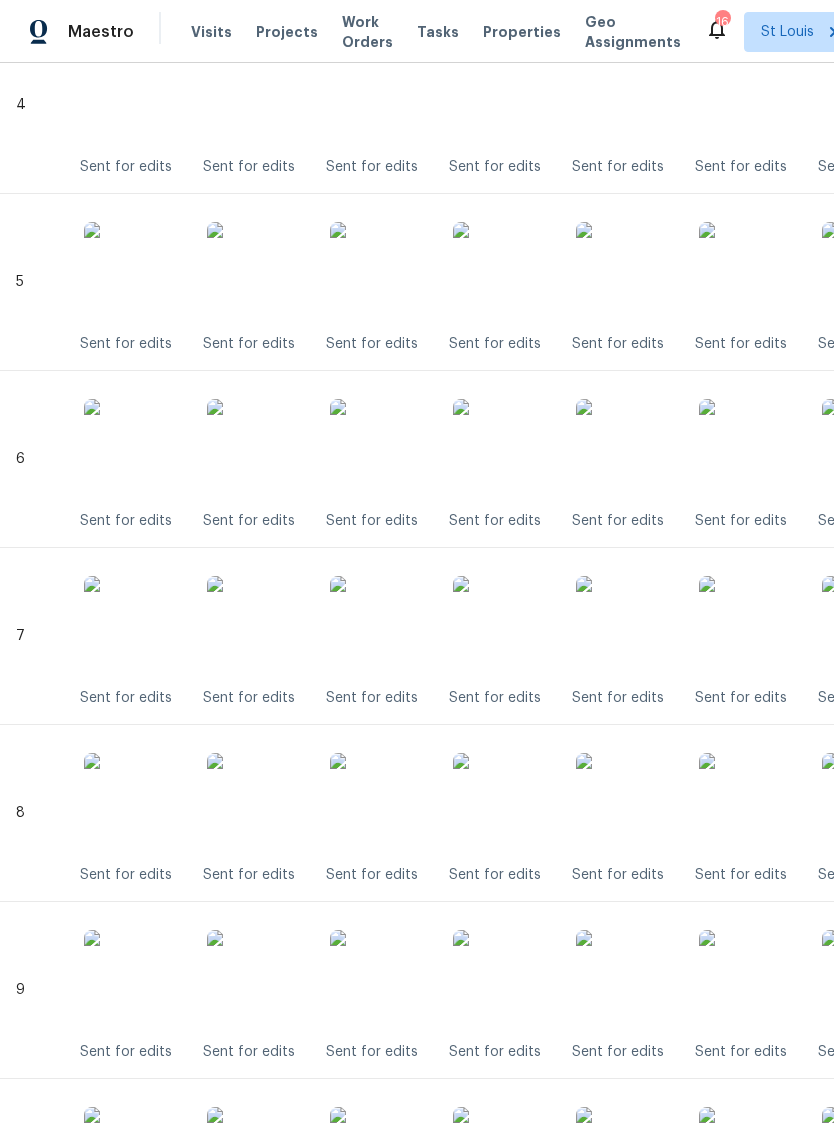 click at bounding box center [503, 626] 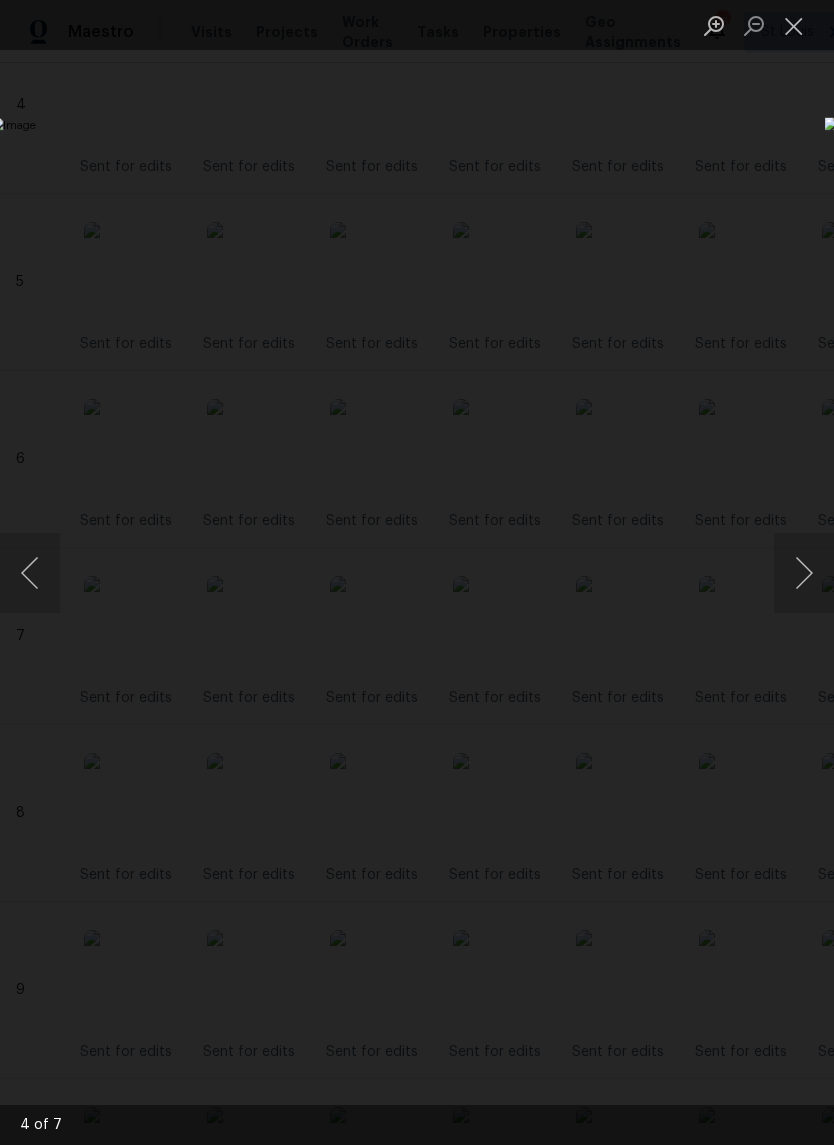 click at bounding box center [417, 572] 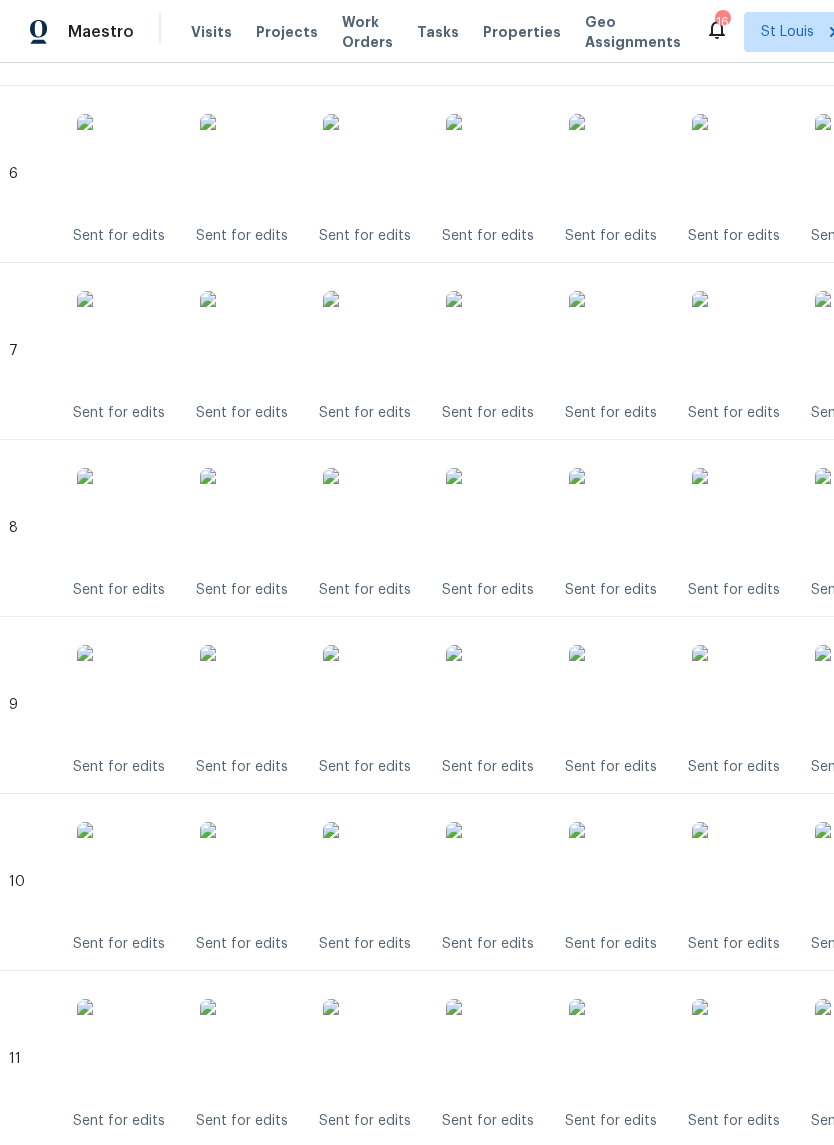 scroll, scrollTop: 1541, scrollLeft: 8, axis: both 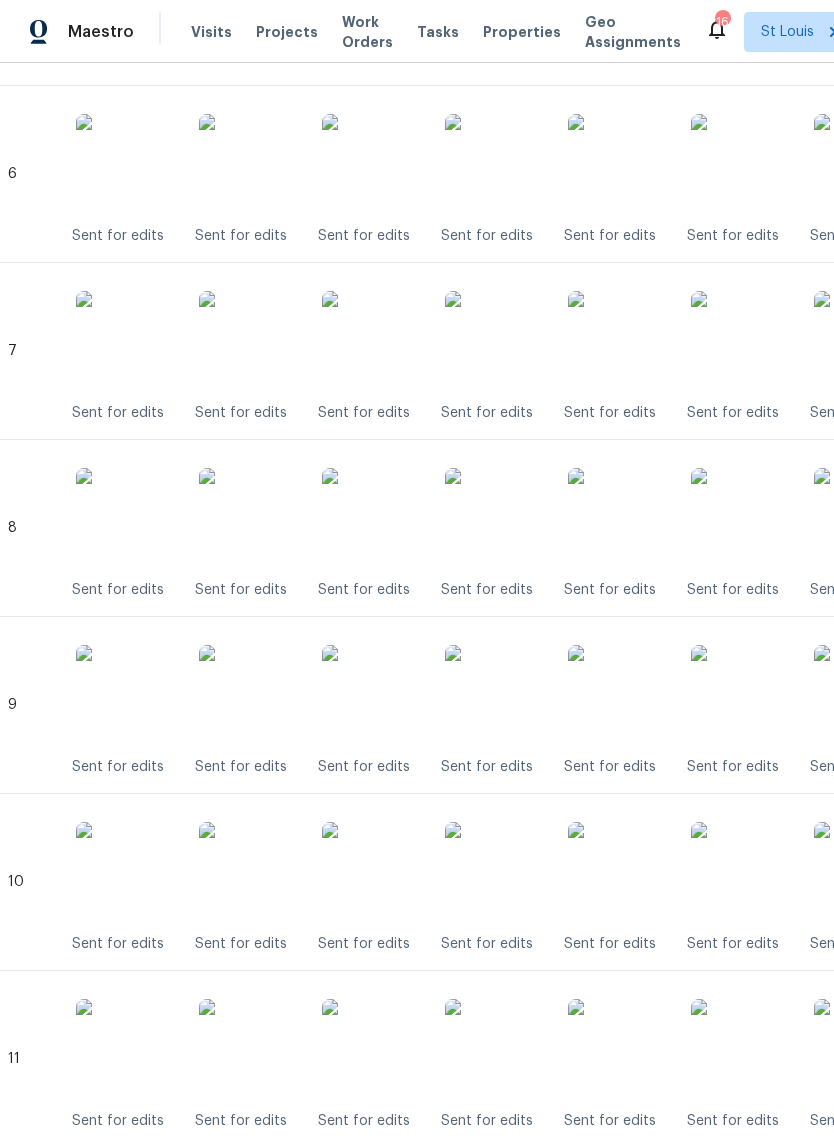 click at bounding box center [495, 518] 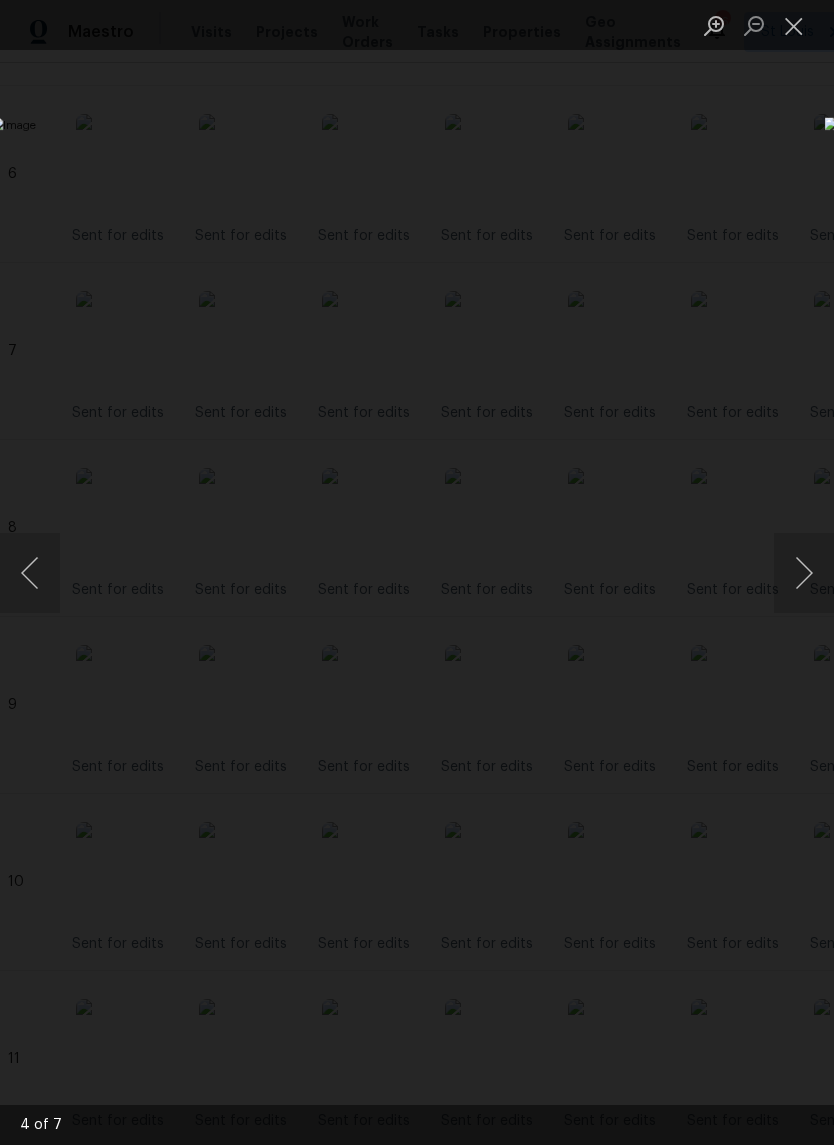 click at bounding box center [794, 25] 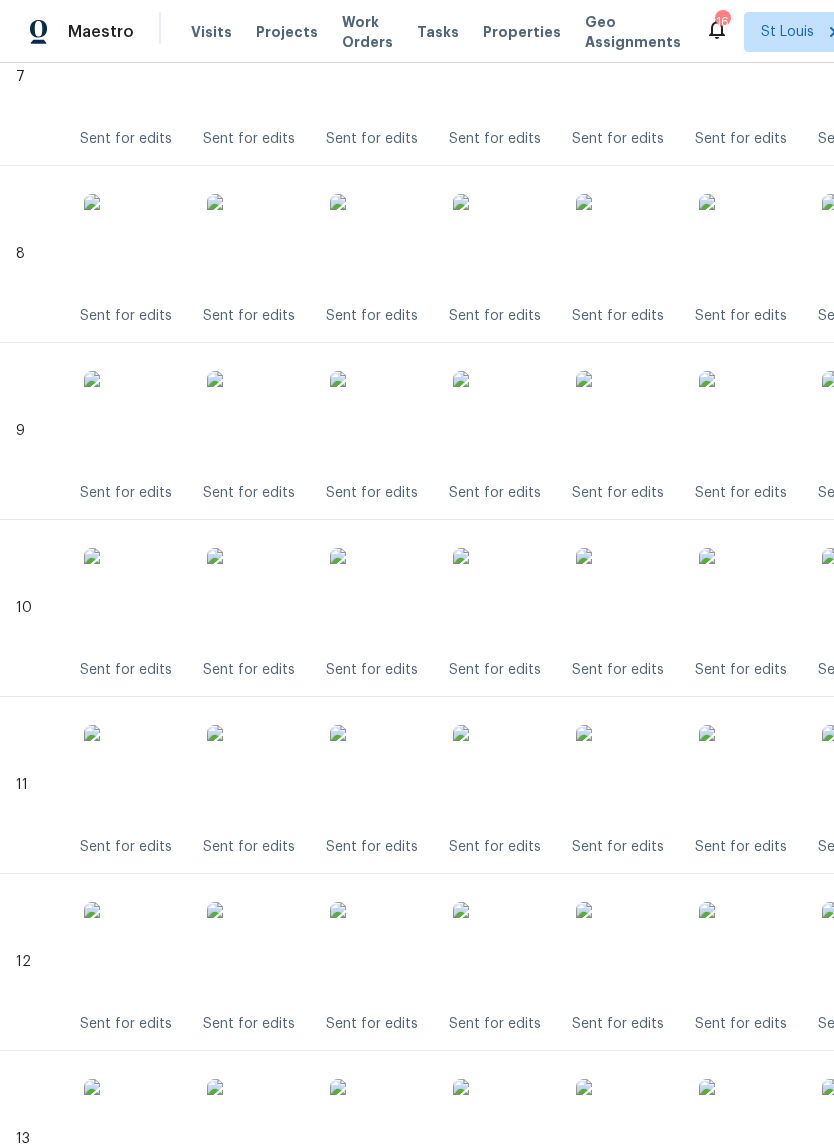 scroll, scrollTop: 1816, scrollLeft: 0, axis: vertical 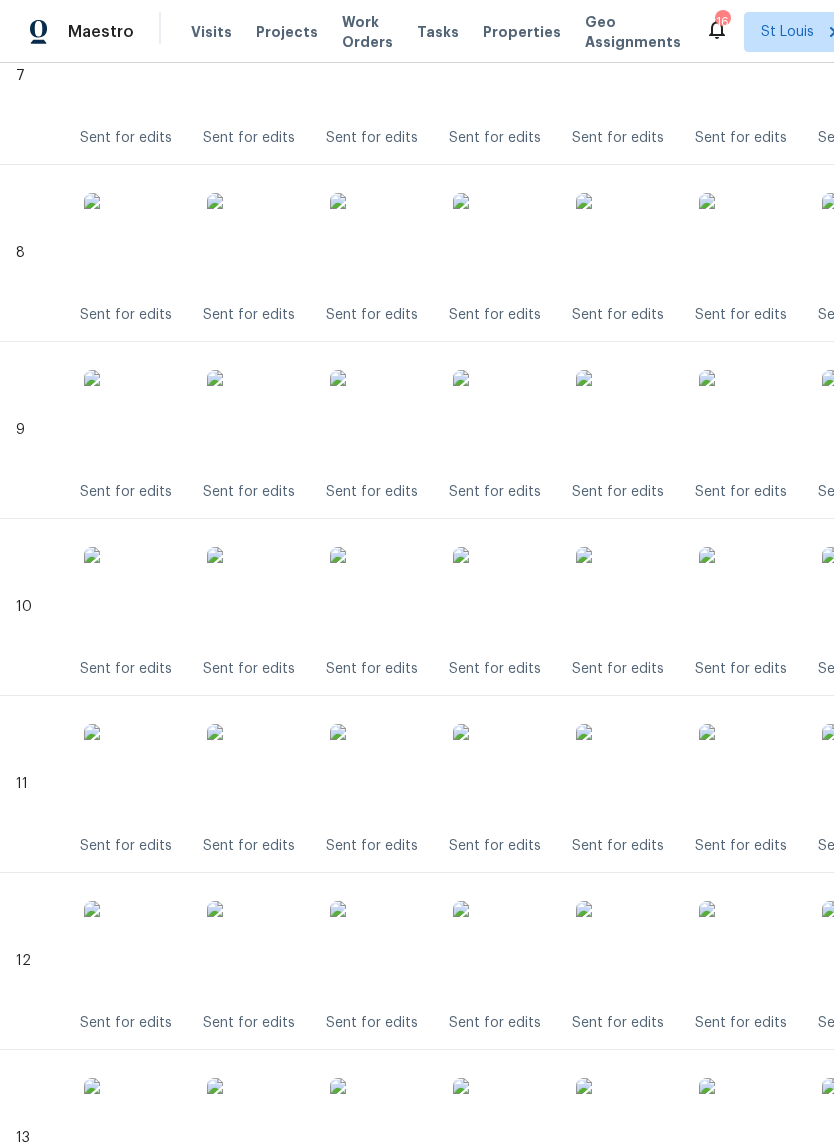 click at bounding box center [503, 597] 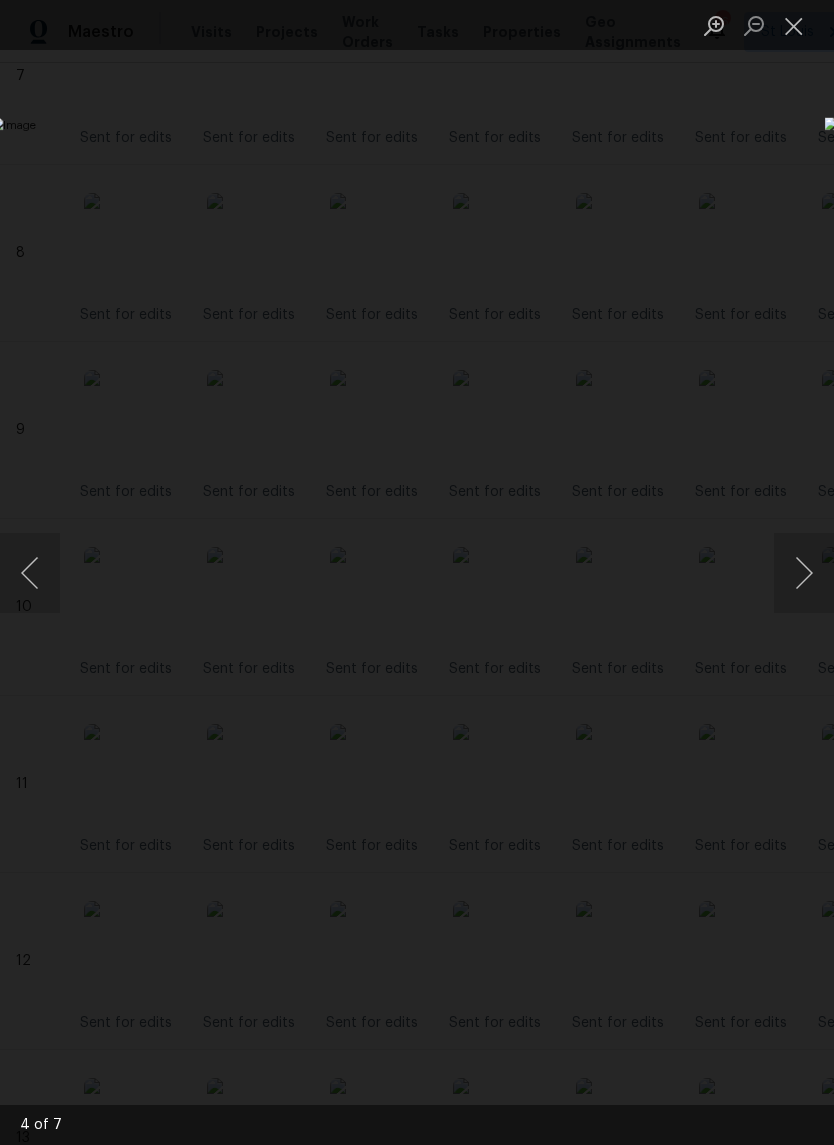 click at bounding box center [794, 25] 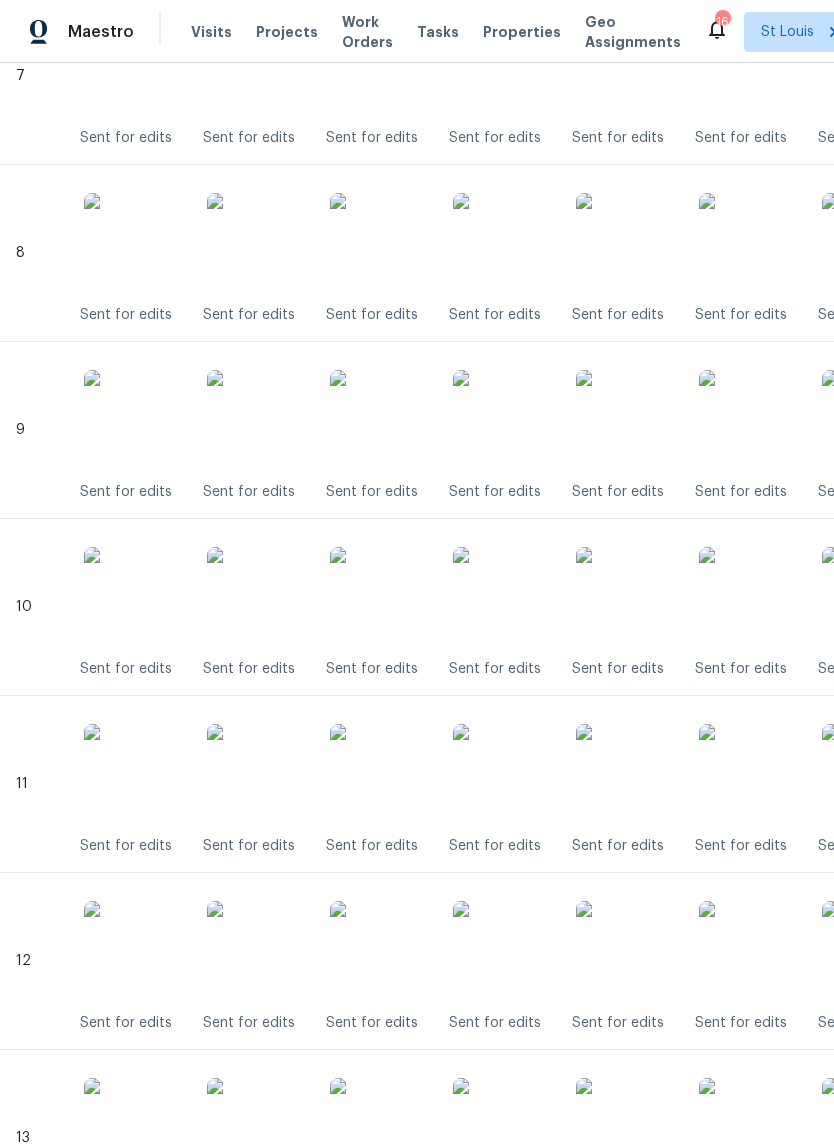 click at bounding box center [503, 774] 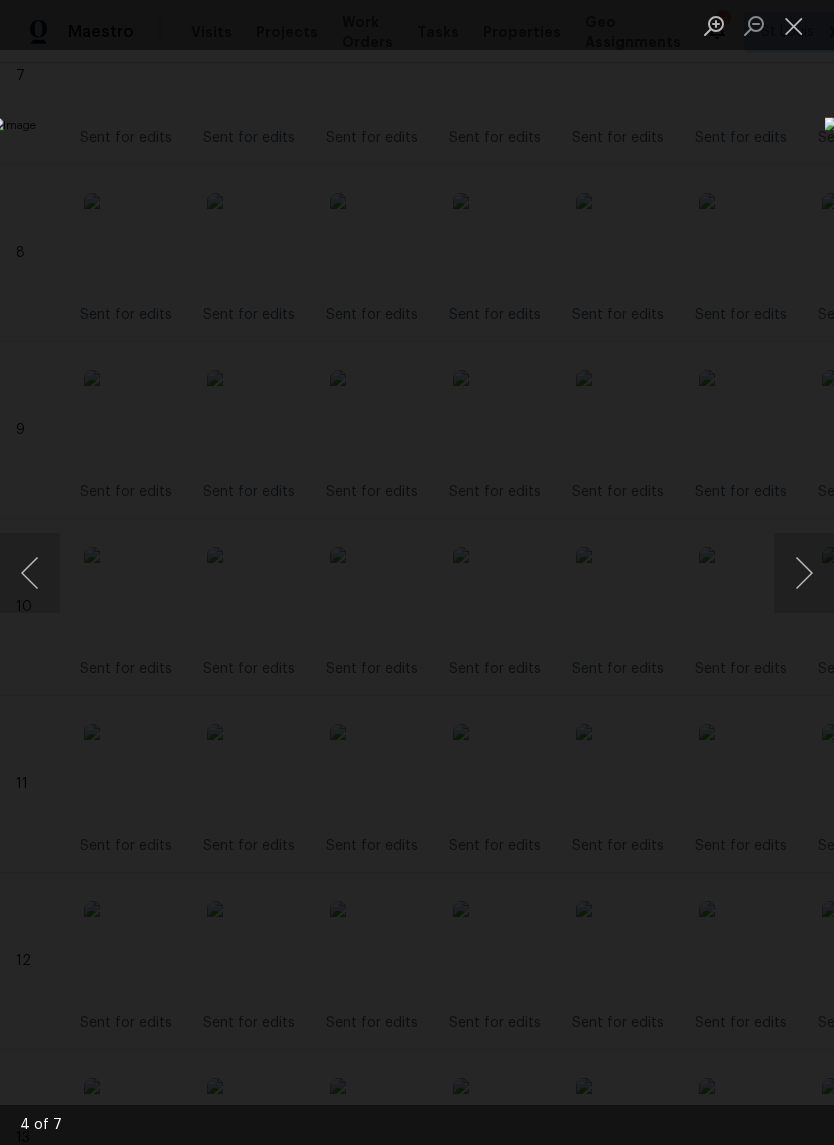 click at bounding box center [794, 25] 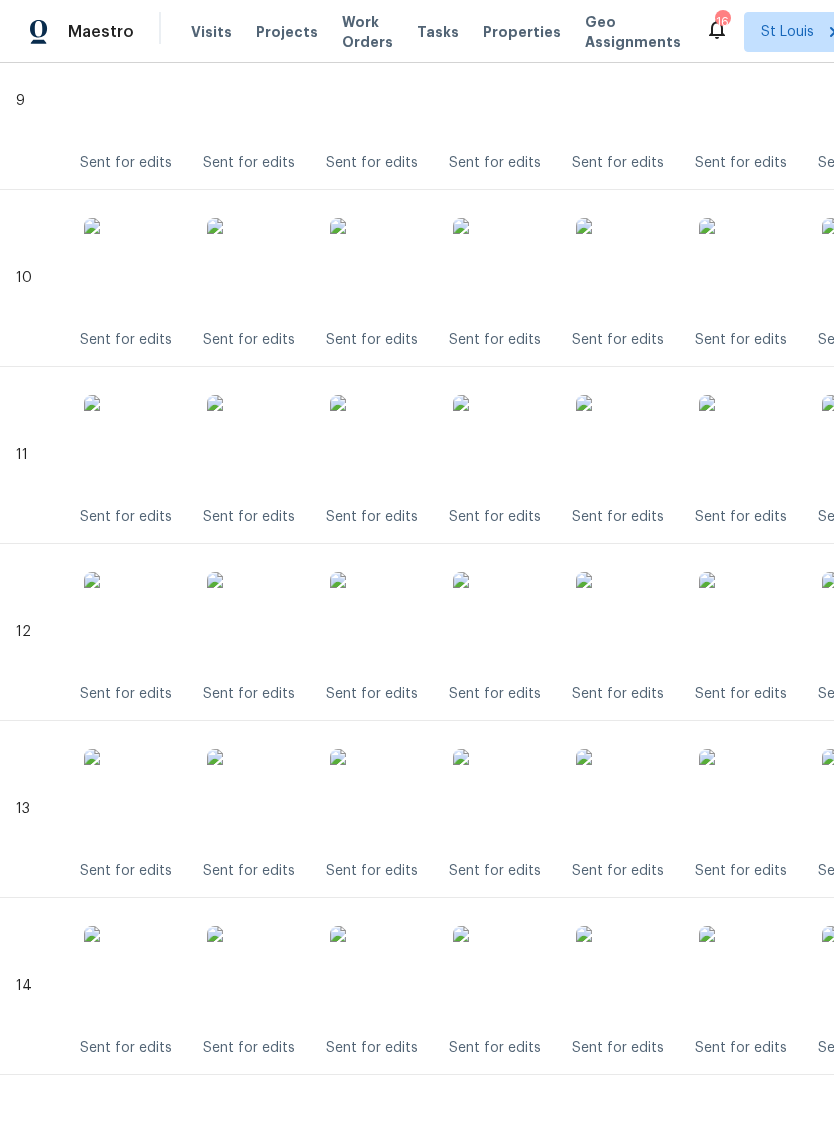 scroll, scrollTop: 2145, scrollLeft: 0, axis: vertical 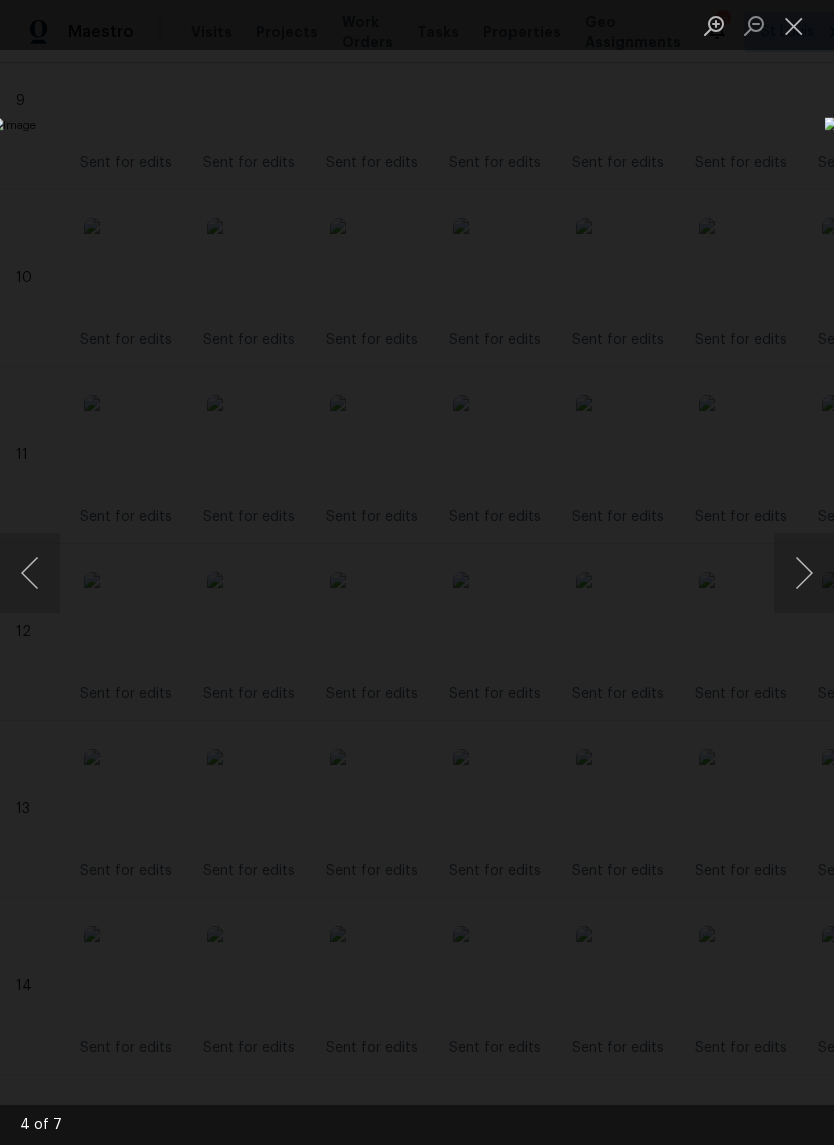 click at bounding box center [794, 25] 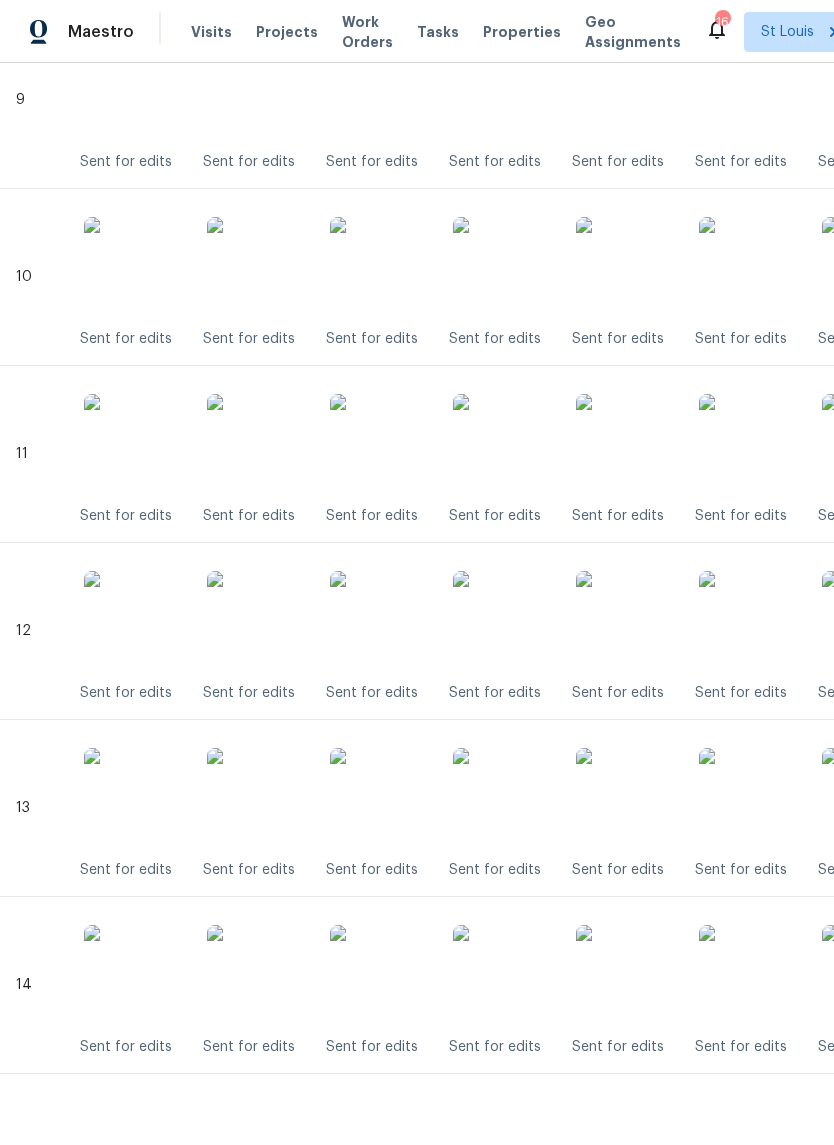 scroll, scrollTop: 2145, scrollLeft: 0, axis: vertical 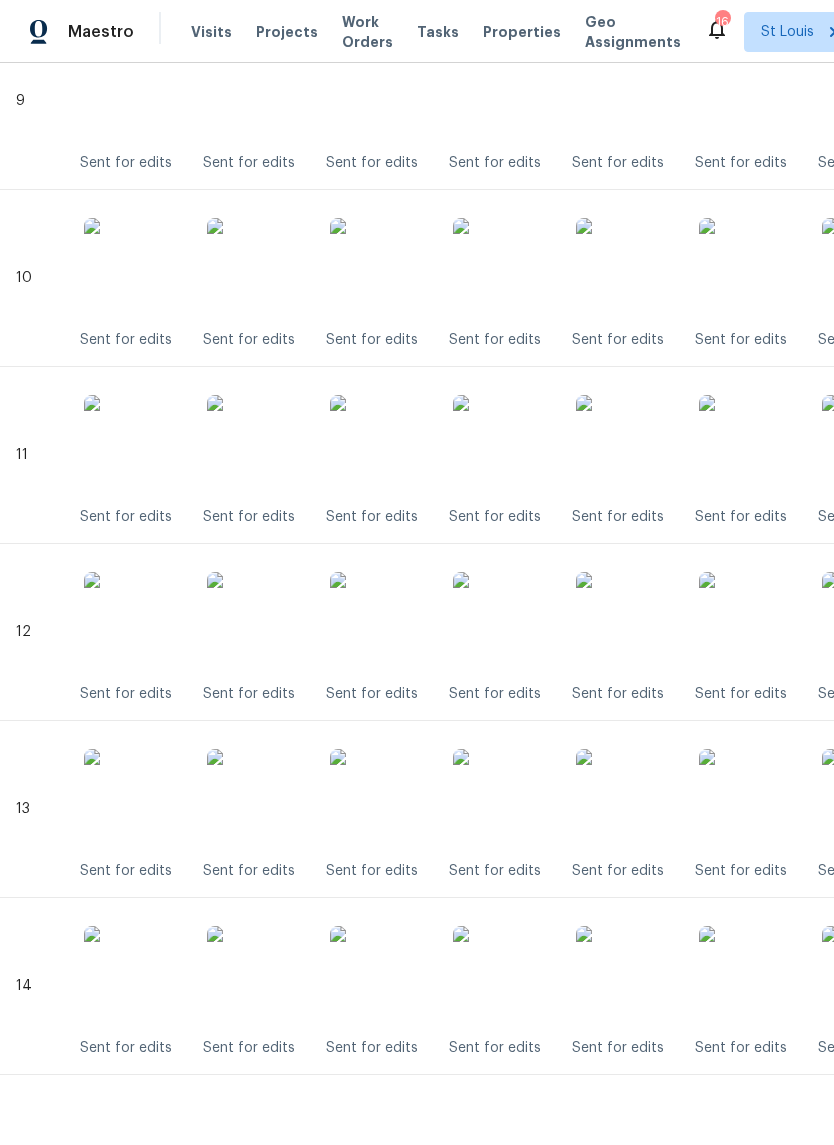 click at bounding box center [626, 976] 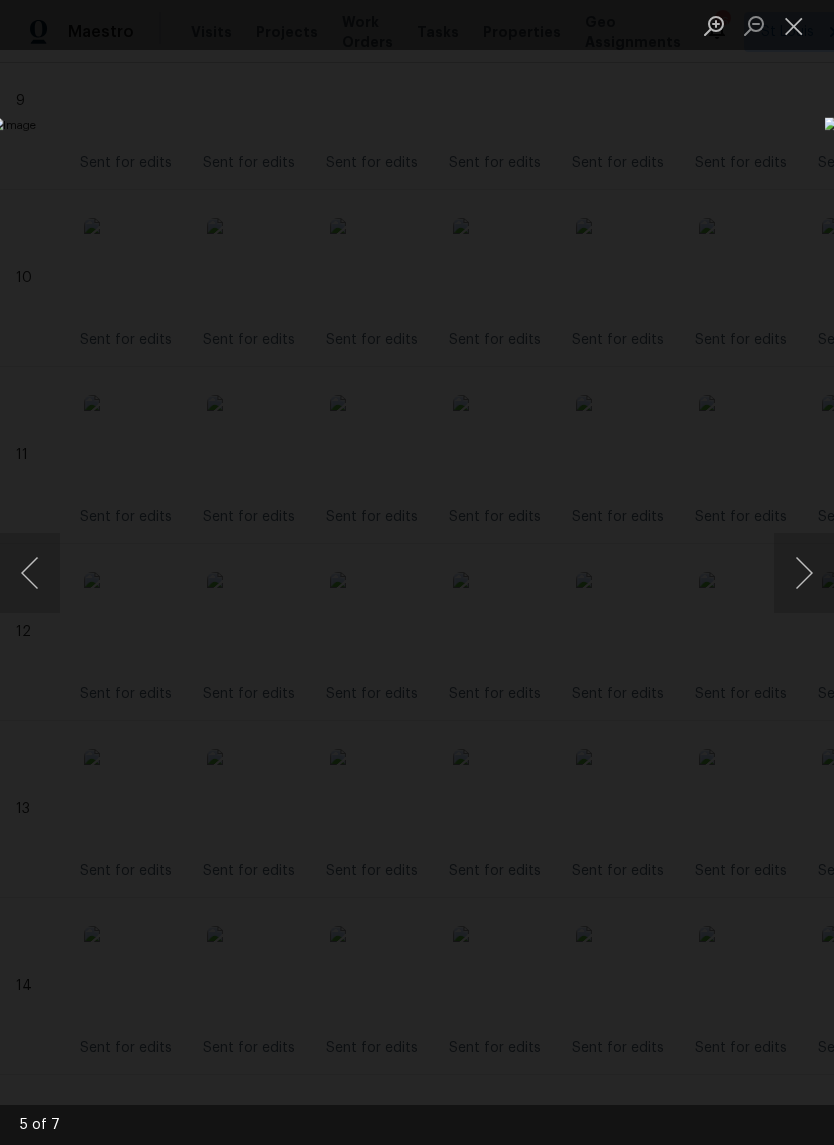 click at bounding box center (30, 573) 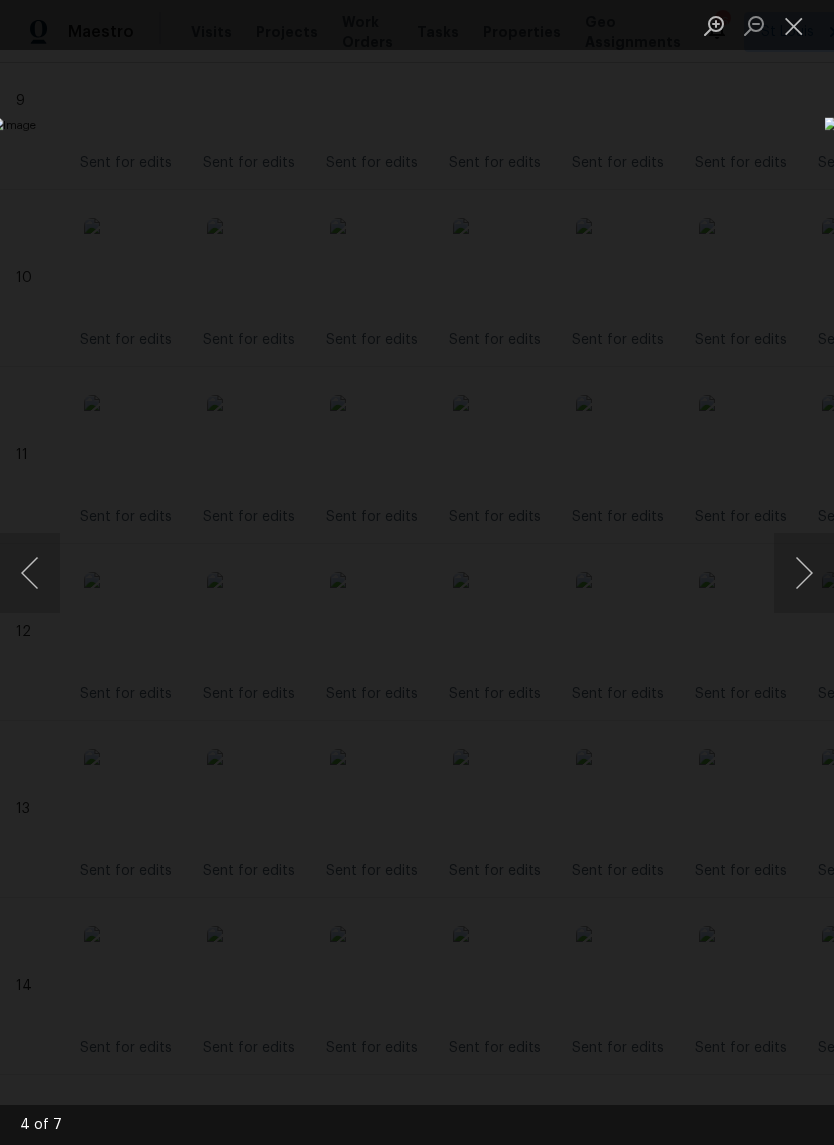 click at bounding box center (794, 25) 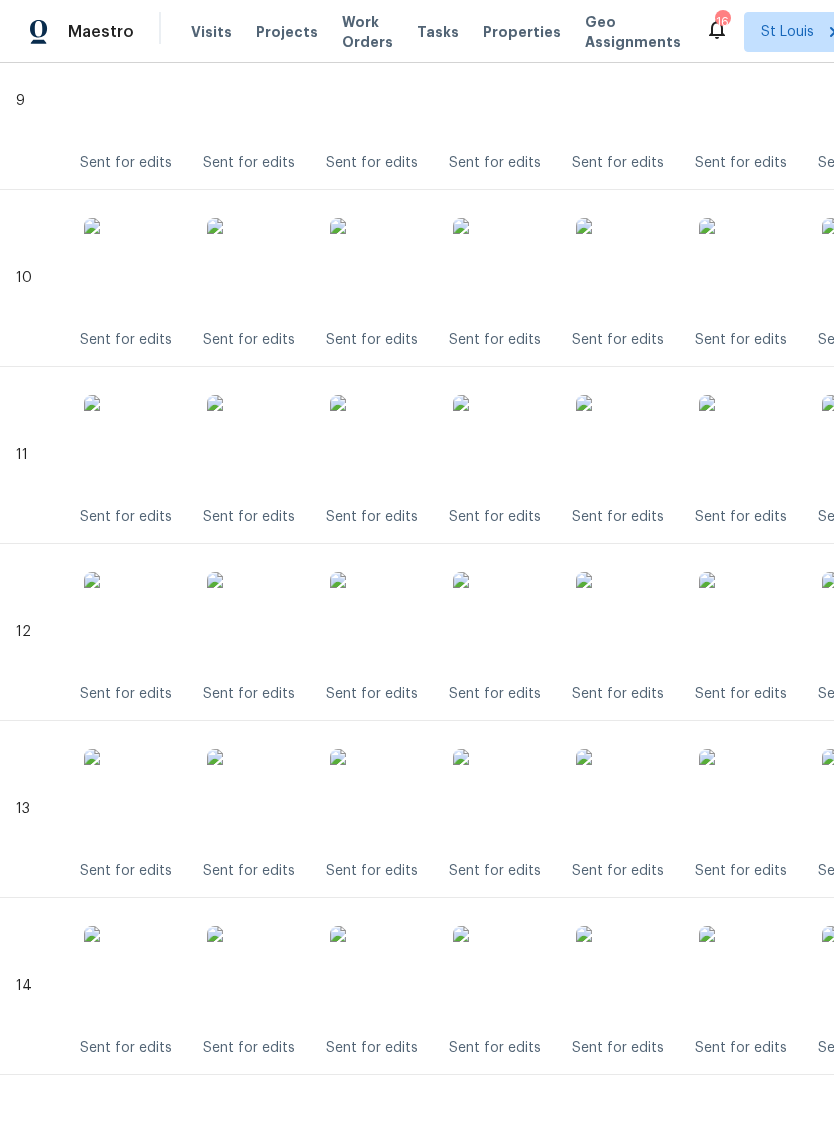 click at bounding box center (503, 799) 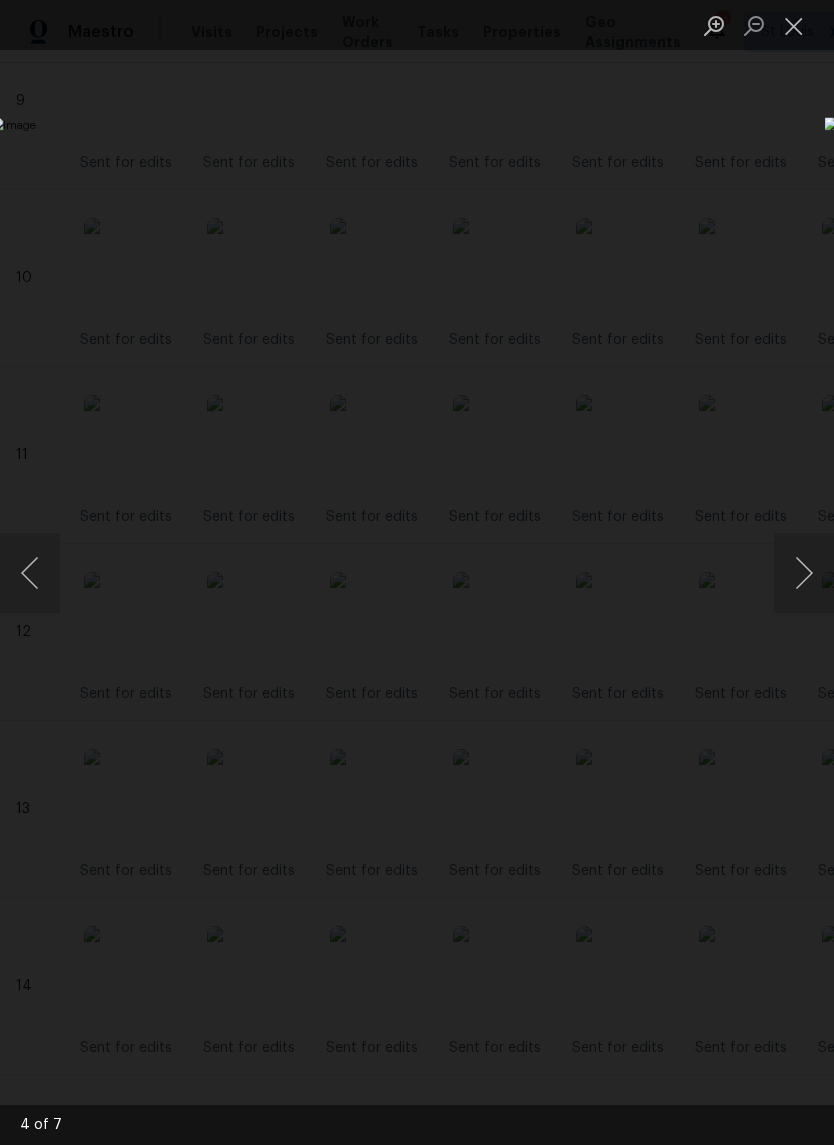 click at bounding box center (794, 25) 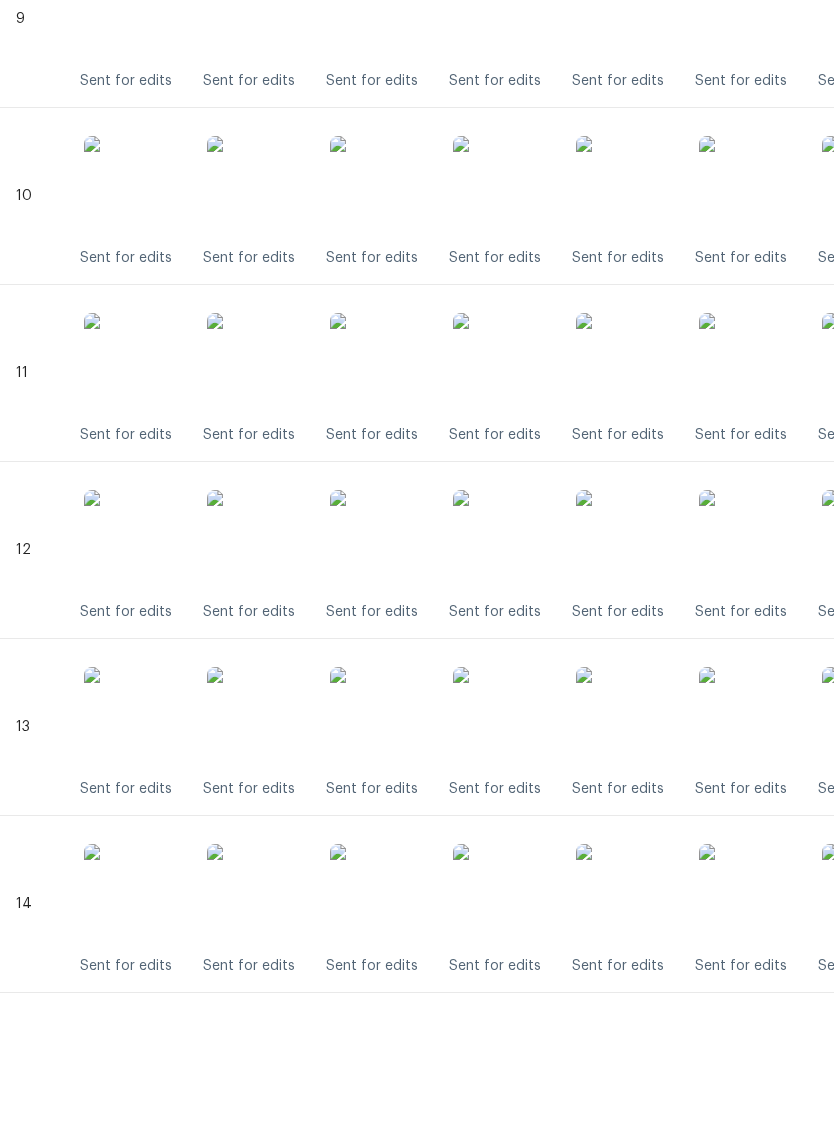 scroll, scrollTop: 0, scrollLeft: 0, axis: both 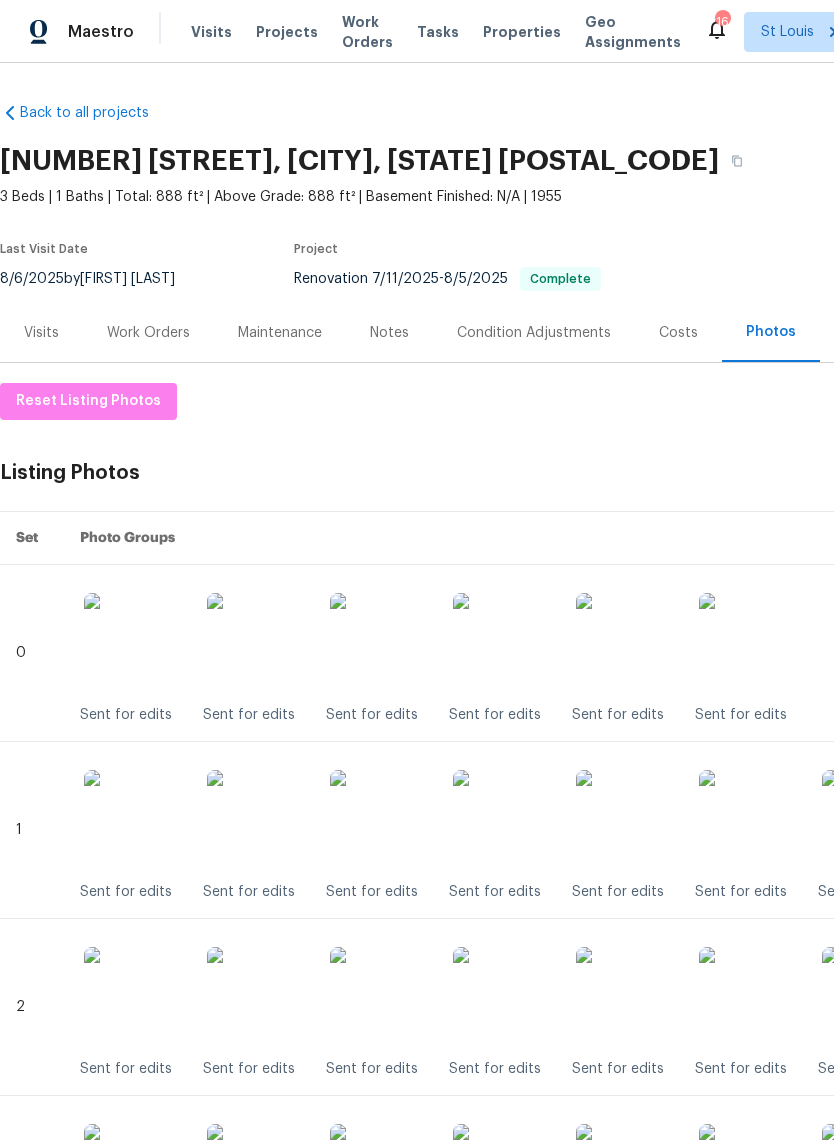 click on "Notes" at bounding box center (389, 332) 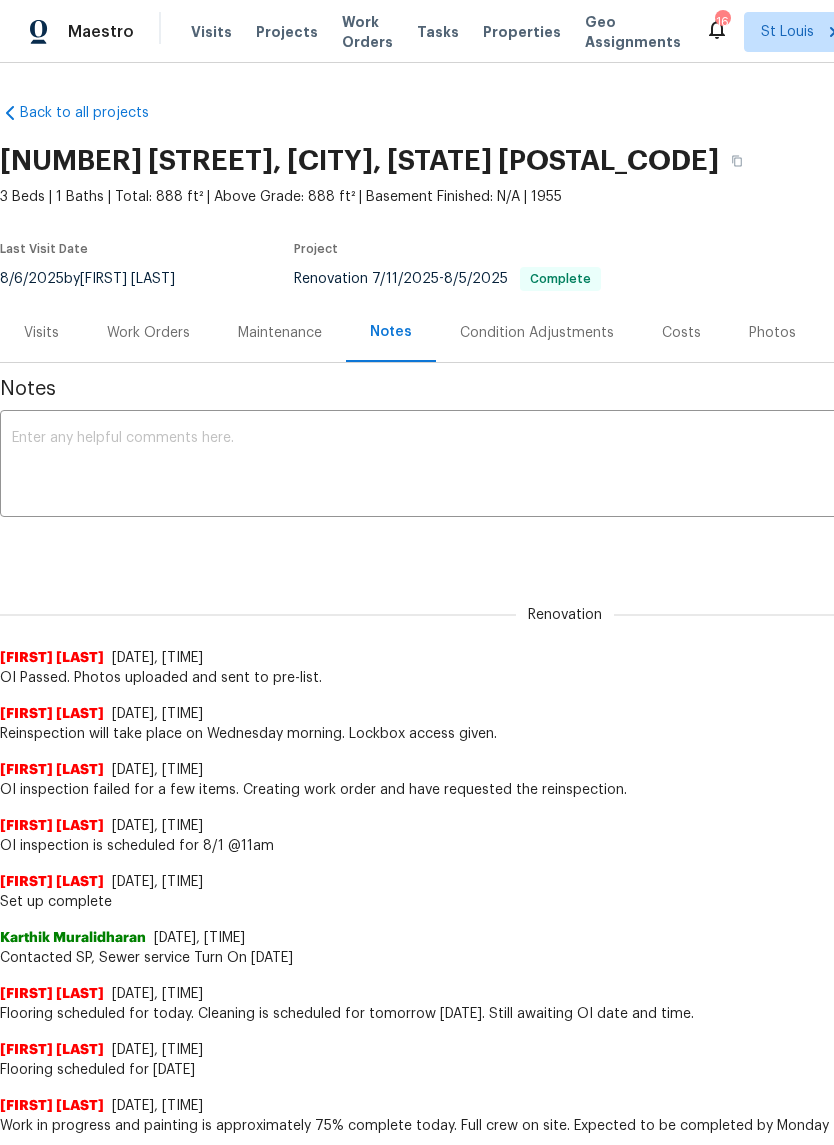 click on "Work Orders" at bounding box center (148, 333) 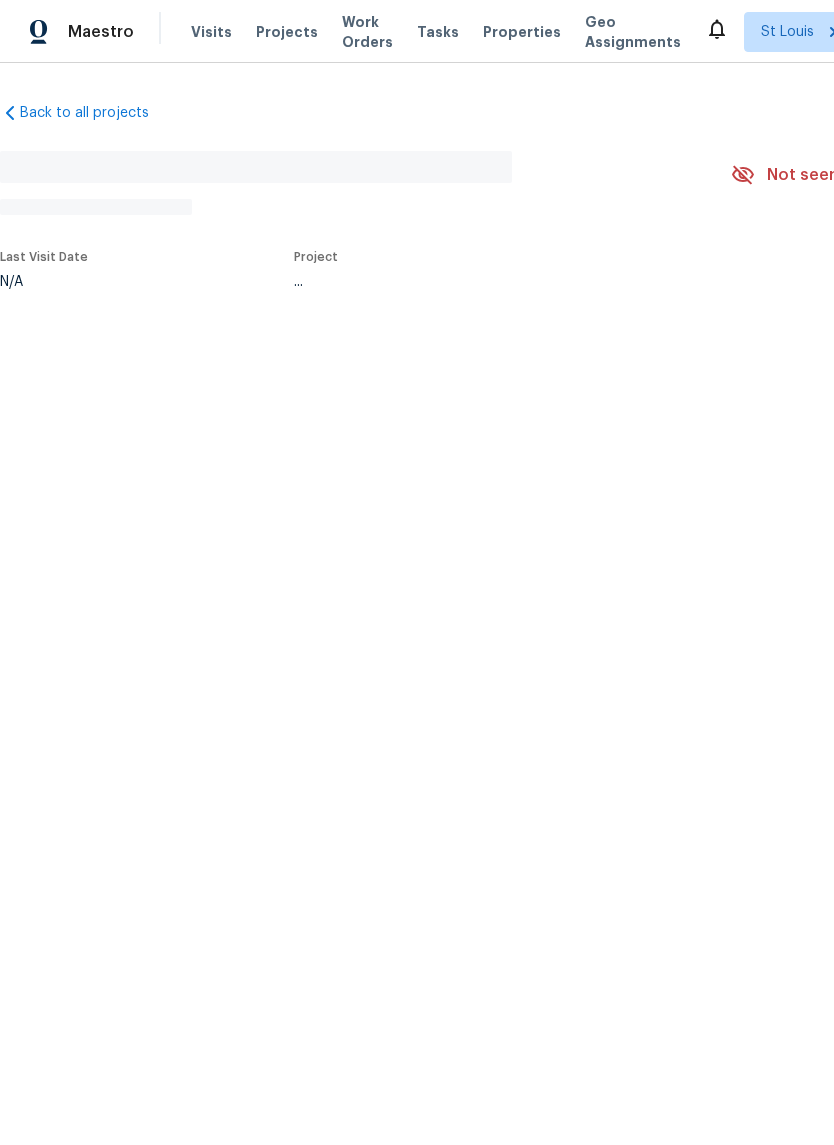 scroll, scrollTop: 0, scrollLeft: 0, axis: both 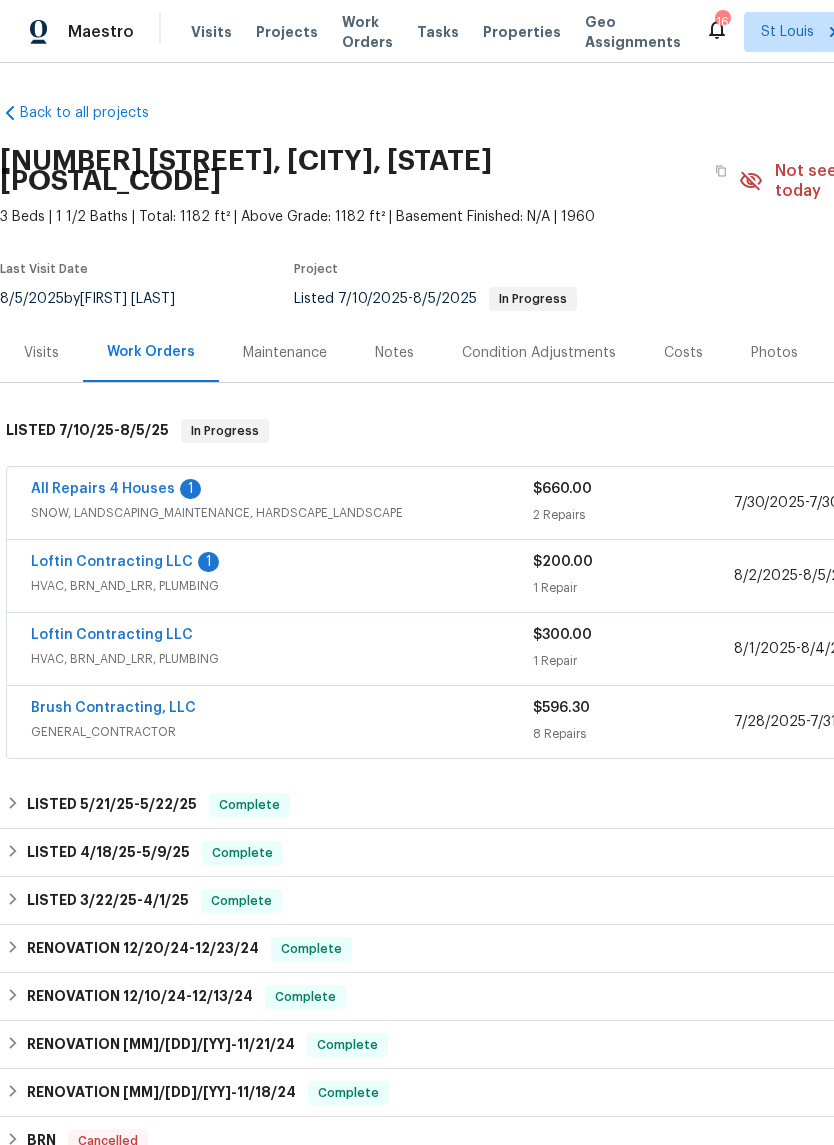 click on "All Repairs 4 Houses" at bounding box center (103, 489) 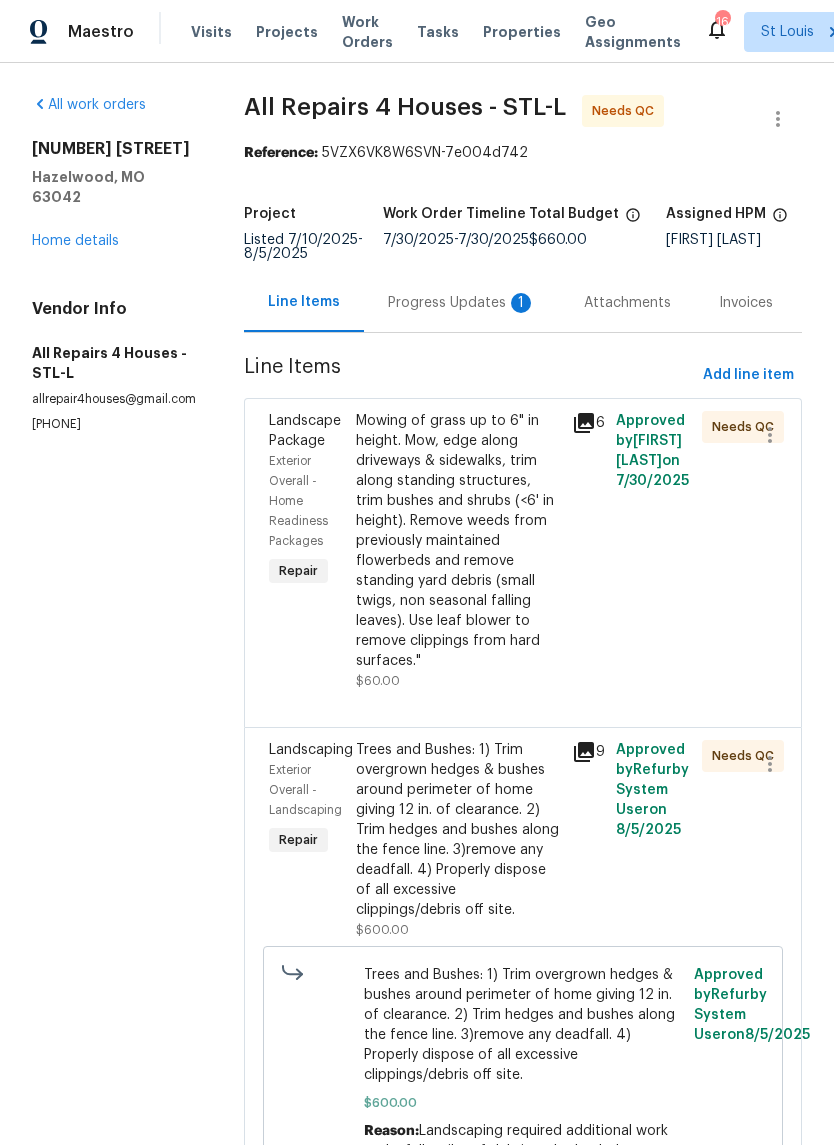 click on "Progress Updates 1" at bounding box center [462, 303] 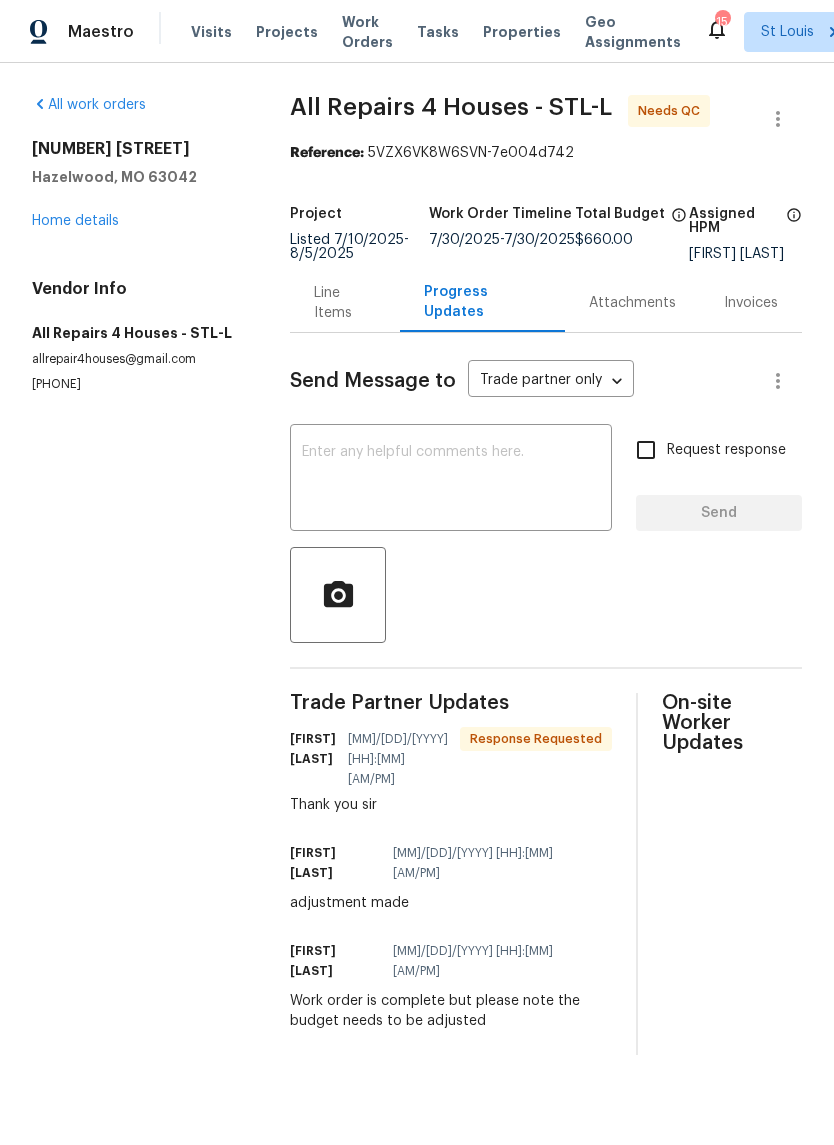 click on "Line Items" at bounding box center [345, 303] 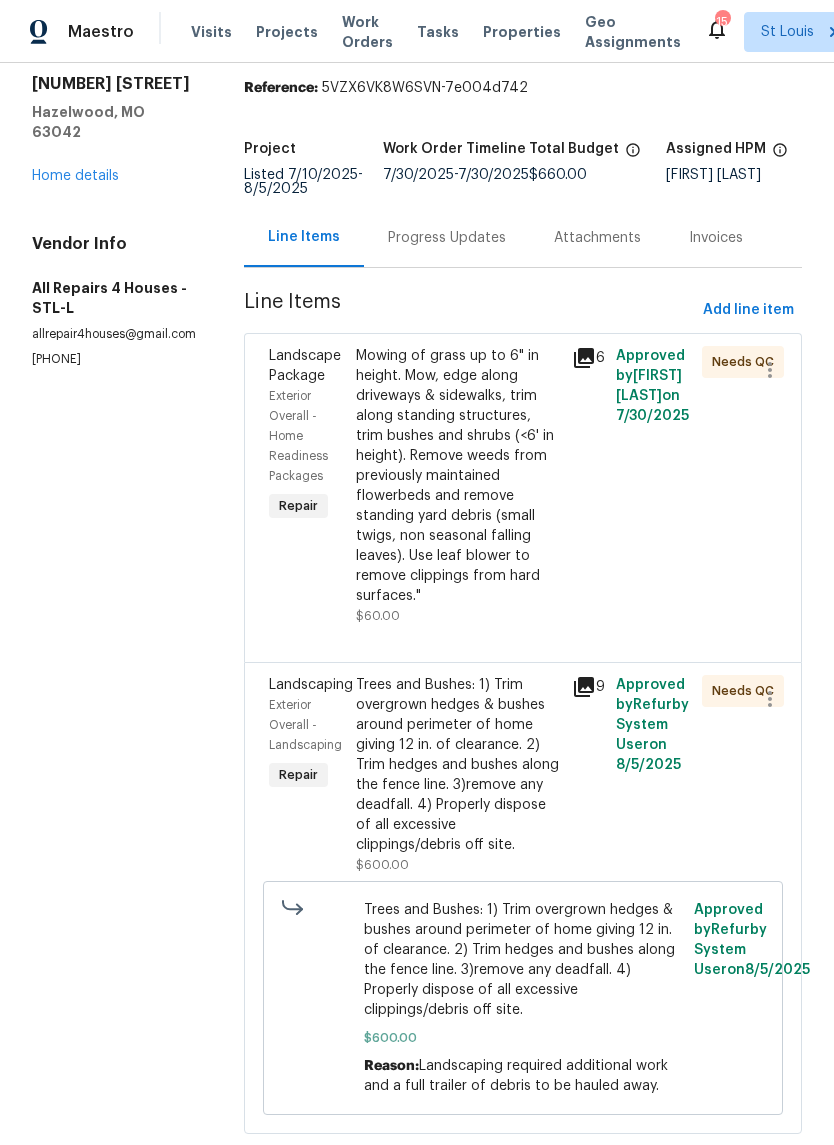 scroll, scrollTop: 64, scrollLeft: 0, axis: vertical 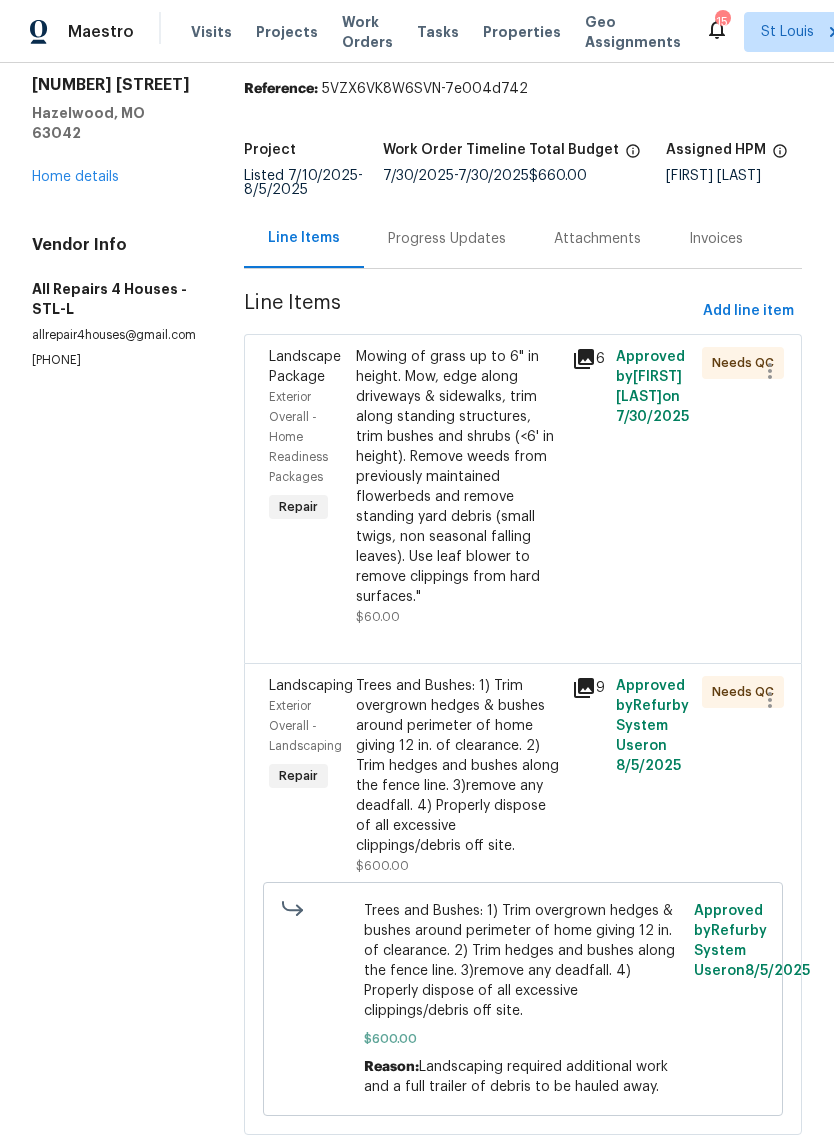 click 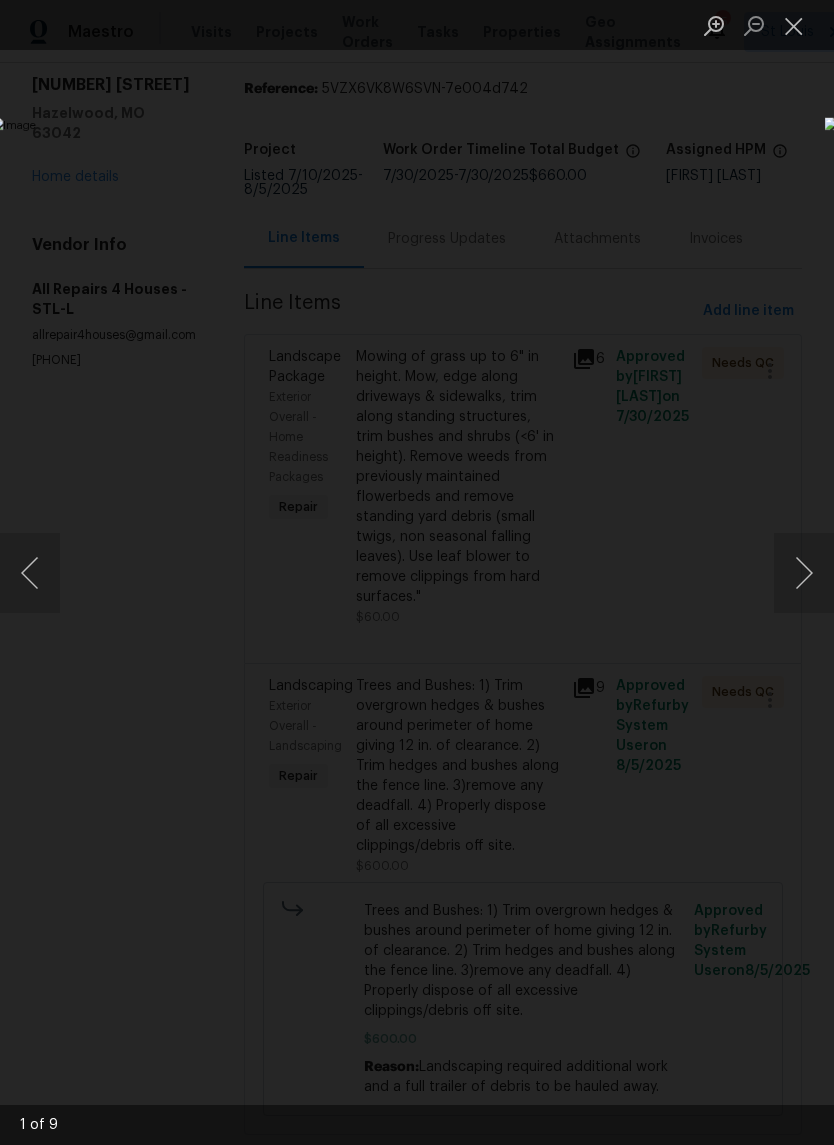 click at bounding box center (804, 573) 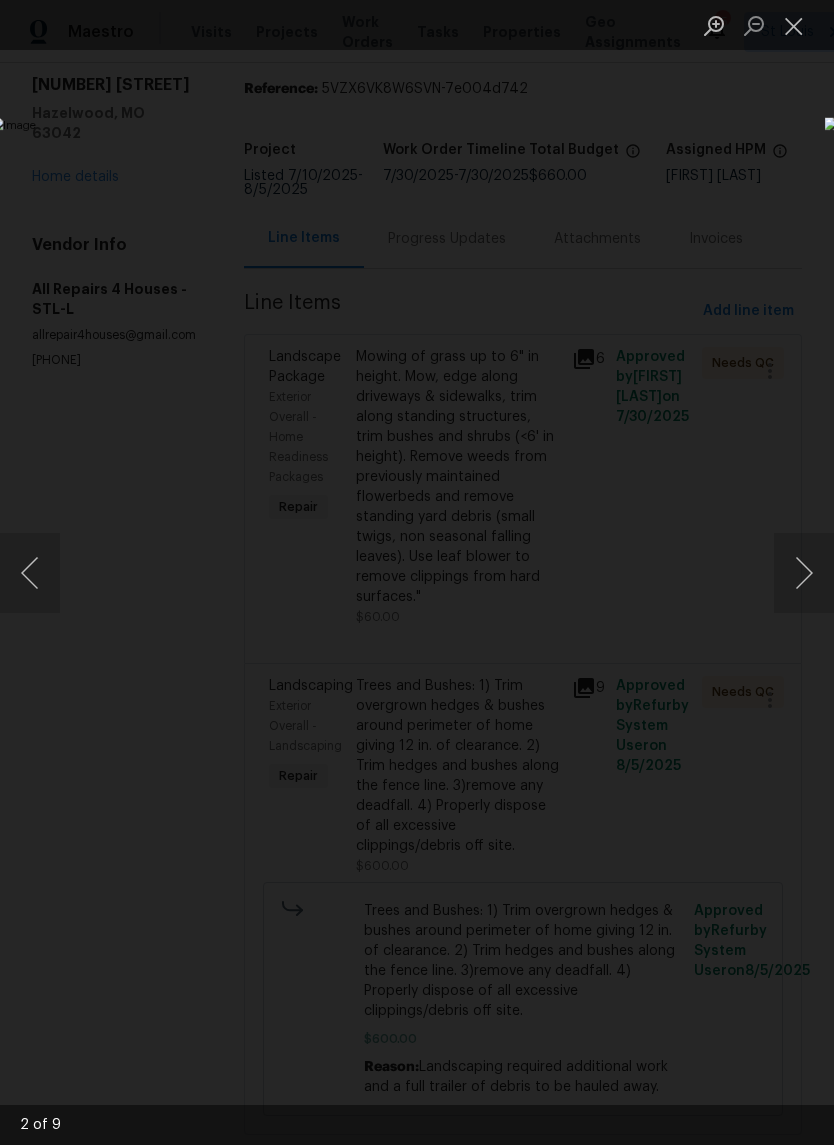 click at bounding box center [804, 573] 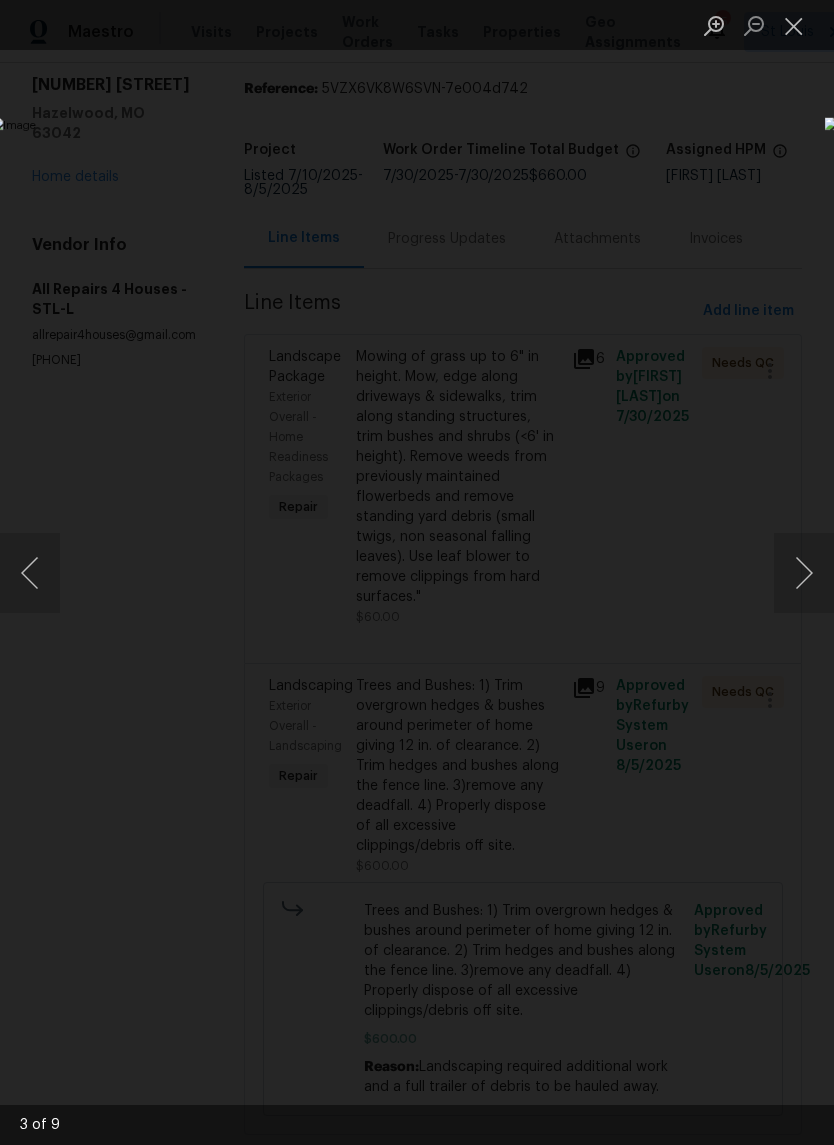 click at bounding box center [804, 573] 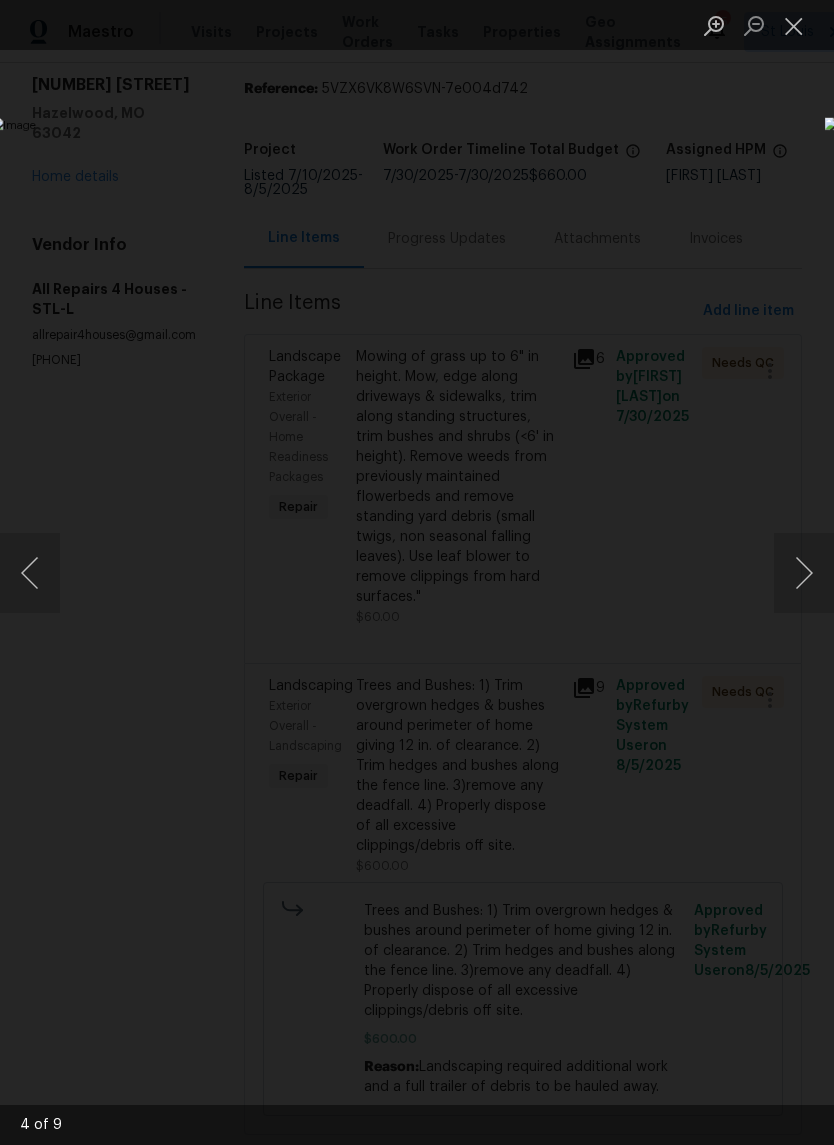 click at bounding box center (804, 573) 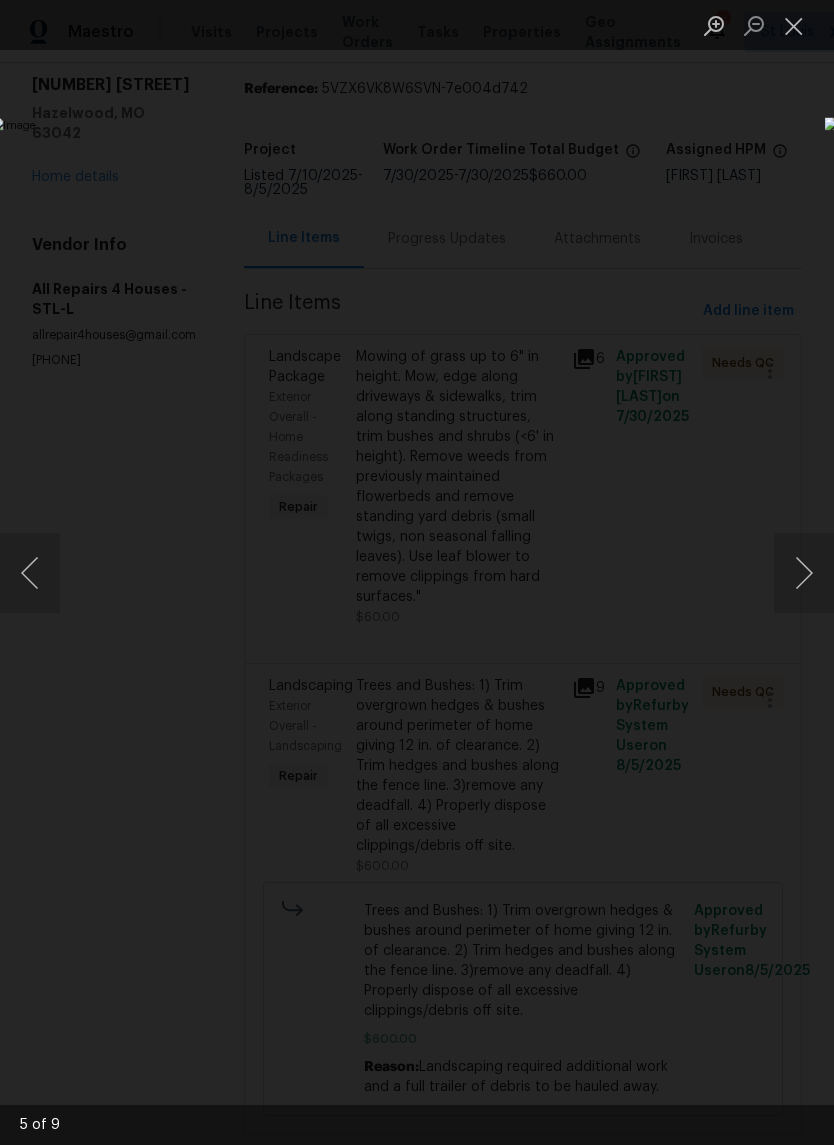 click at bounding box center [804, 573] 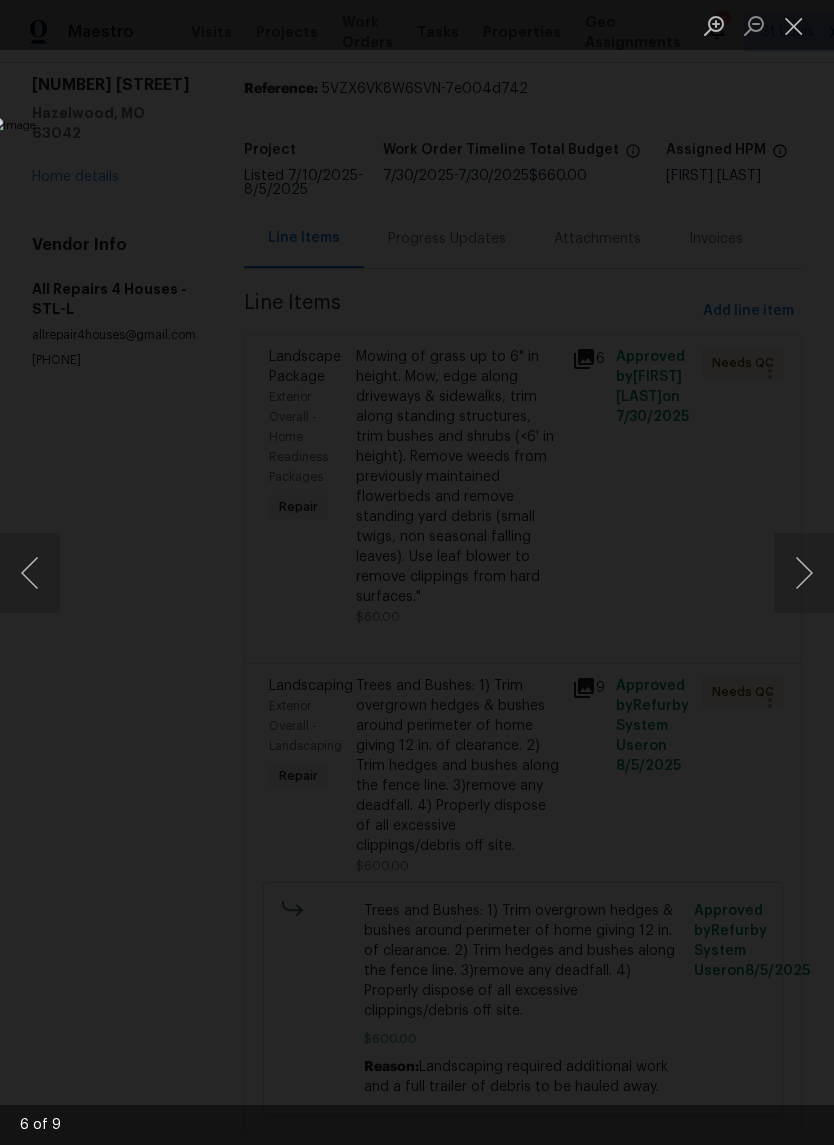 click at bounding box center (804, 573) 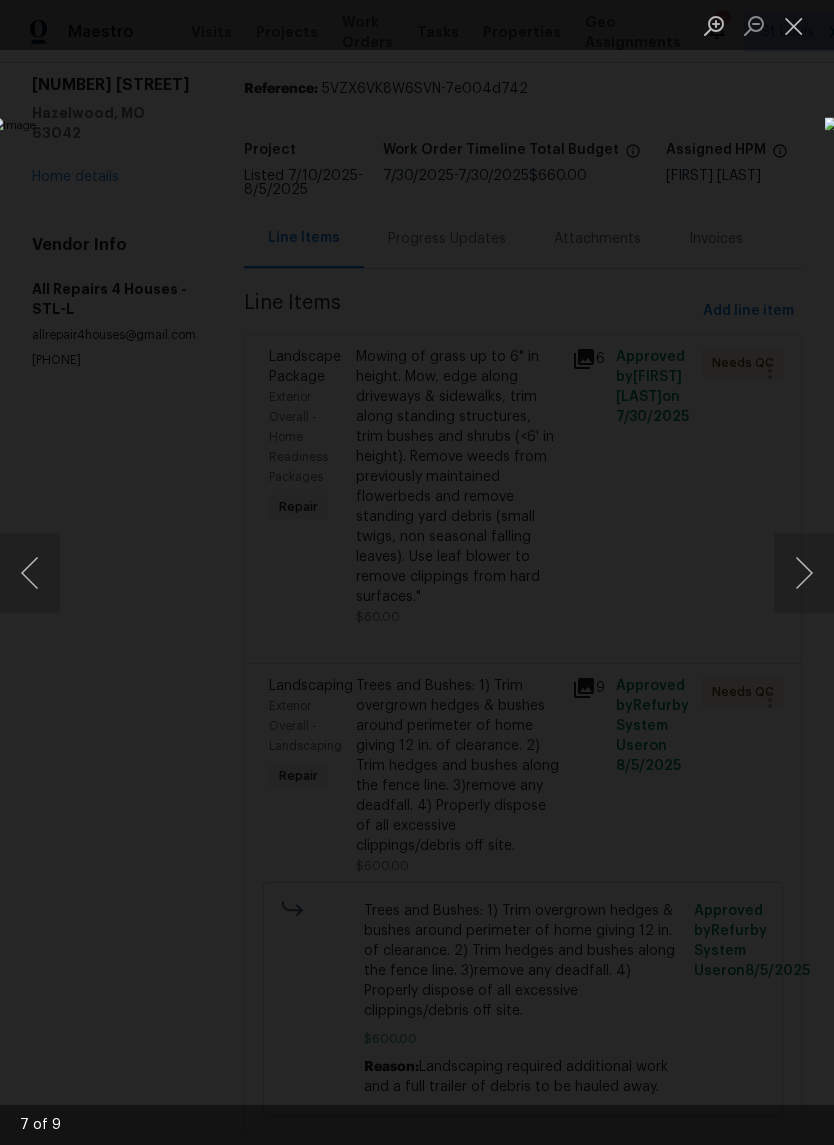 click at bounding box center (804, 573) 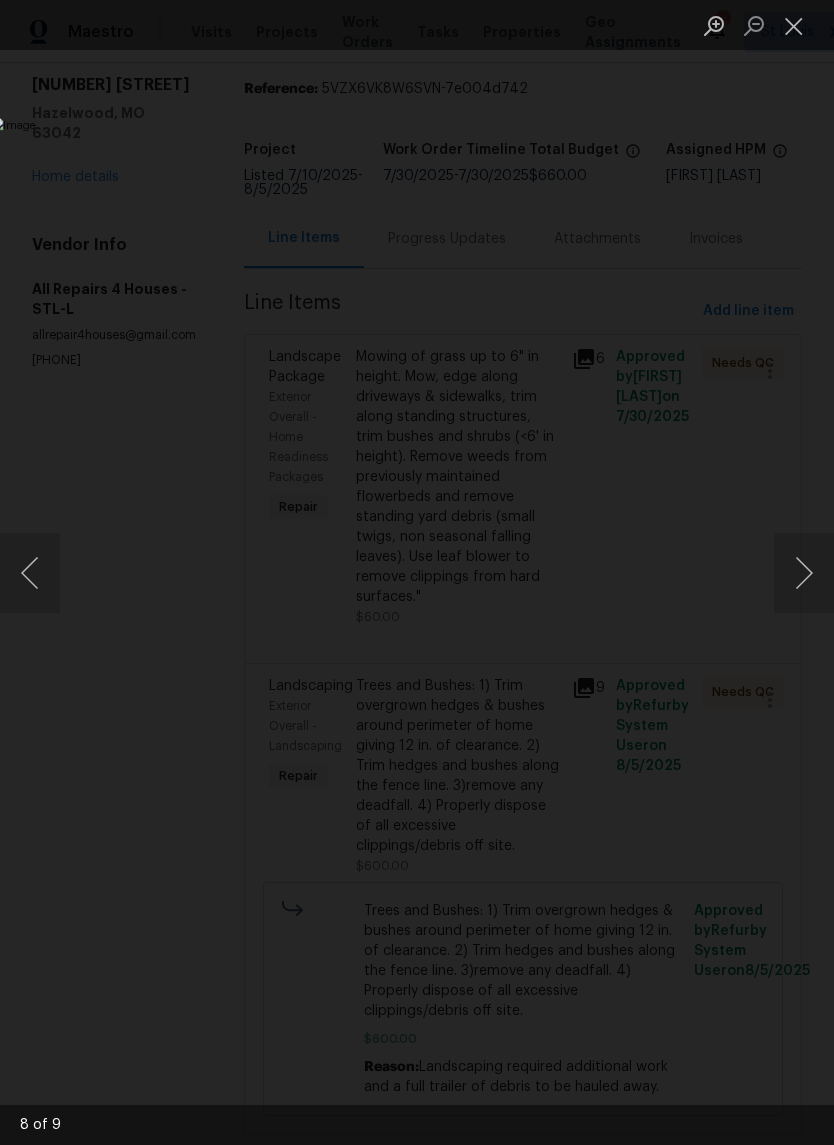 click at bounding box center [804, 573] 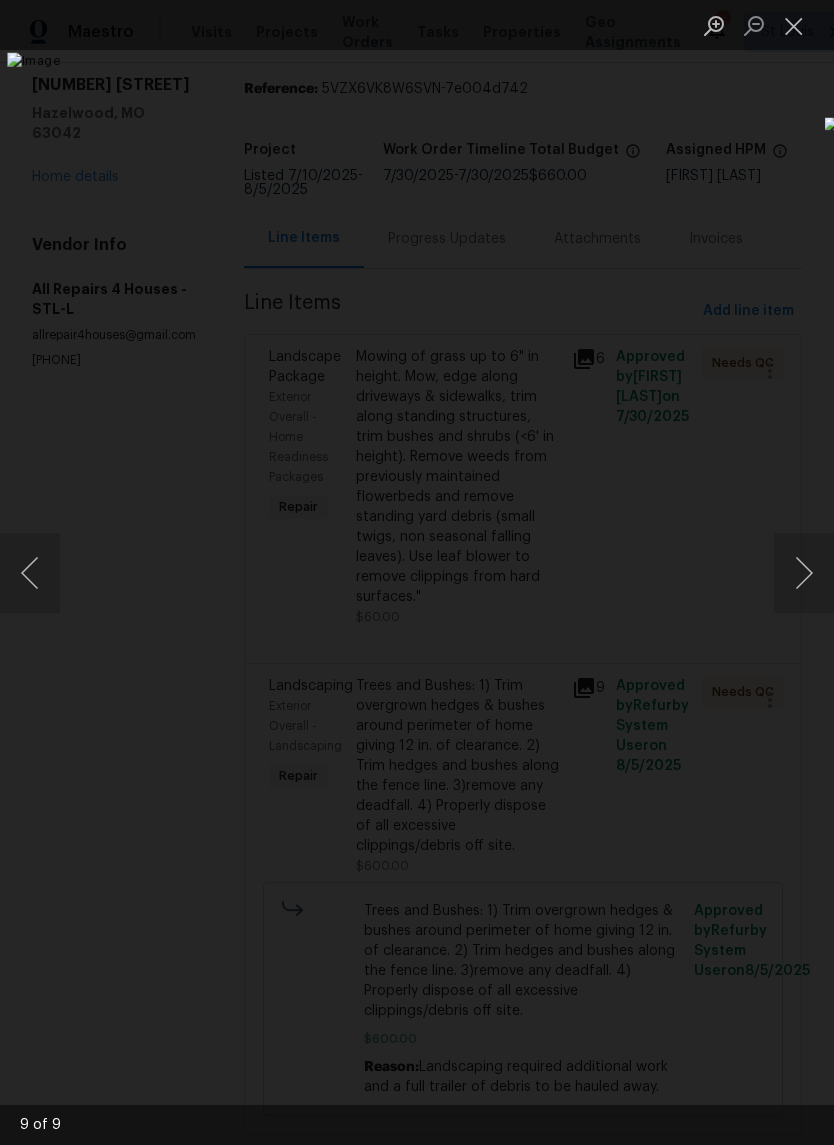 click at bounding box center [794, 25] 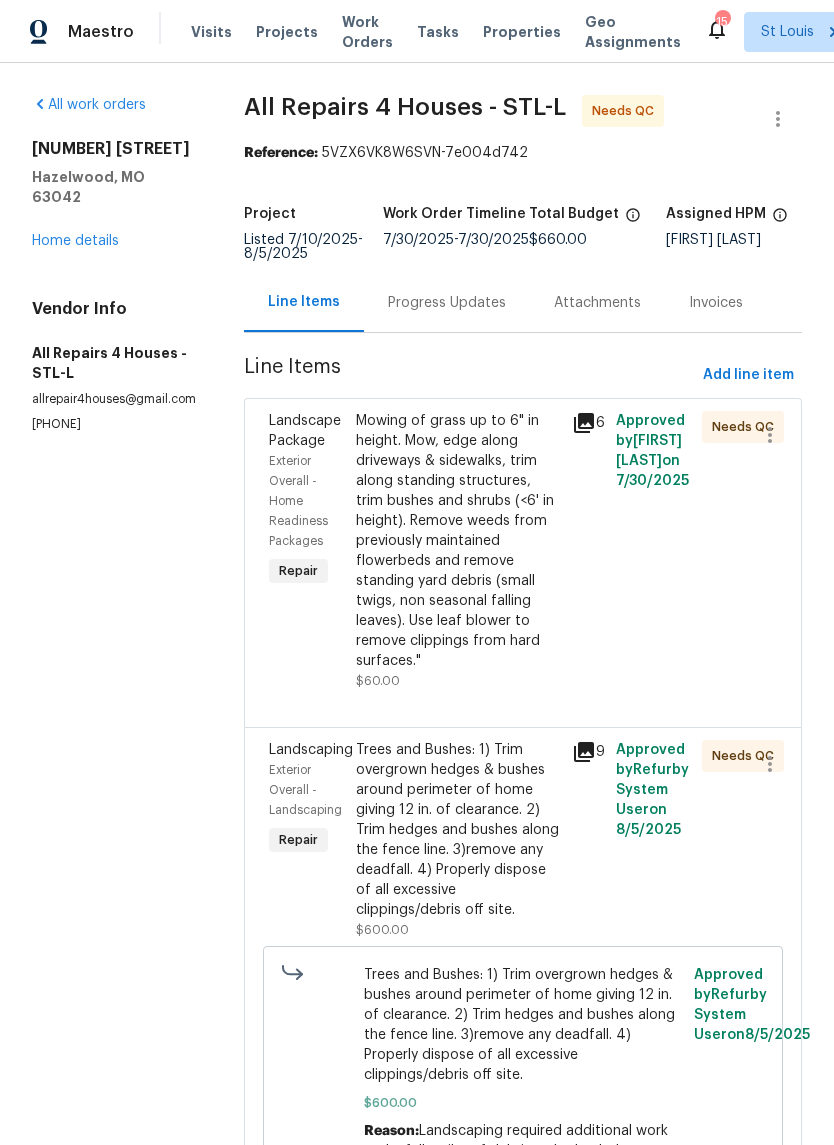 scroll, scrollTop: 0, scrollLeft: 0, axis: both 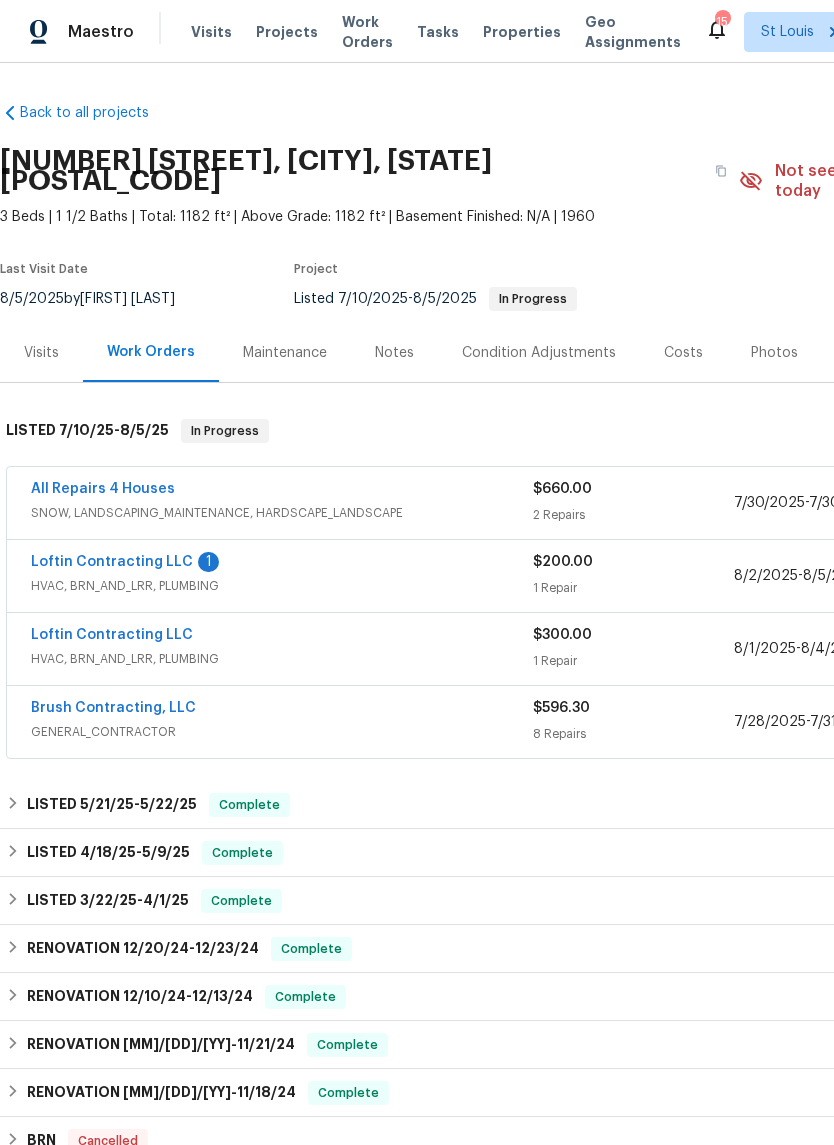 click on "All Repairs 4 Houses" at bounding box center [103, 489] 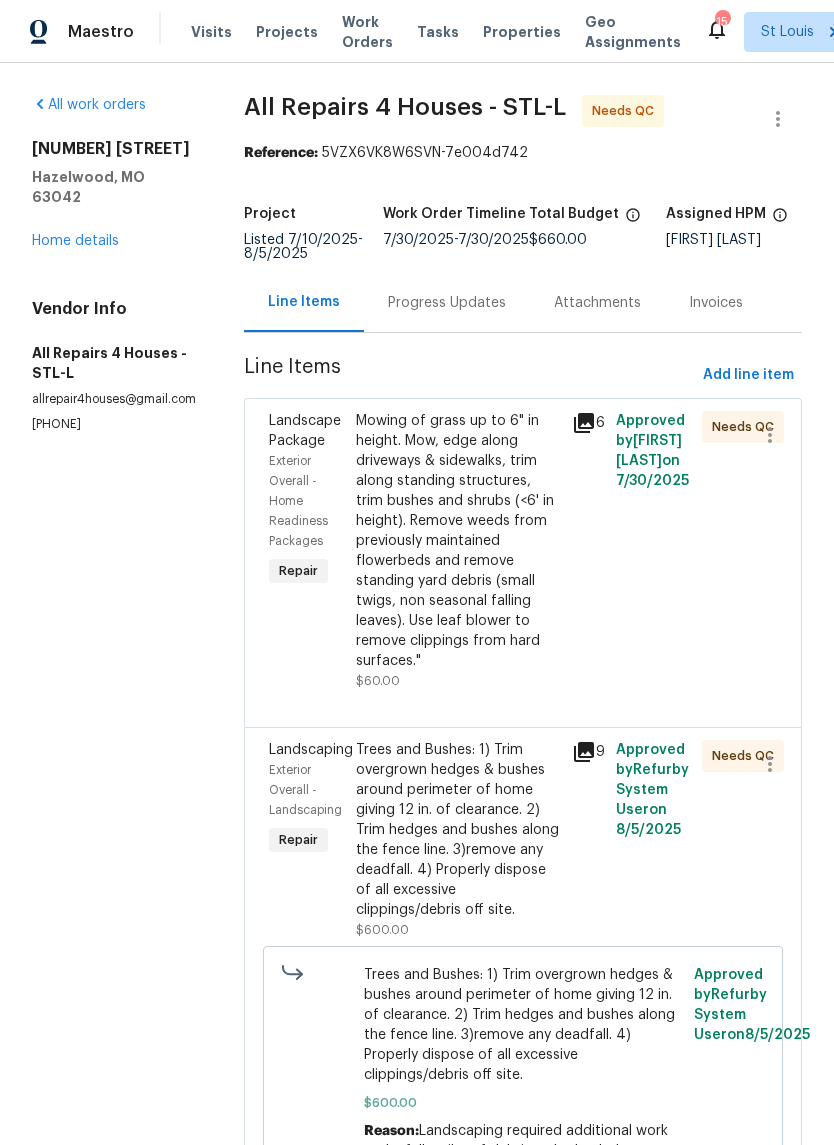 click on "Mowing of grass up to 6" in height. Mow, edge along driveways & sidewalks, trim along standing structures, trim bushes and shrubs (<6' in height). Remove weeds from previously maintained flowerbeds and remove standing yard debris (small twigs, non seasonal falling leaves).  Use leaf blower to remove clippings from hard surfaces."" at bounding box center [458, 541] 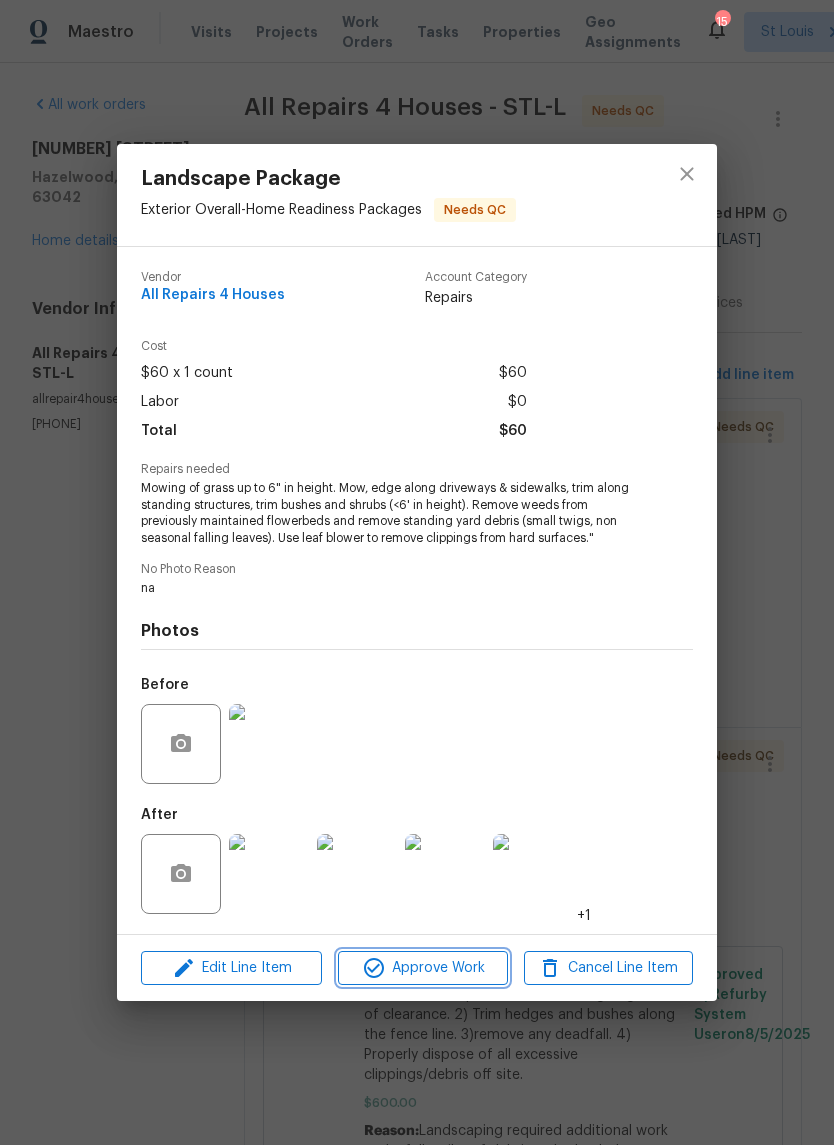 click on "Approve Work" at bounding box center [422, 968] 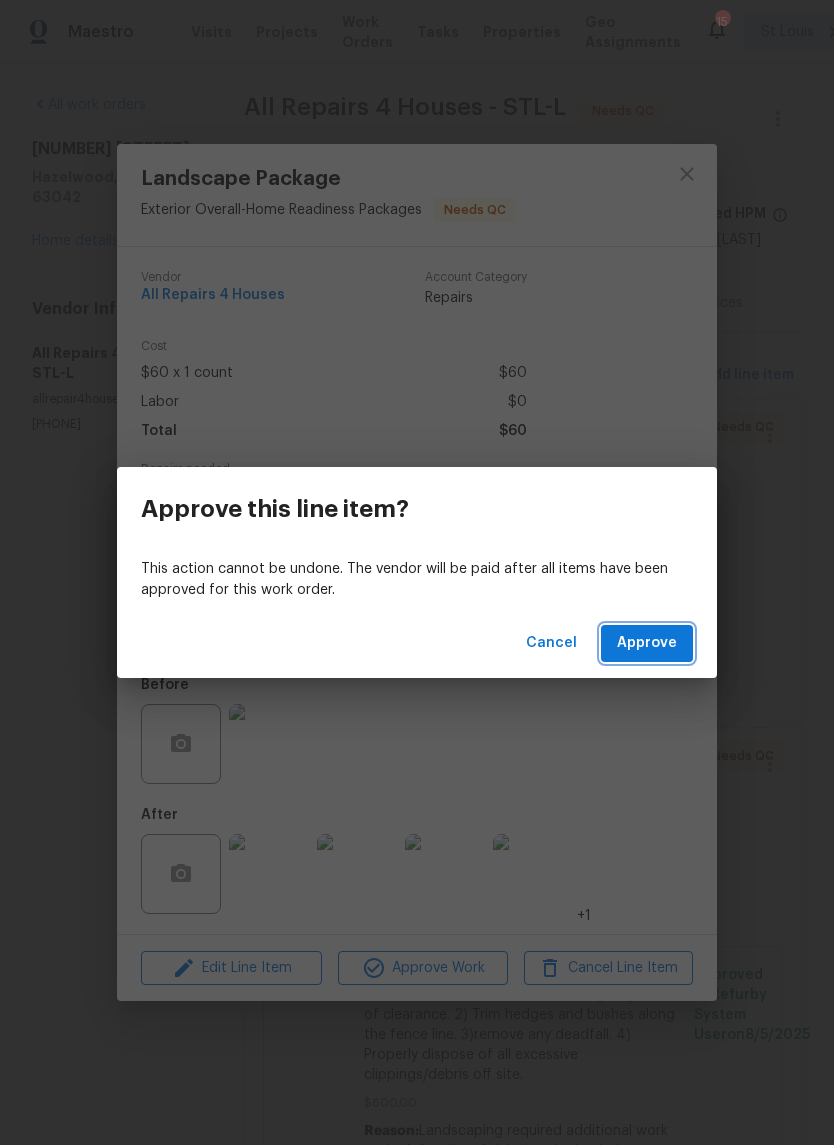 click on "Approve" at bounding box center [647, 643] 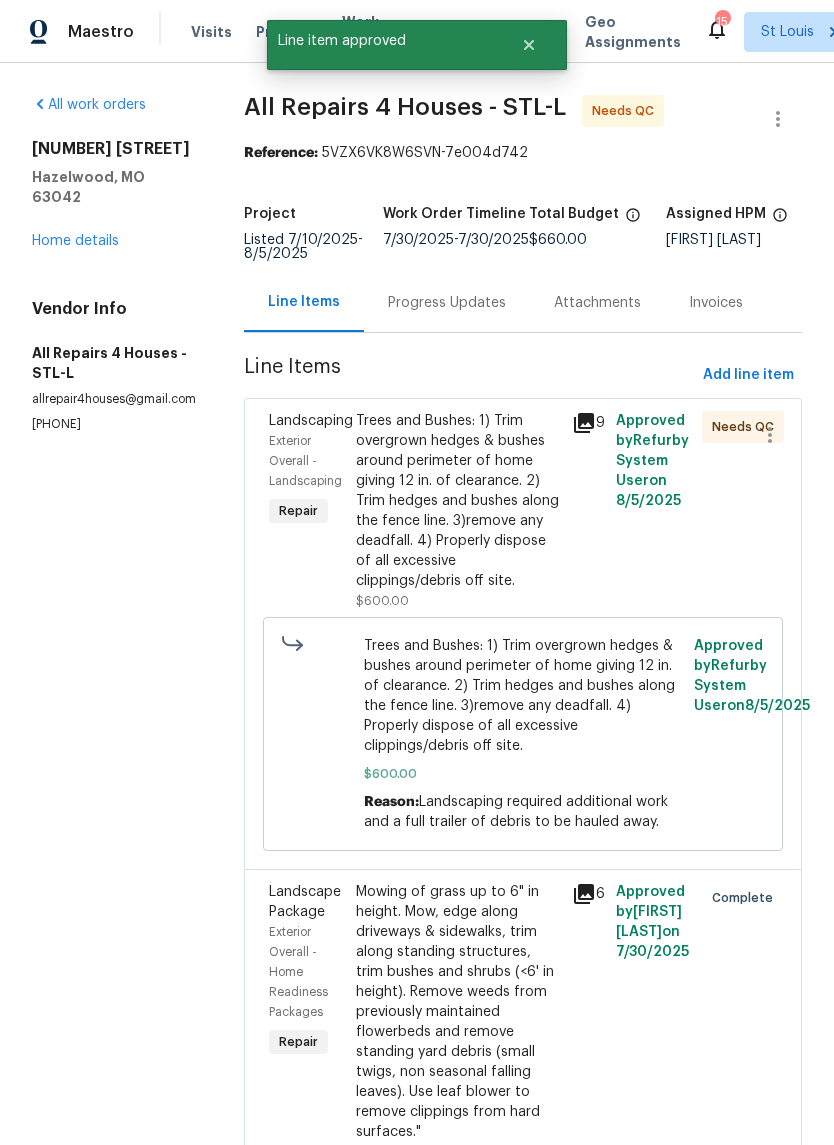 click on "Trees and Bushes: 1) Trim overgrown hedges & bushes around perimeter of home giving 12 in. of clearance. 2) Trim hedges and bushes along the fence line. 3)remove any deadfall. 4) Properly dispose of all excessive clippings/debris off site." at bounding box center [458, 501] 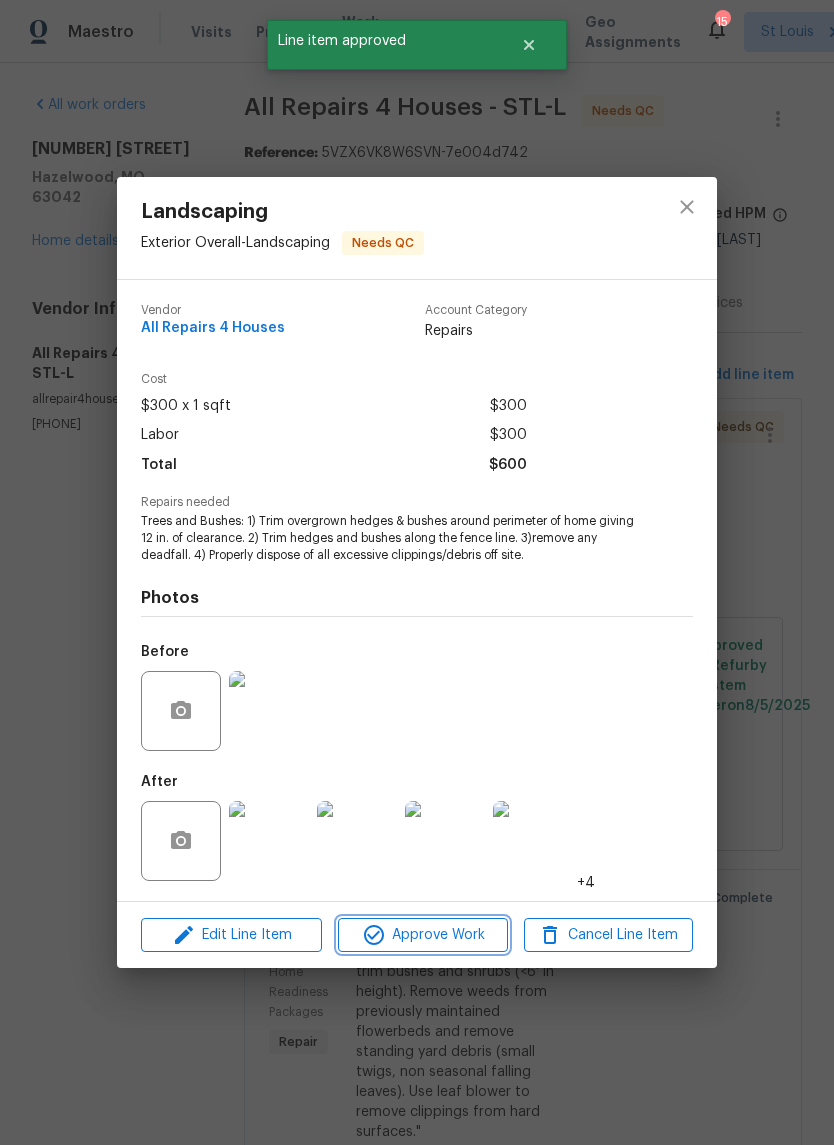 click on "Approve Work" at bounding box center (422, 935) 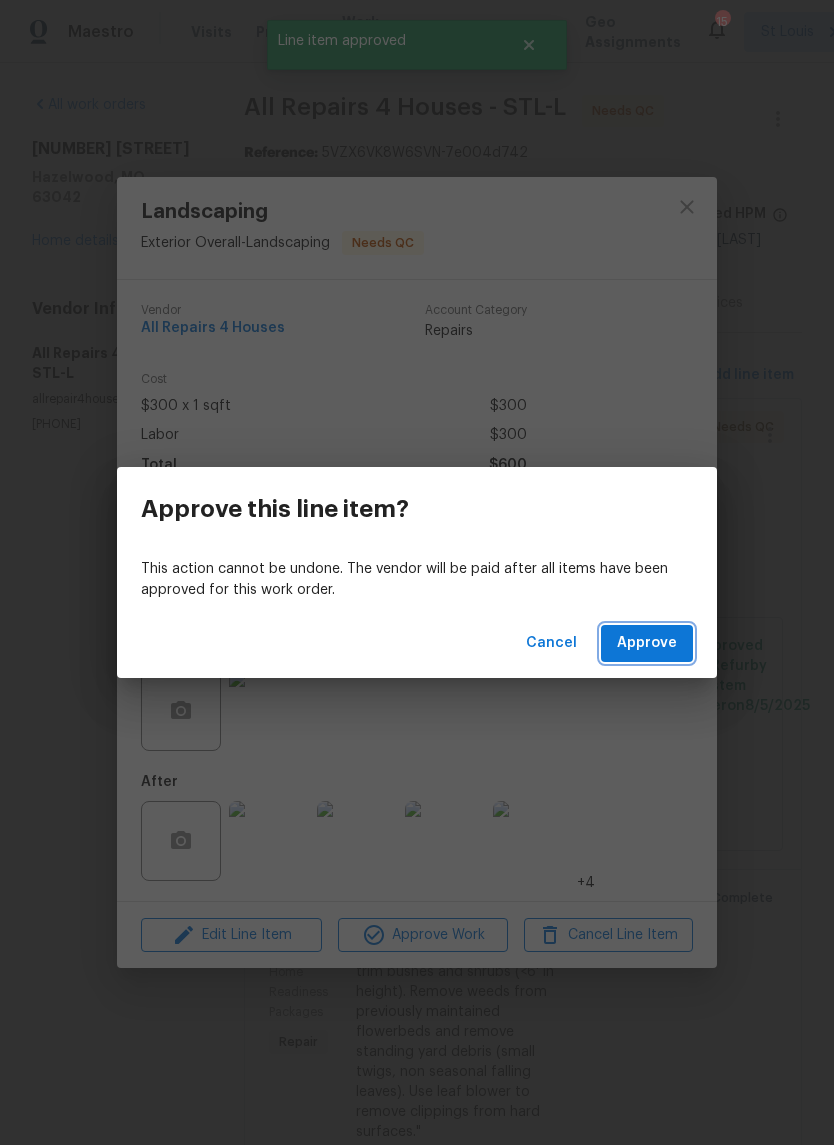 click on "Approve" at bounding box center (647, 643) 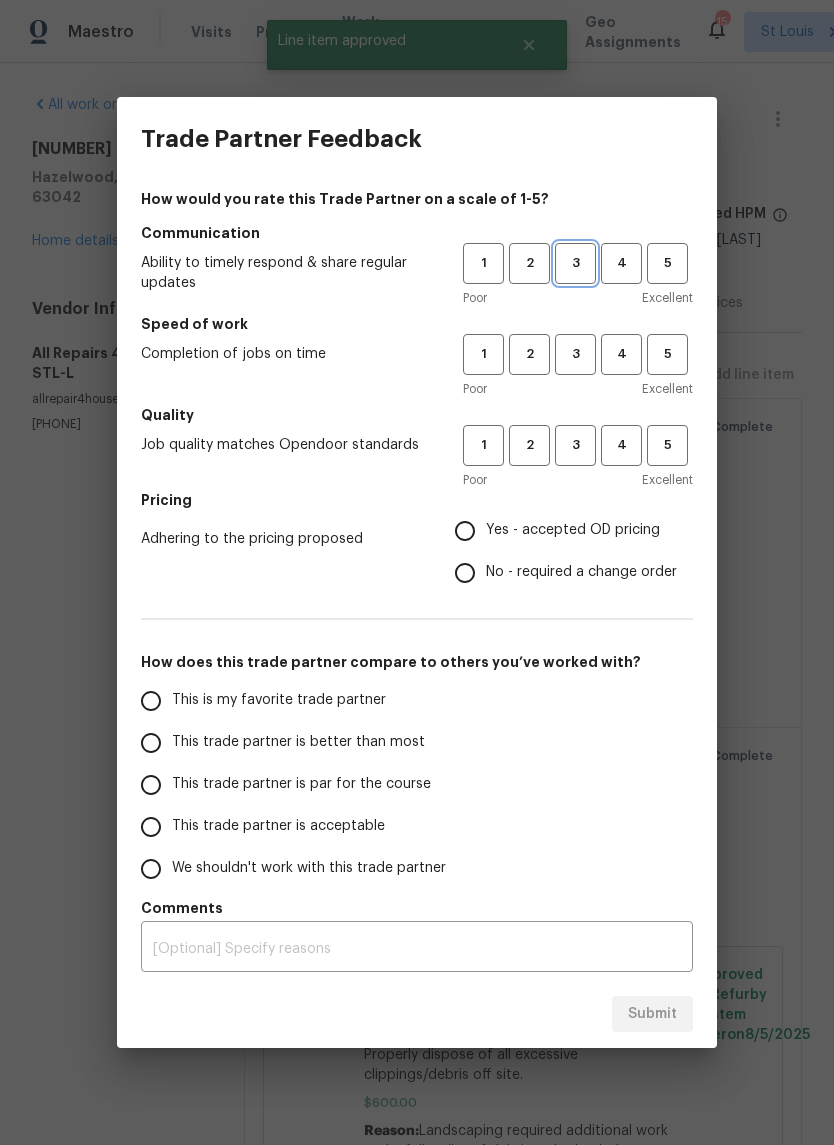 click on "3" at bounding box center (575, 263) 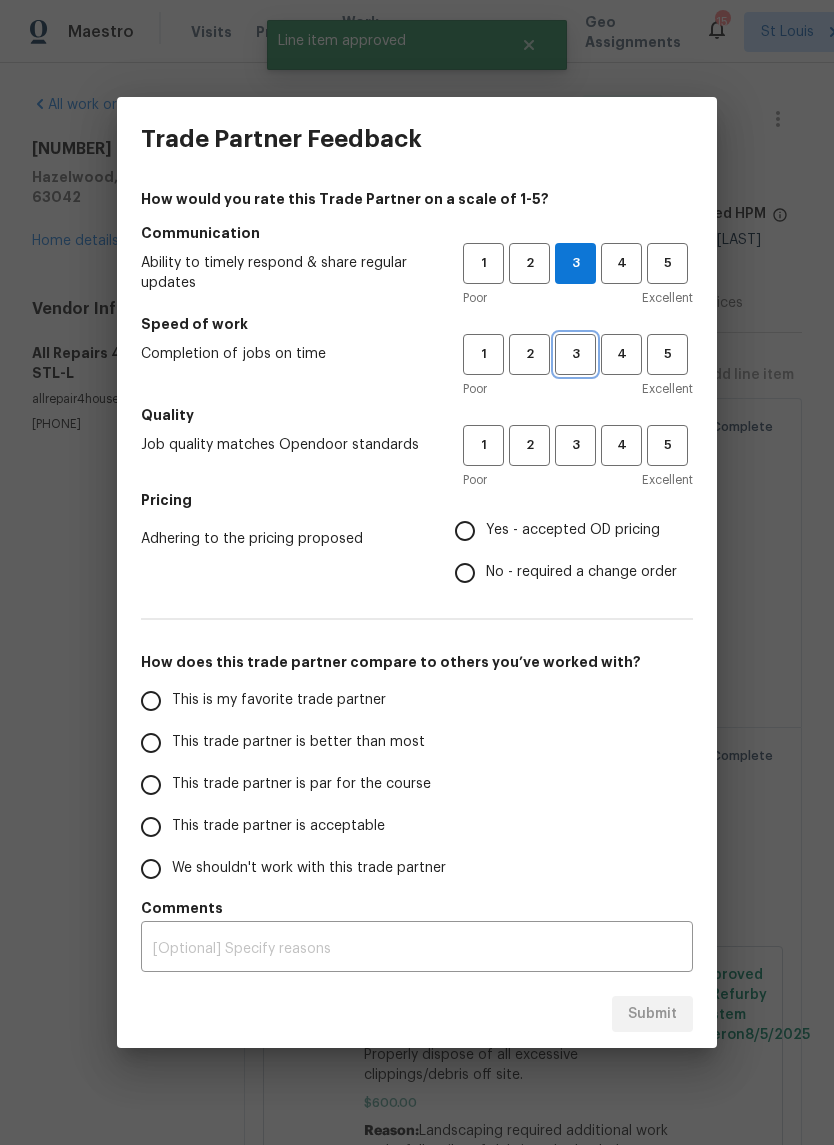 click on "3" at bounding box center (575, 354) 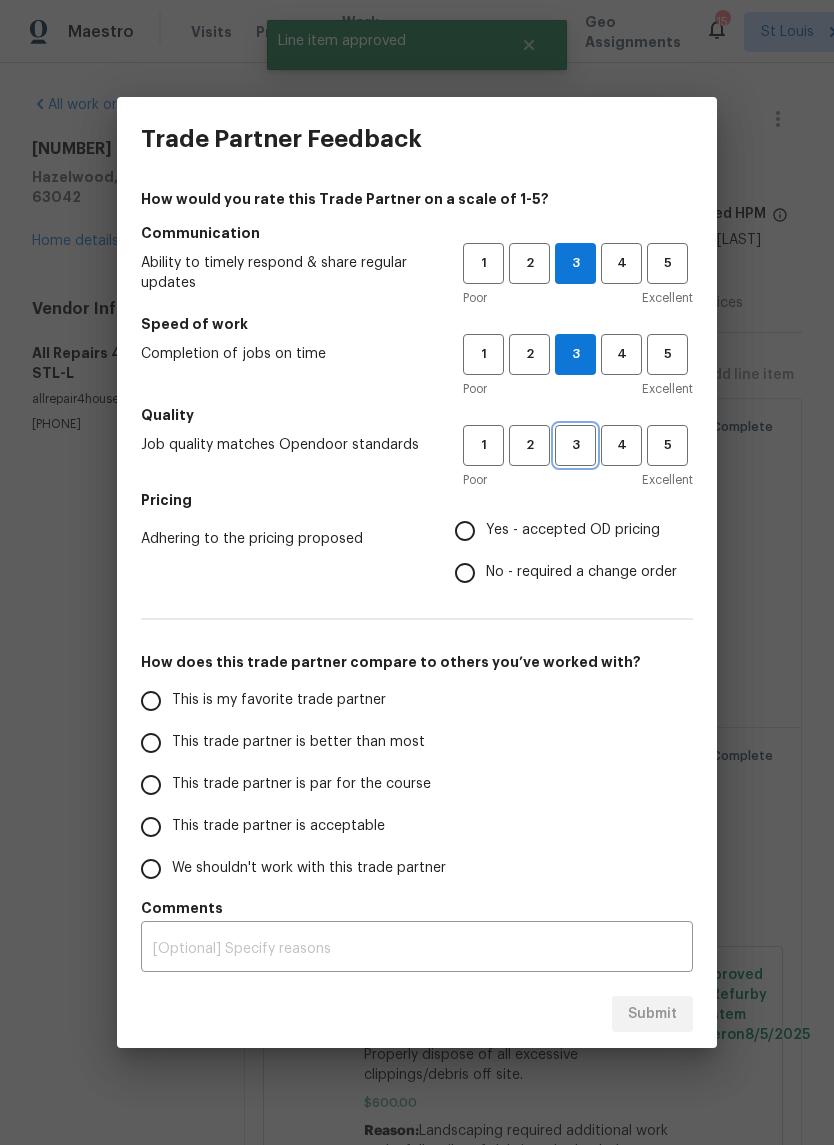 click on "3" at bounding box center (575, 445) 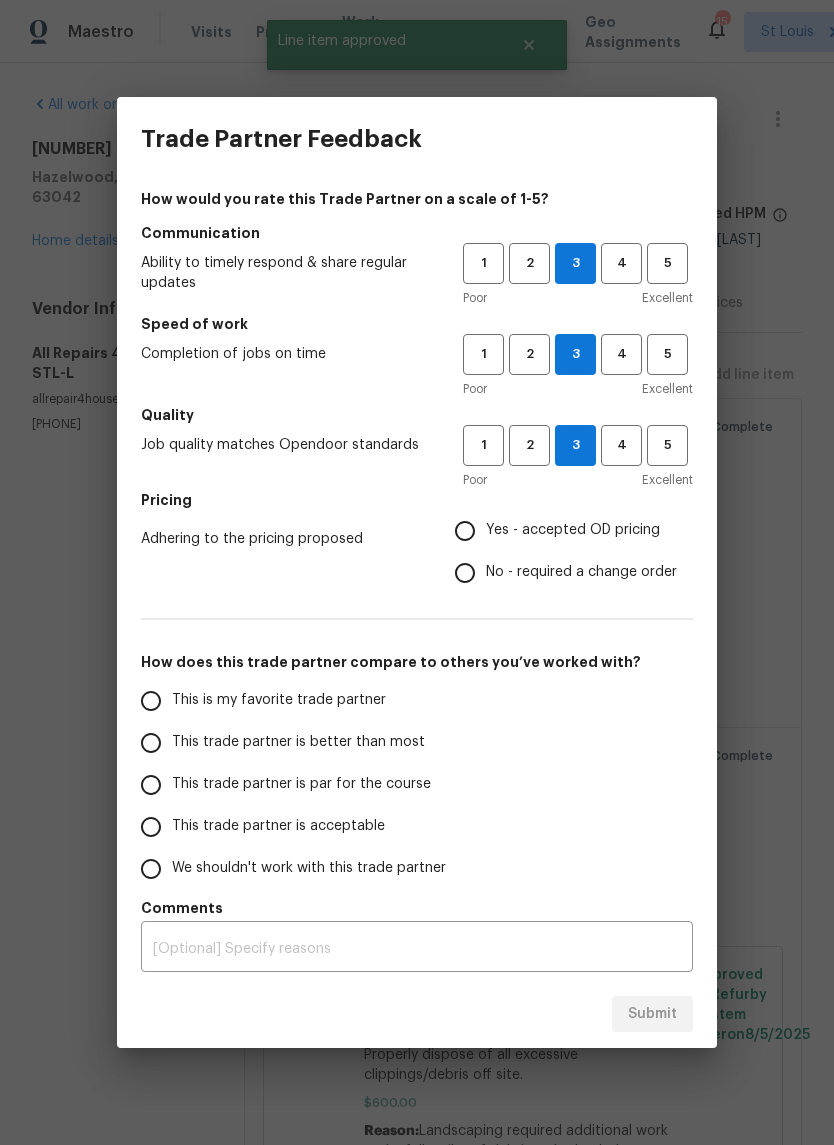 click on "Yes - accepted OD pricing" at bounding box center [573, 530] 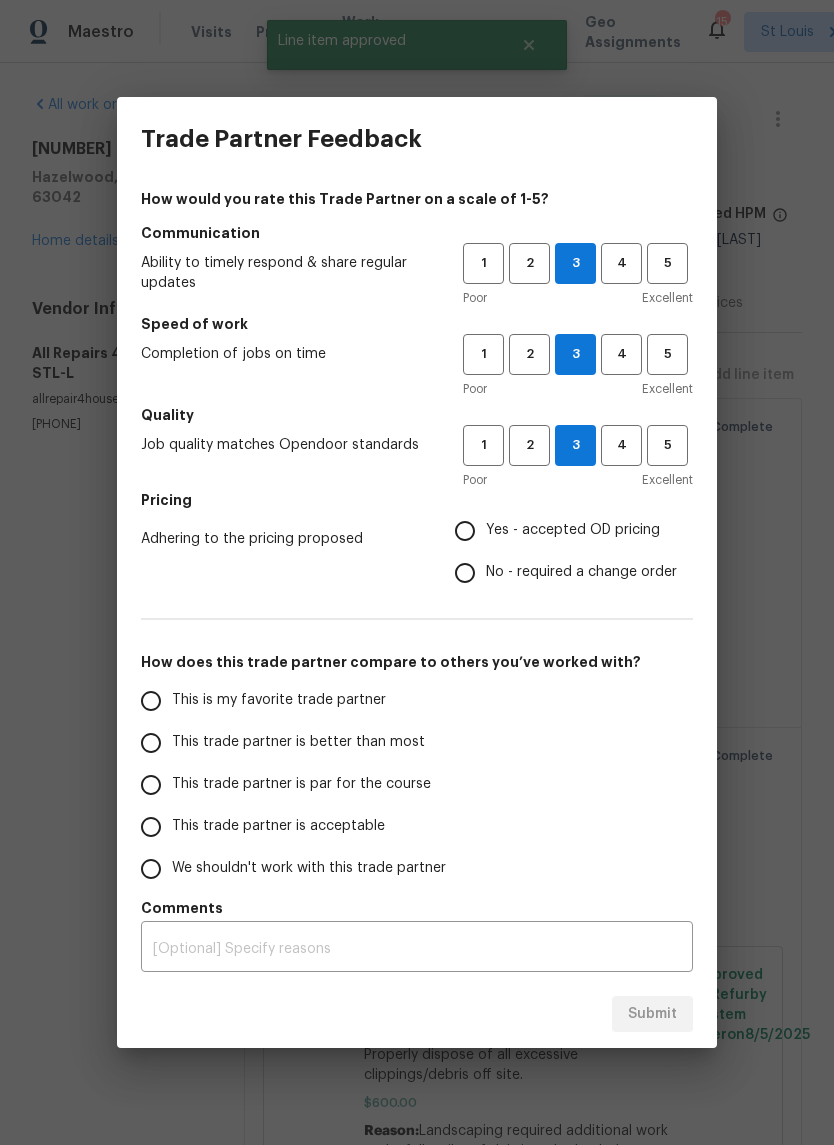 click on "Yes - accepted OD pricing" at bounding box center [465, 531] 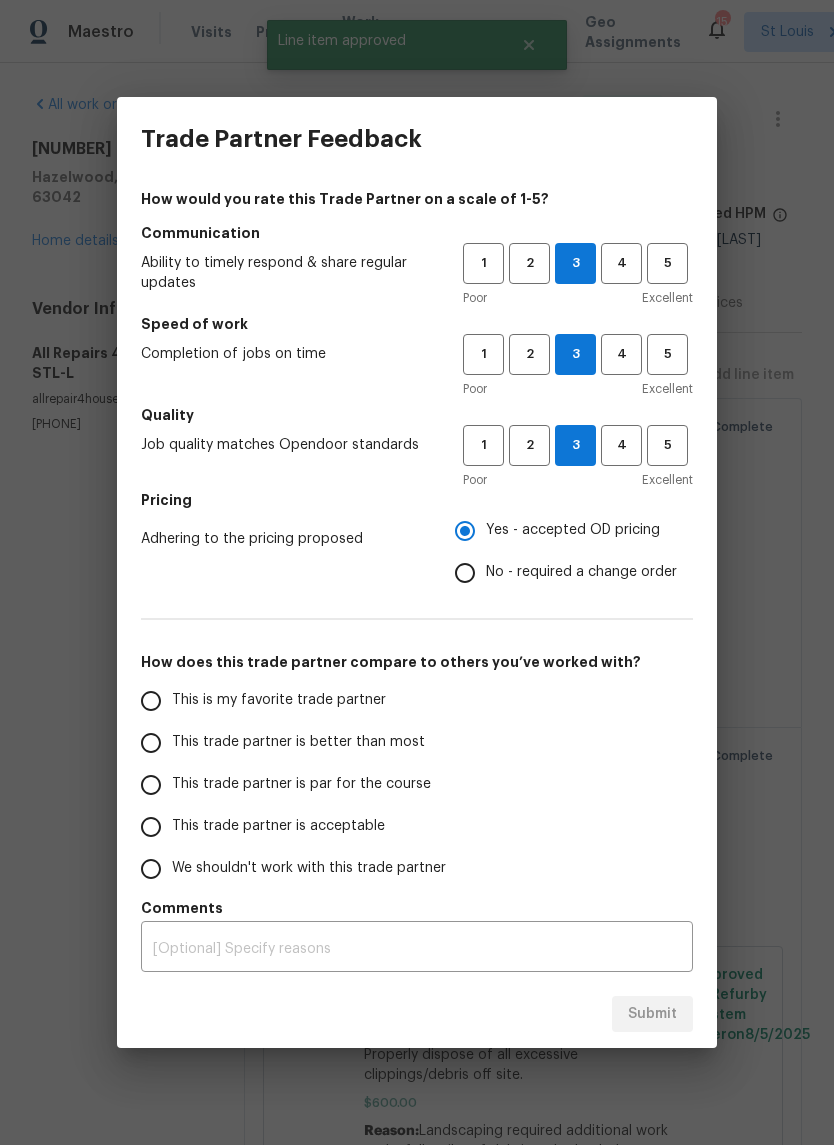 click on "Yes - accepted OD pricing" at bounding box center [573, 530] 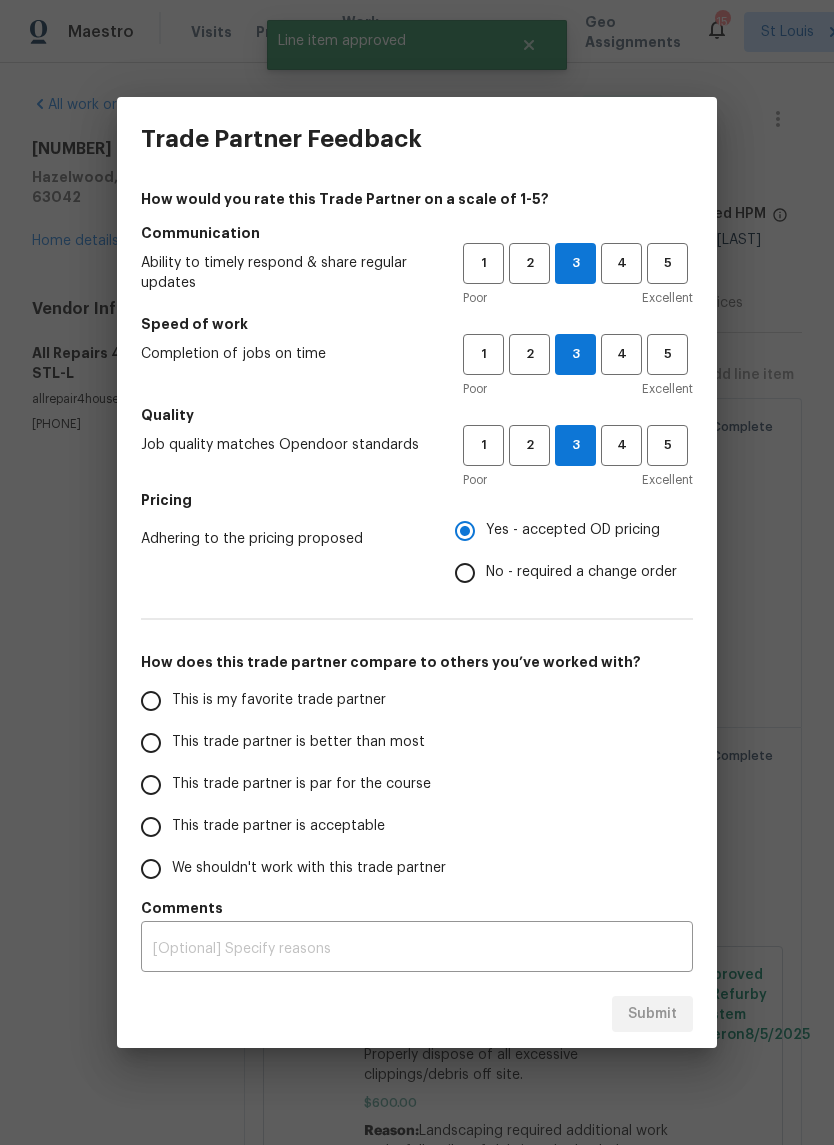 click on "Yes - accepted OD pricing" at bounding box center (465, 531) 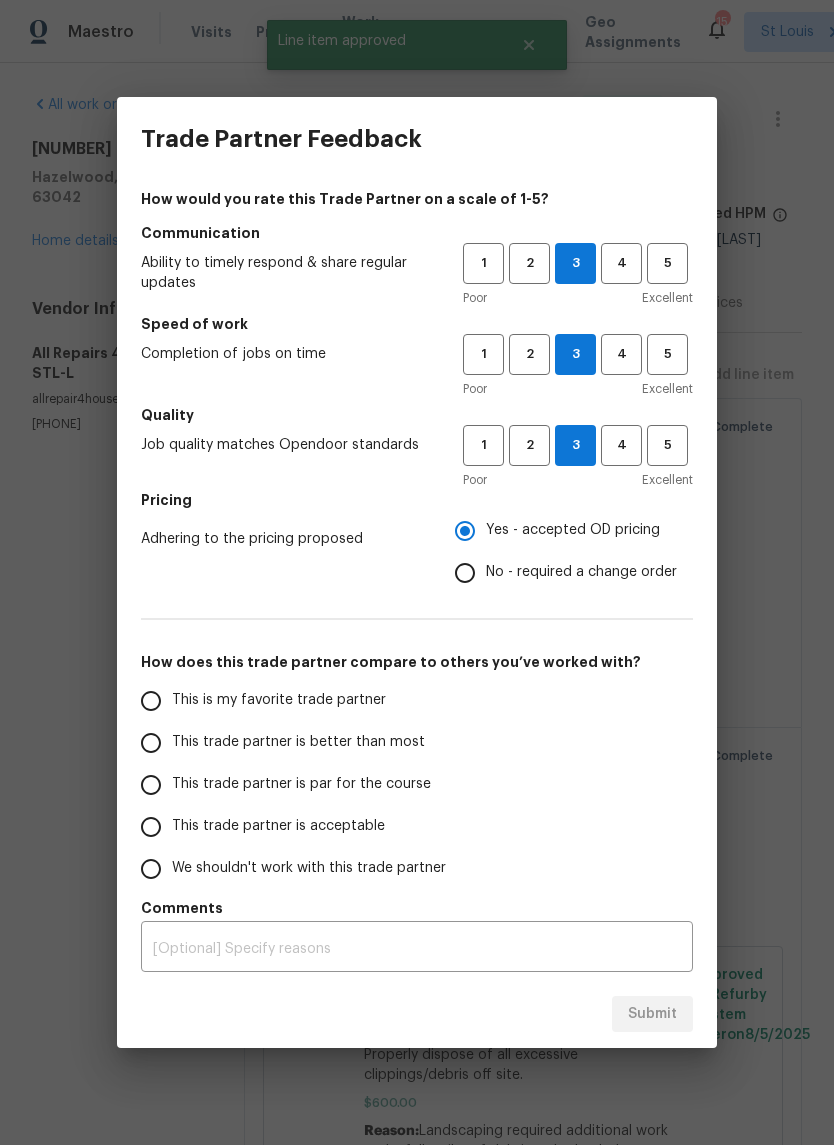 click on "This trade partner is better than most" at bounding box center (298, 742) 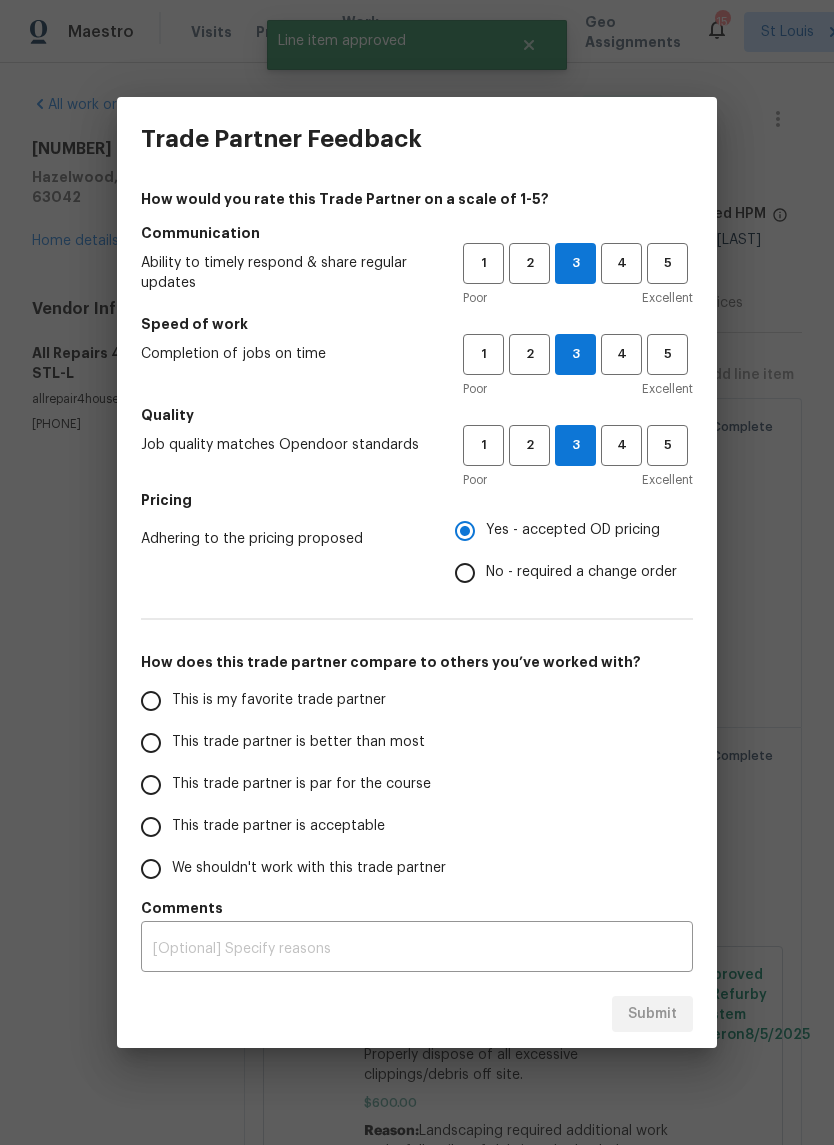 click on "This trade partner is better than most" at bounding box center (151, 743) 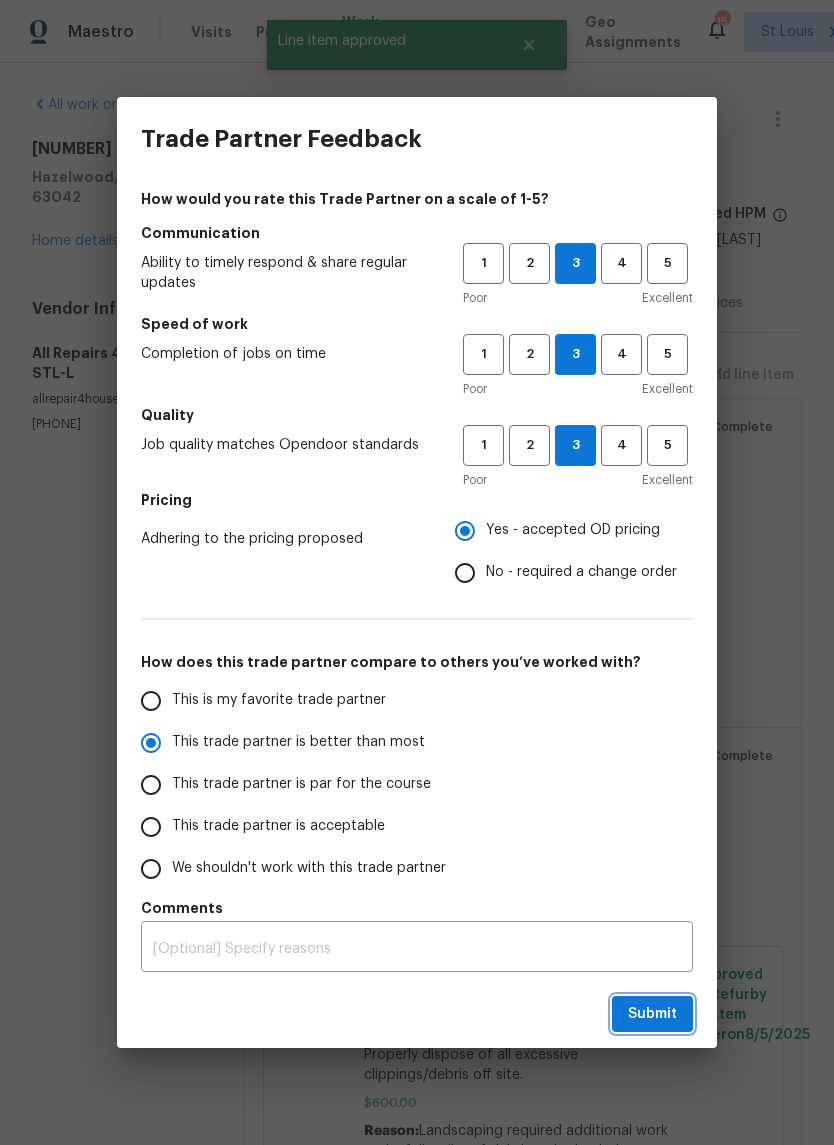 click on "Submit" at bounding box center (652, 1014) 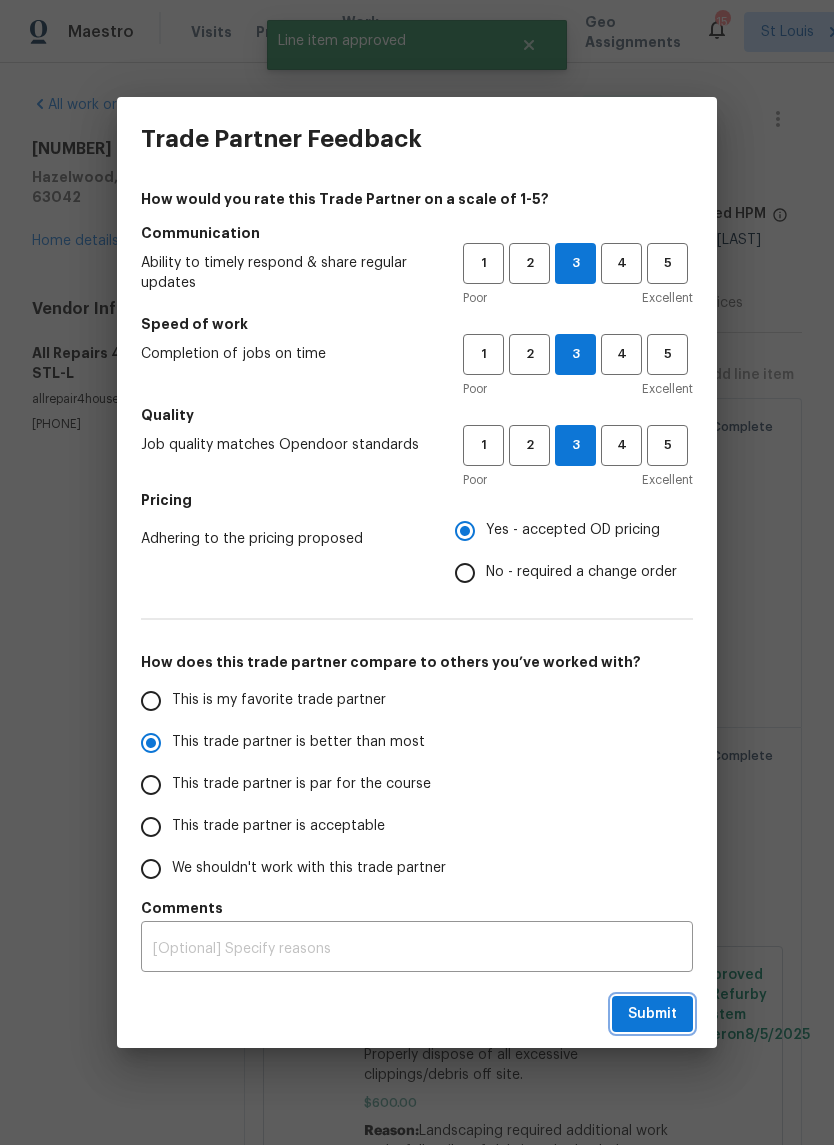 radio on "true" 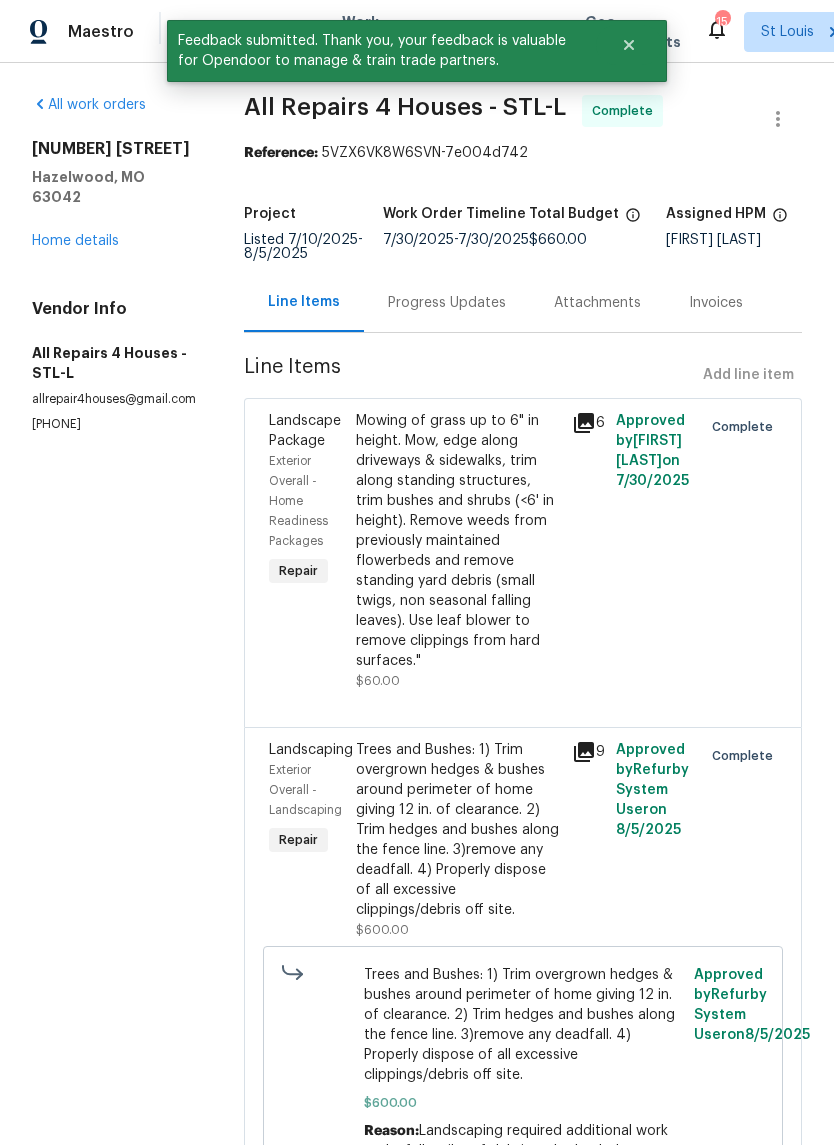 click on "Home details" at bounding box center [75, 241] 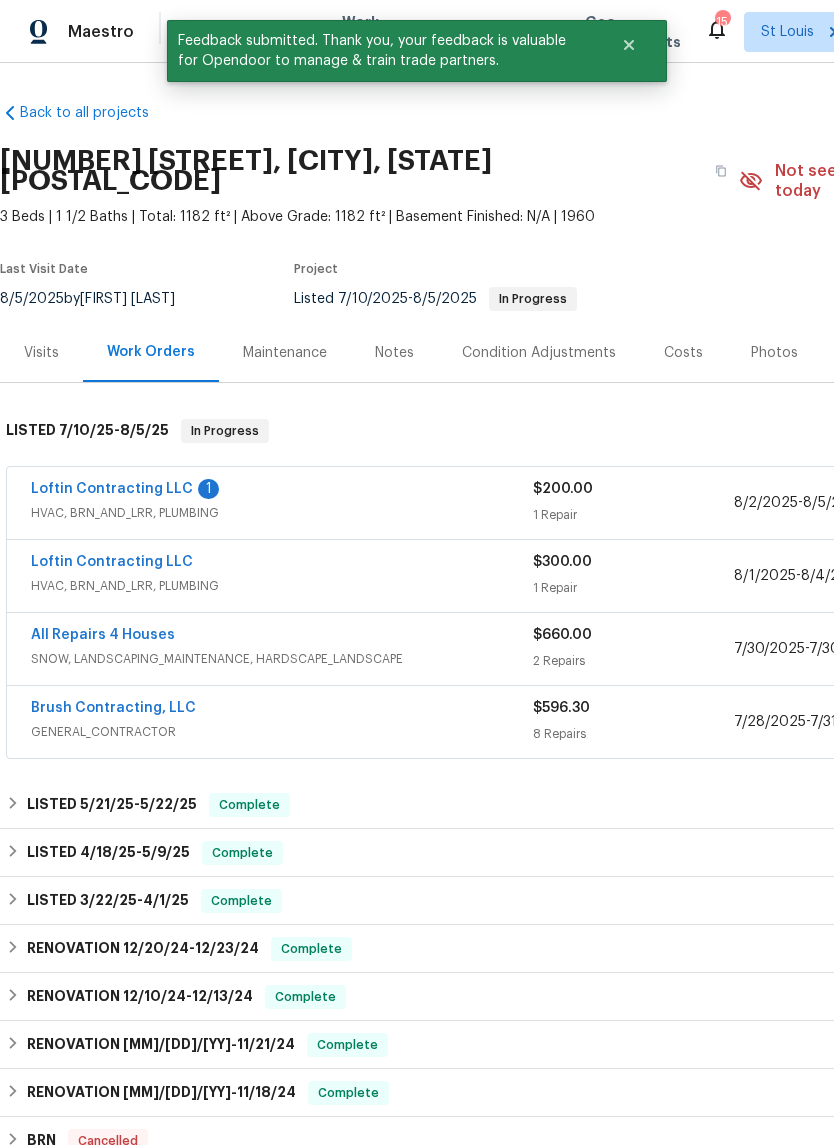 click on "Loftin Contracting LLC" at bounding box center [112, 489] 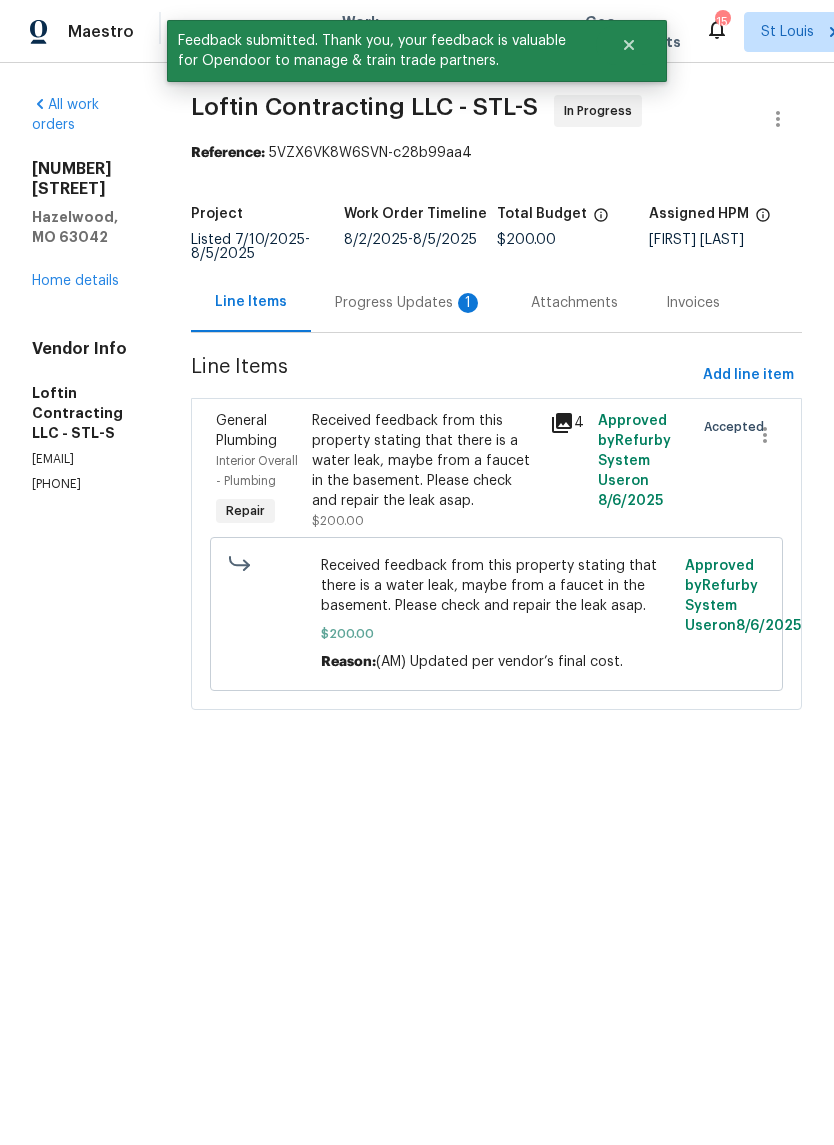 click on "Progress Updates 1" at bounding box center [409, 303] 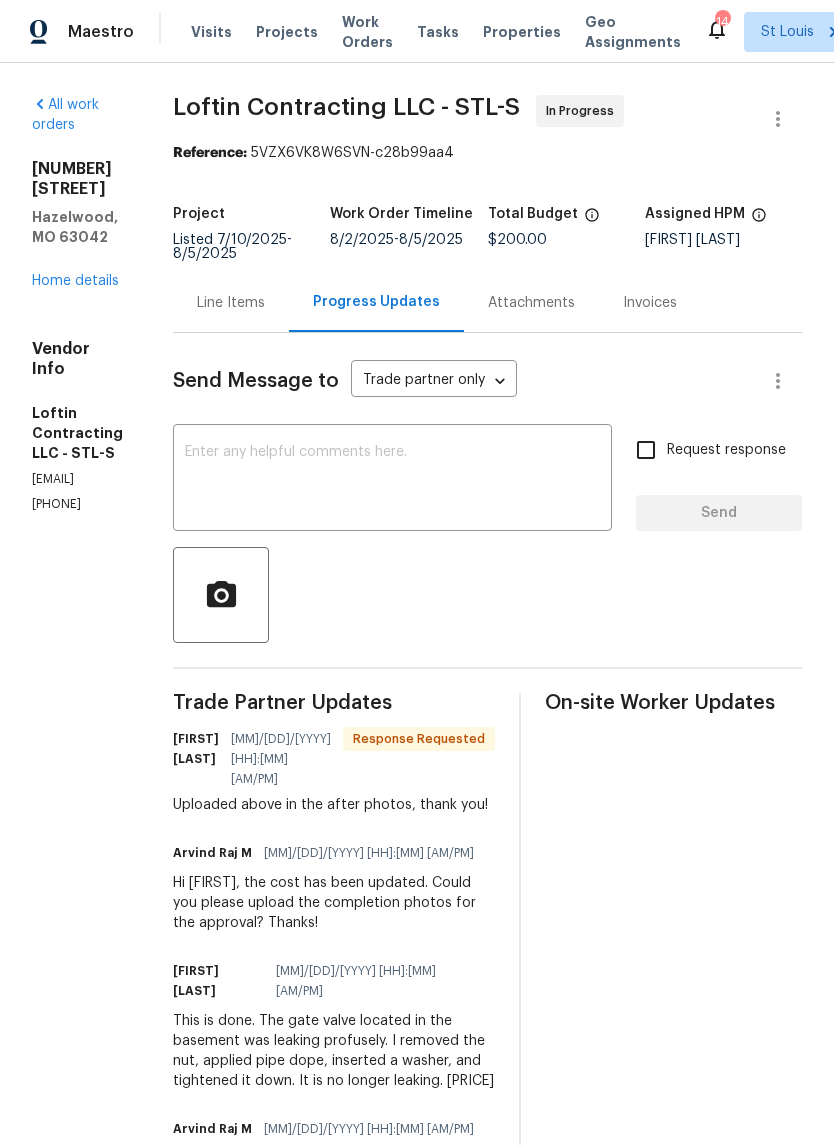 scroll, scrollTop: 0, scrollLeft: 0, axis: both 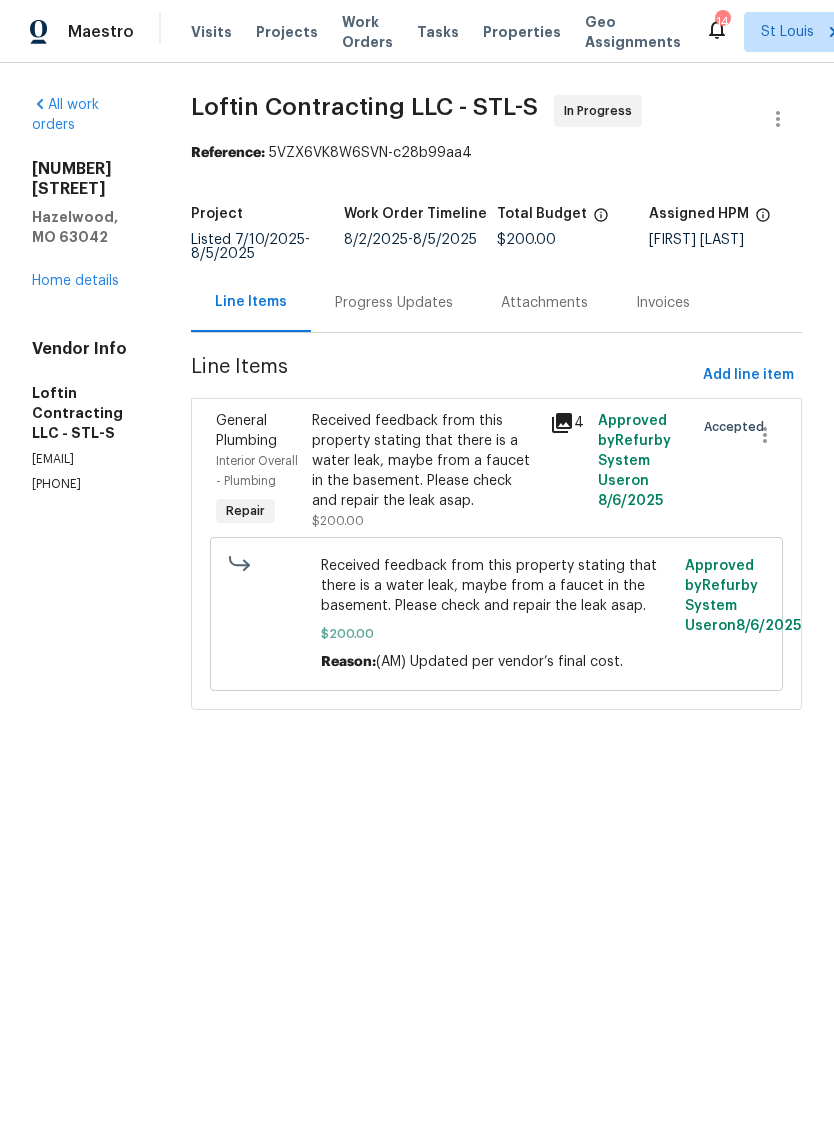 click on "4" at bounding box center (568, 423) 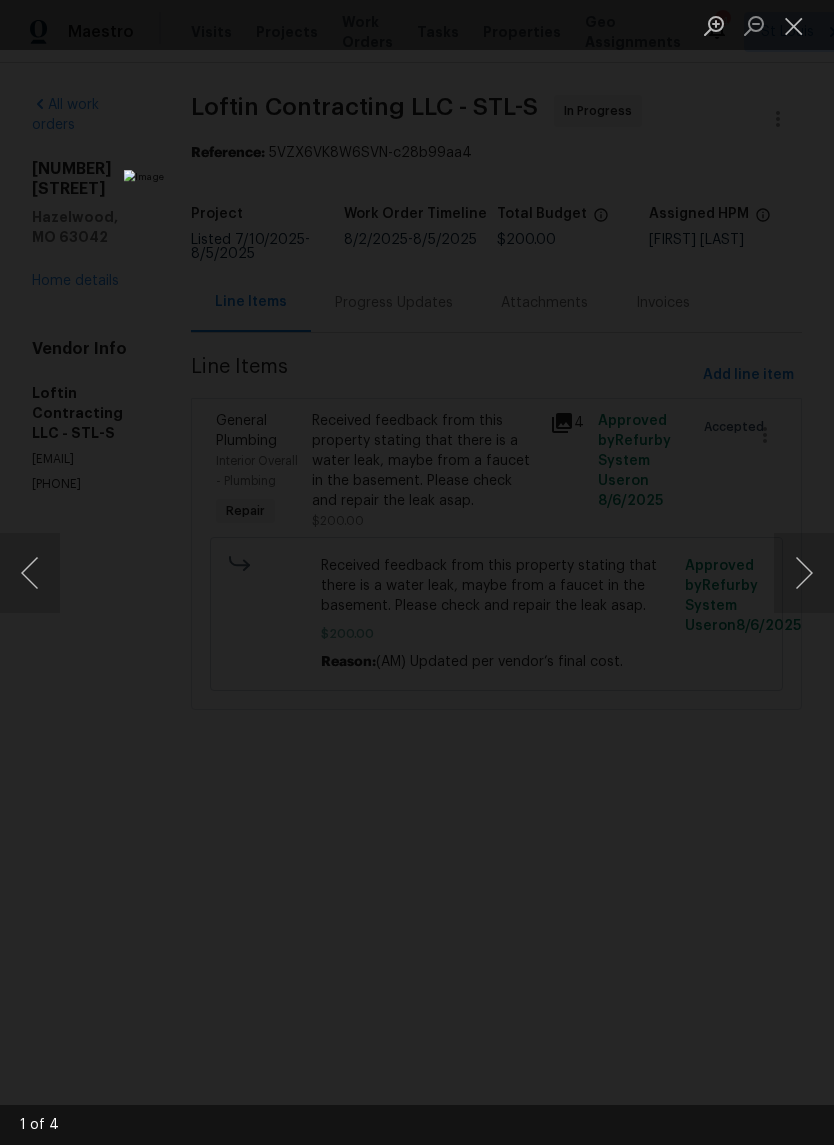 click at bounding box center [804, 573] 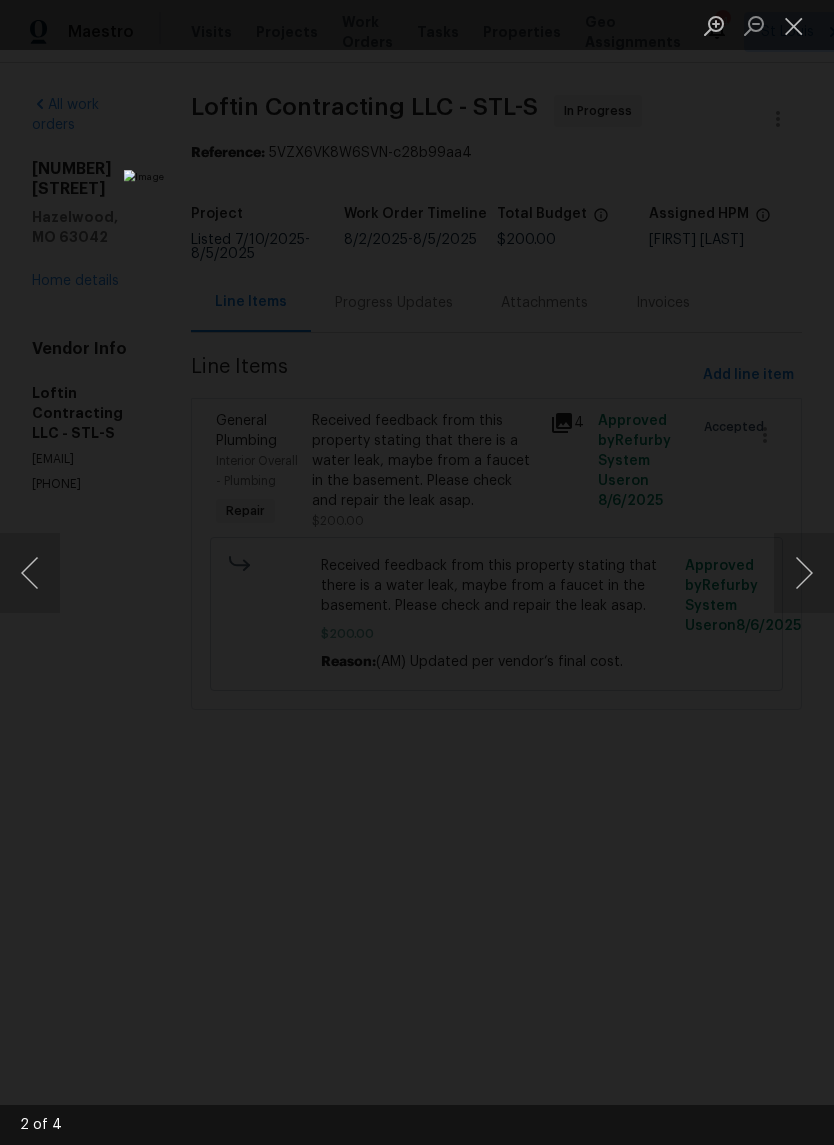 click at bounding box center (804, 573) 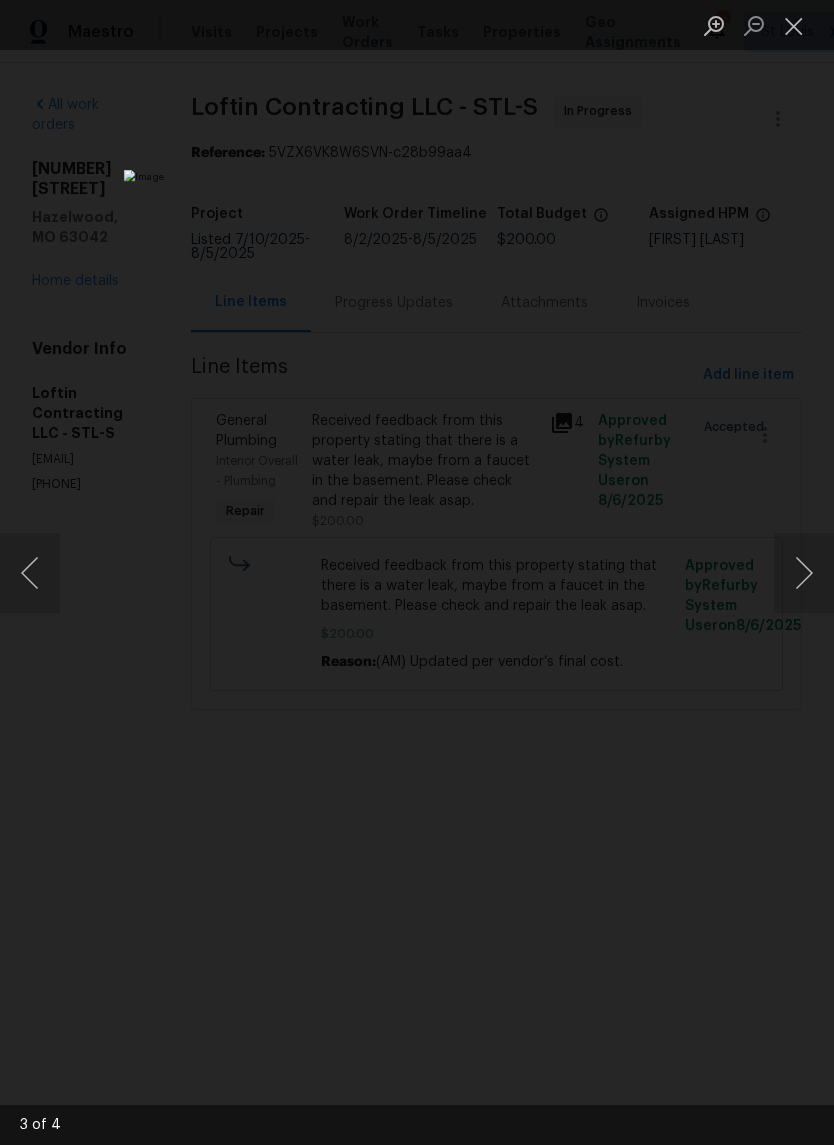 click at bounding box center [804, 573] 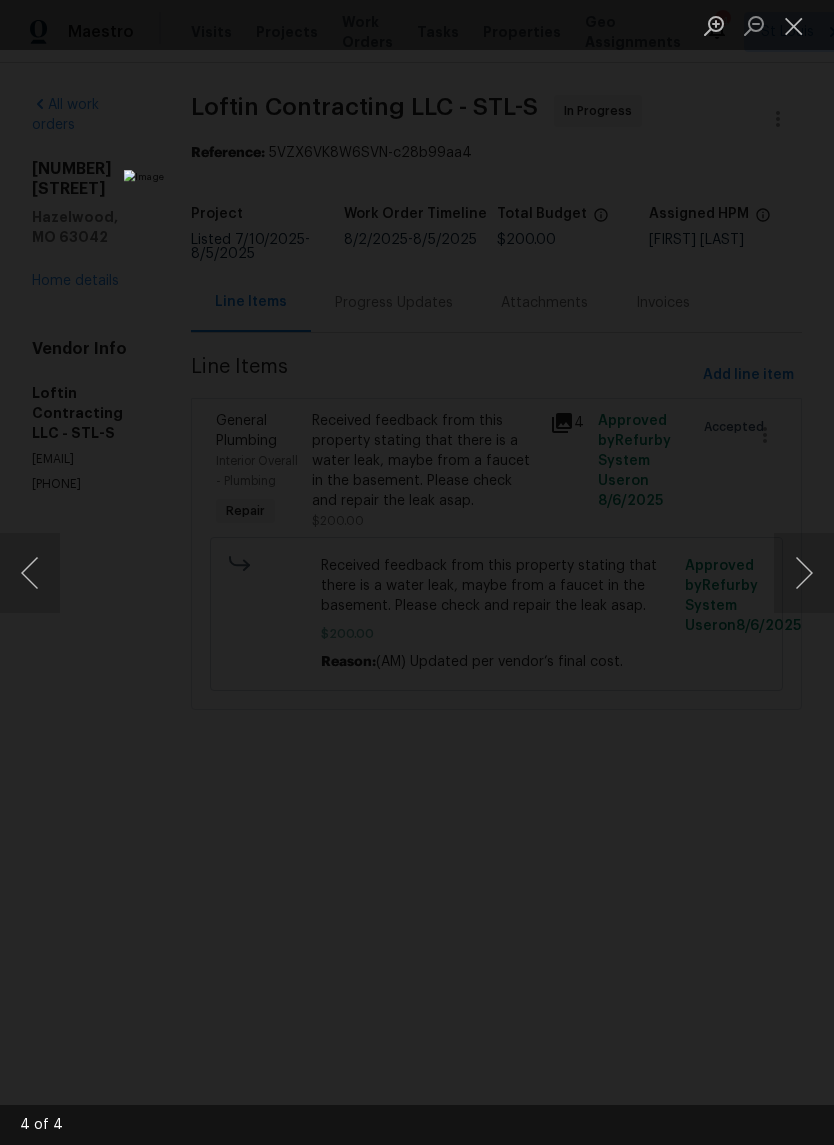 click at bounding box center [804, 573] 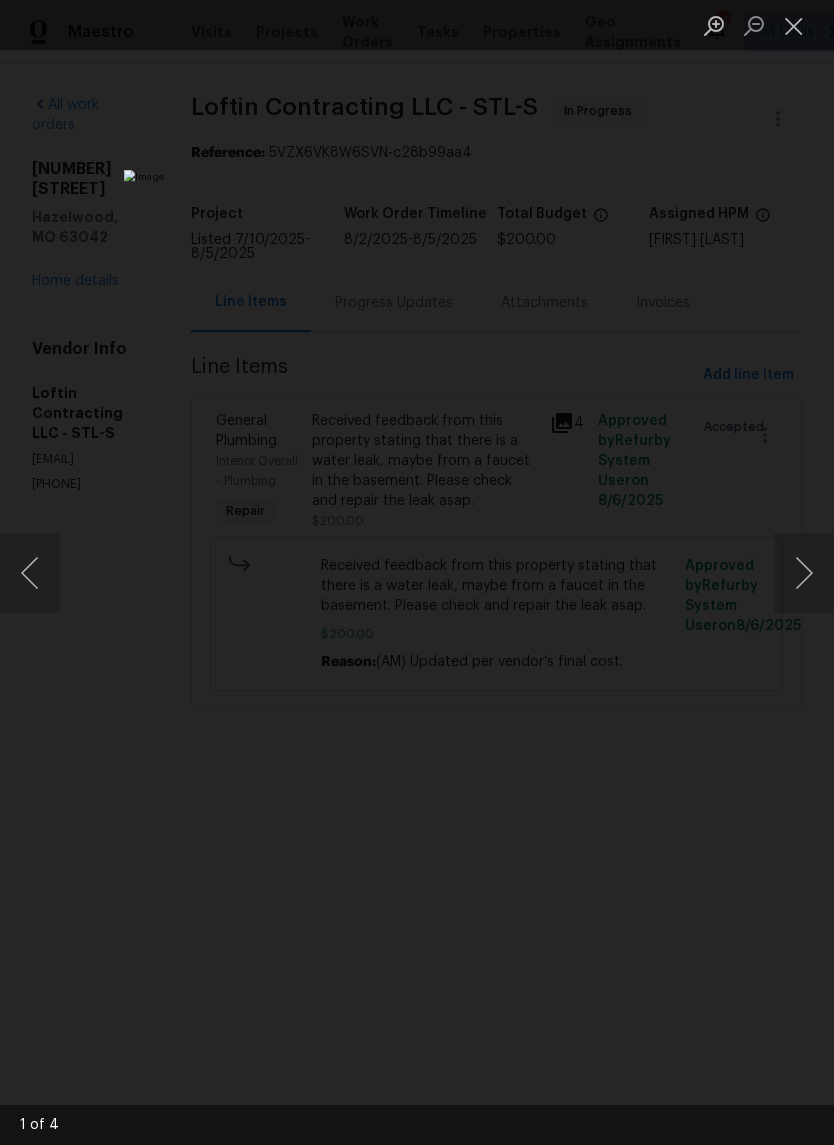 click at bounding box center [794, 25] 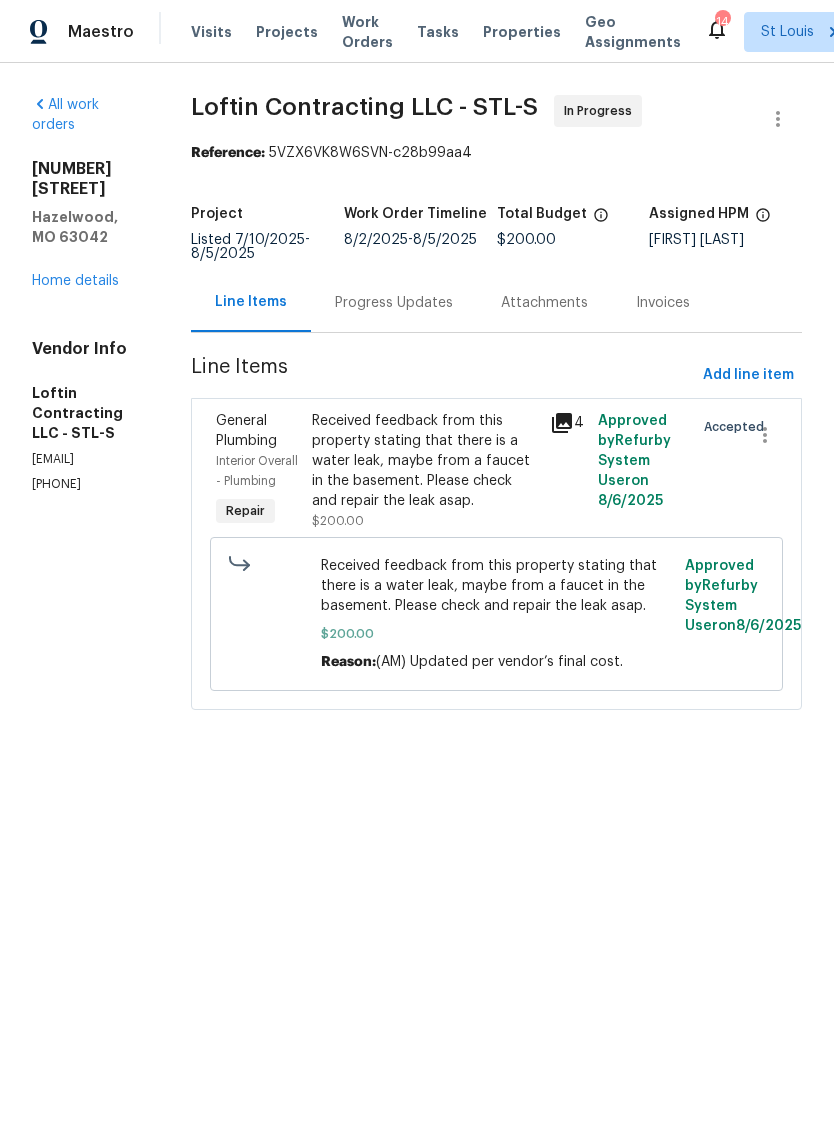 click on "Home details" at bounding box center (75, 281) 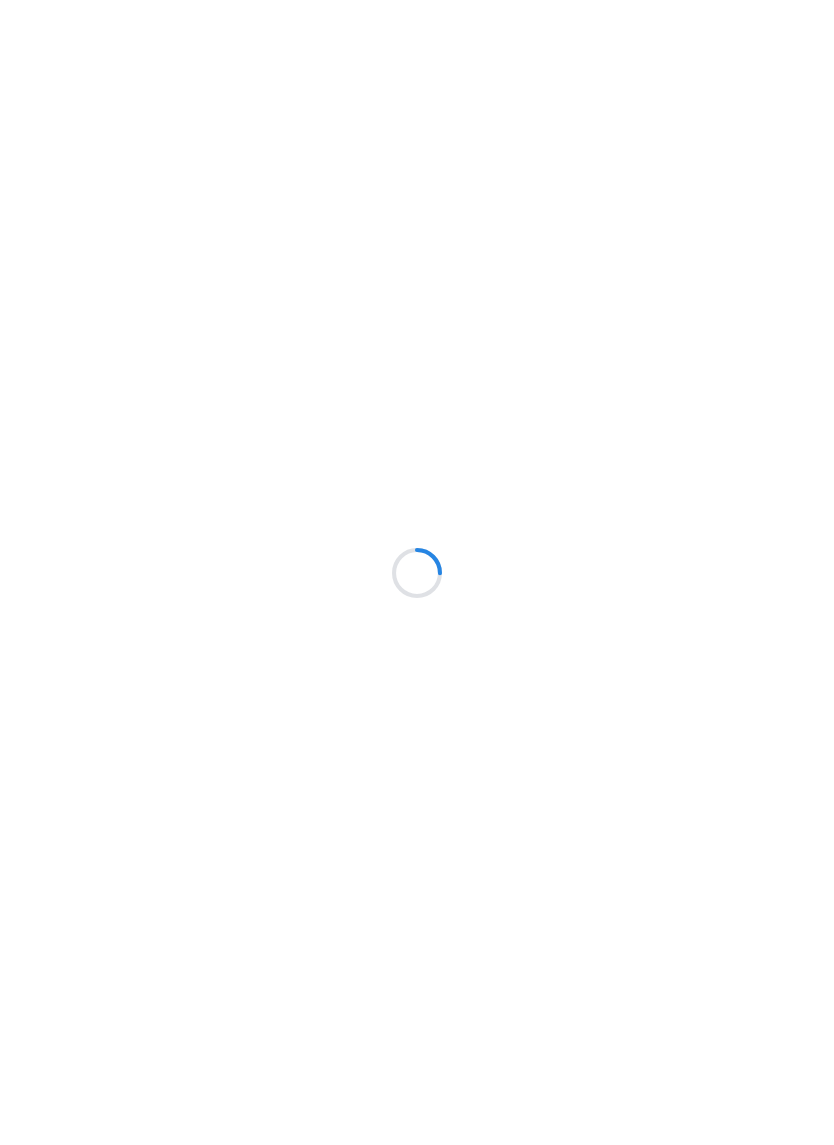 scroll, scrollTop: 0, scrollLeft: 0, axis: both 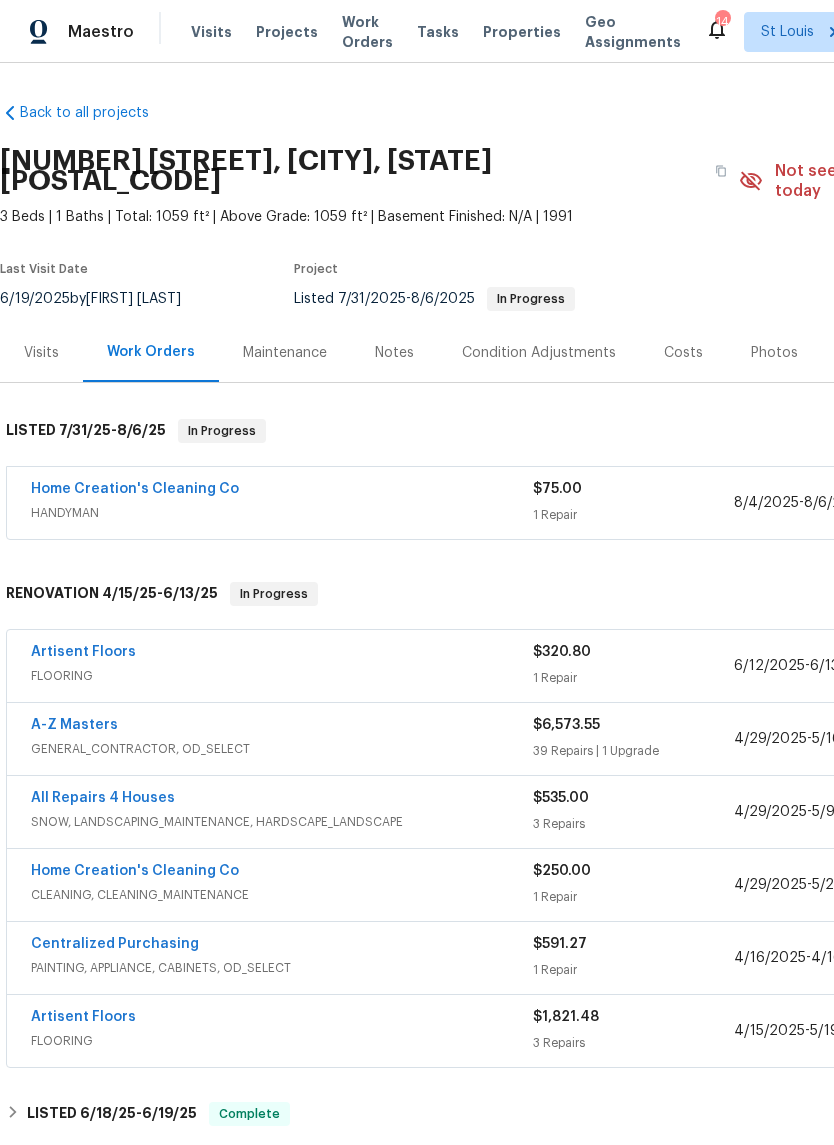 click on "Home Creation's Cleaning Co" at bounding box center (135, 489) 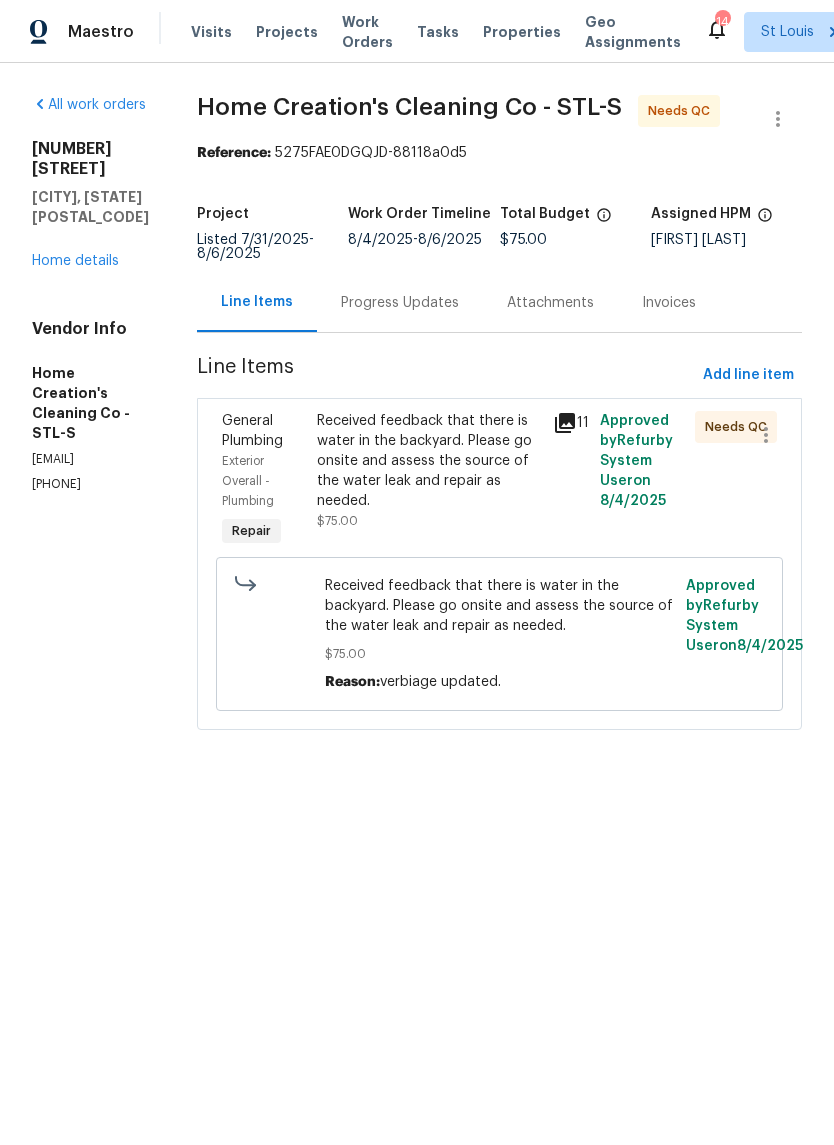click 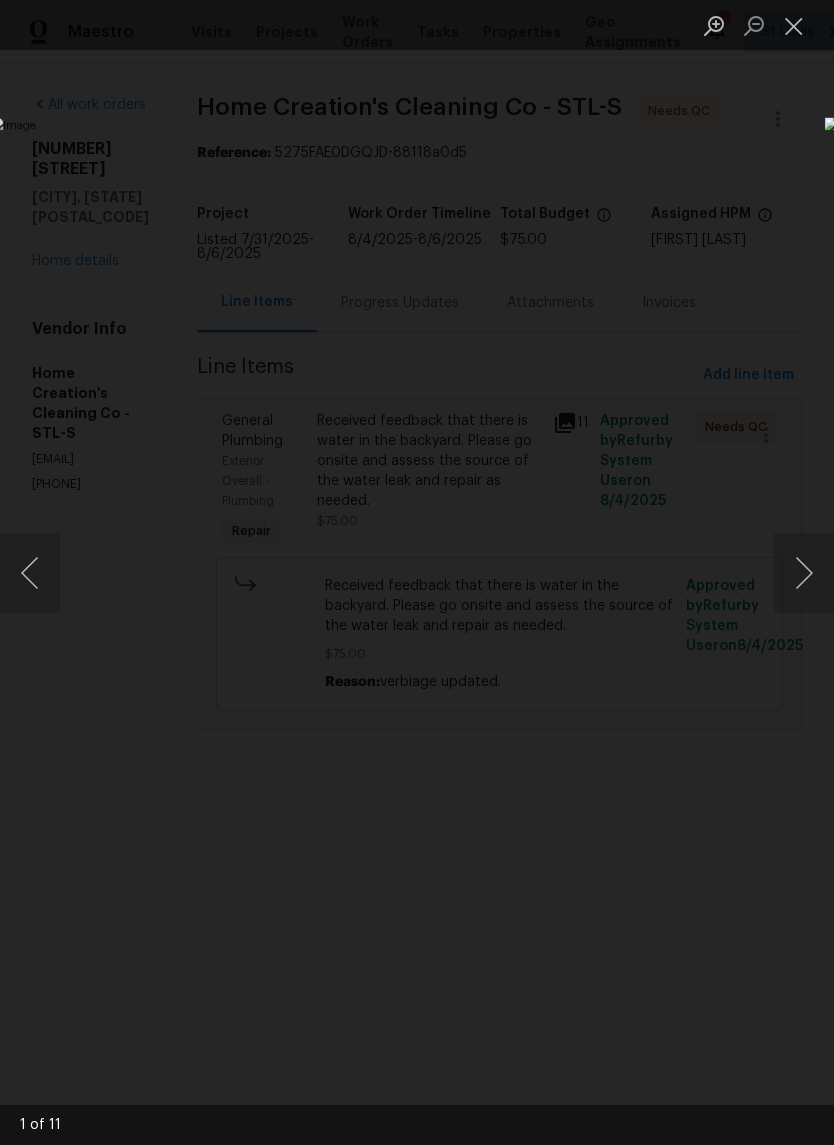 click at bounding box center (804, 573) 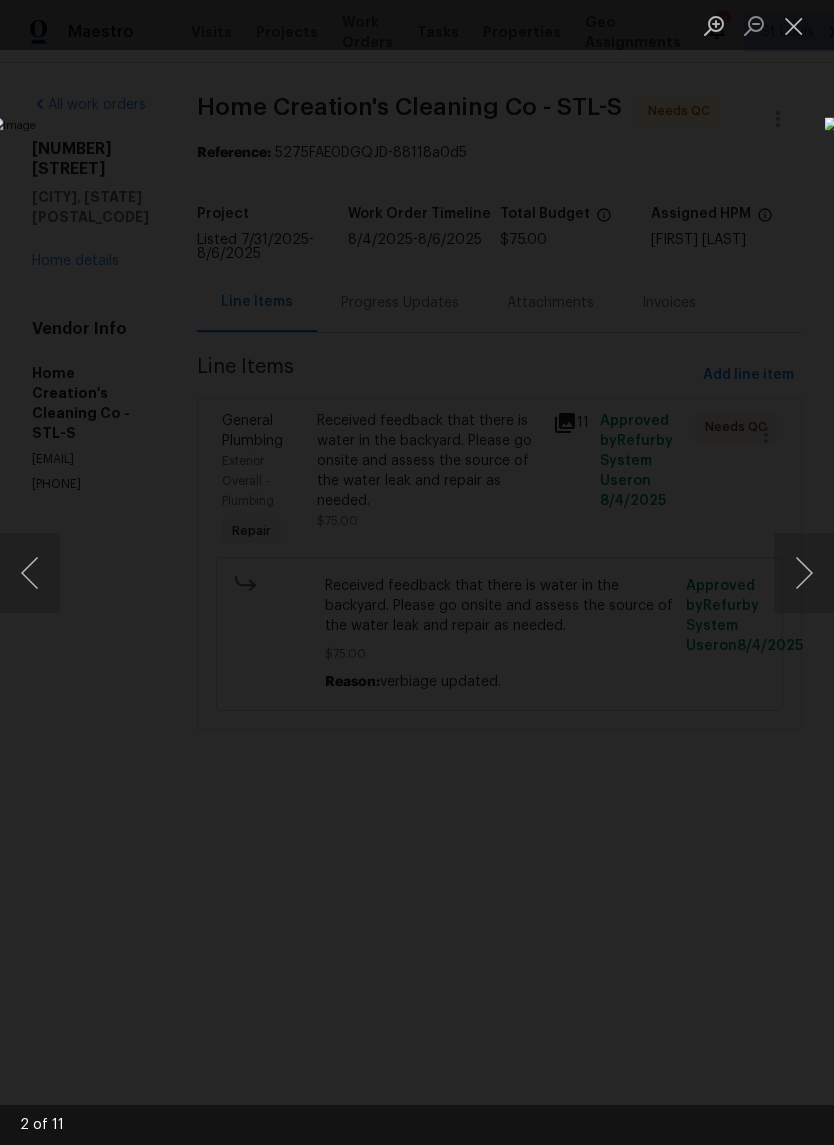click at bounding box center (804, 573) 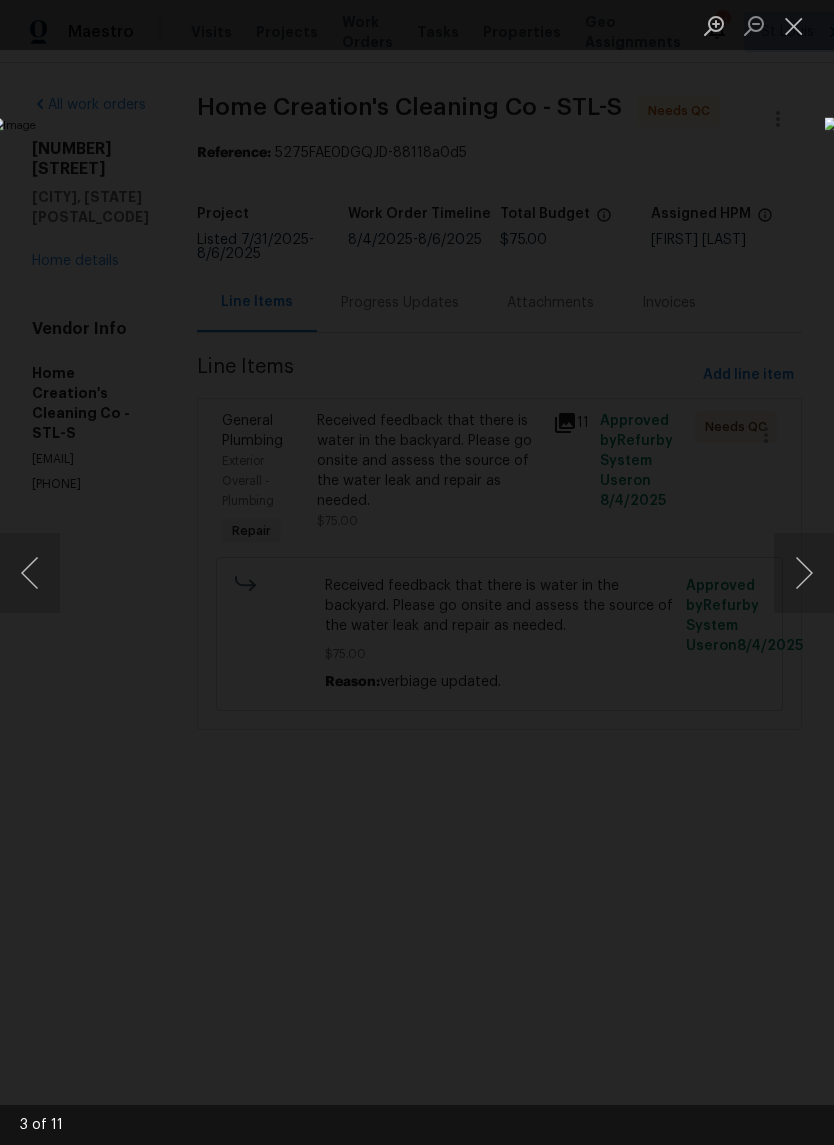 click at bounding box center (804, 573) 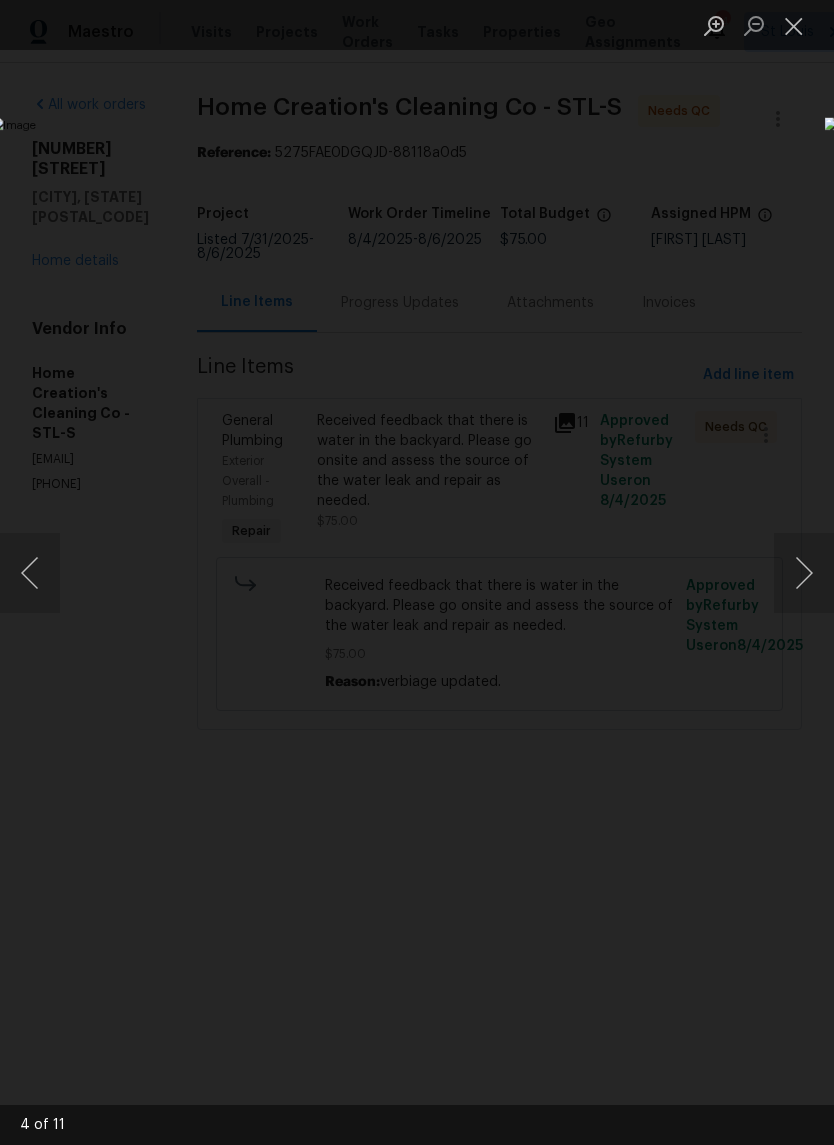 click at bounding box center (804, 573) 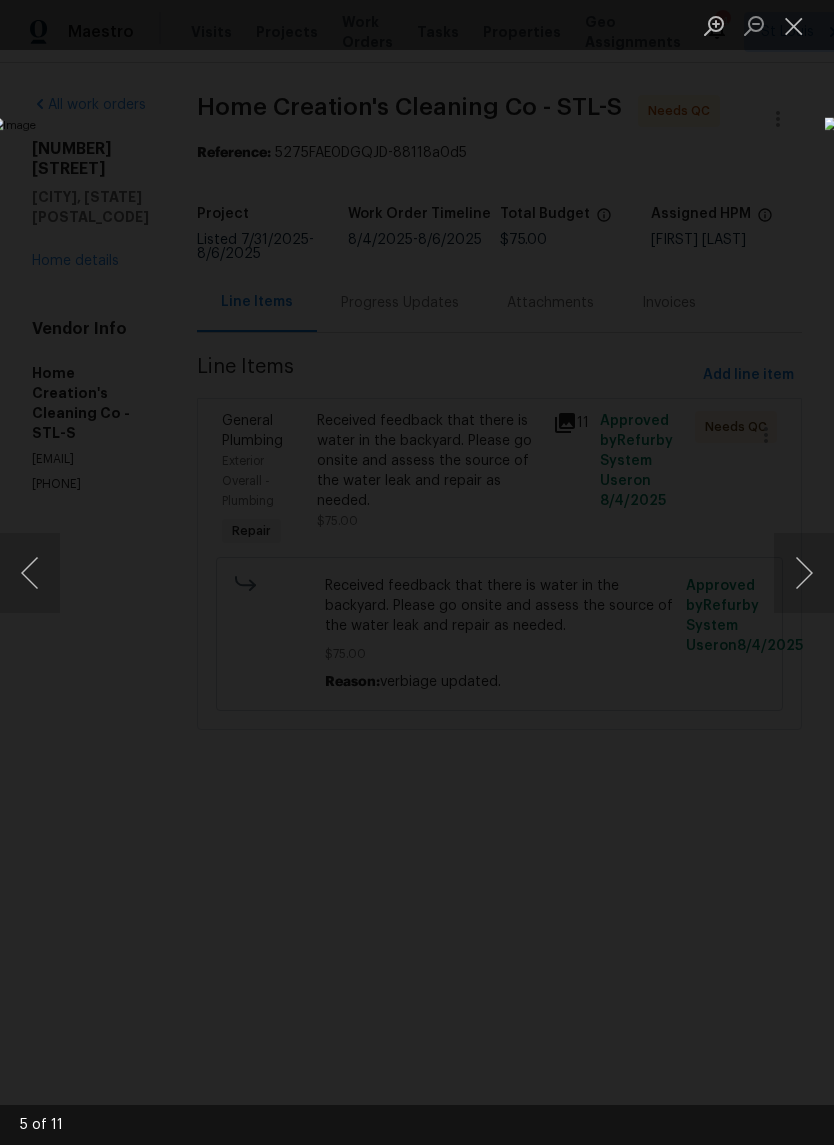 click at bounding box center (804, 573) 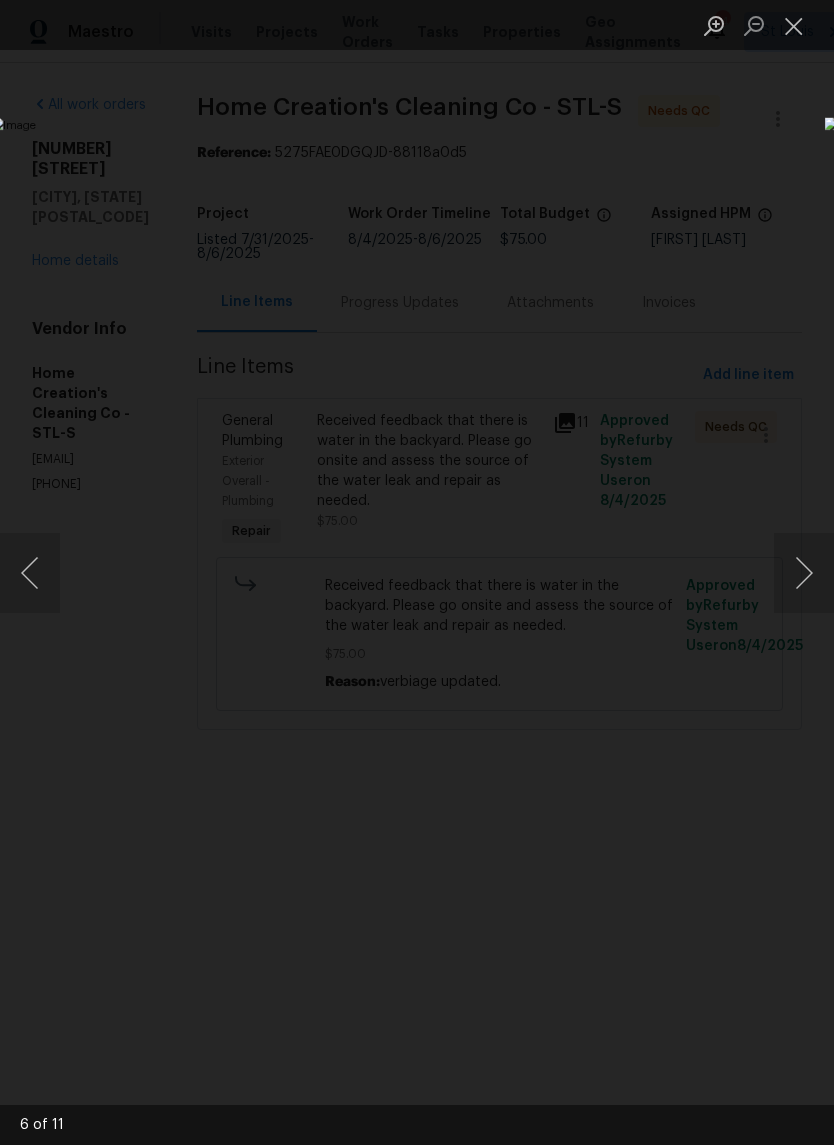 click at bounding box center [804, 573] 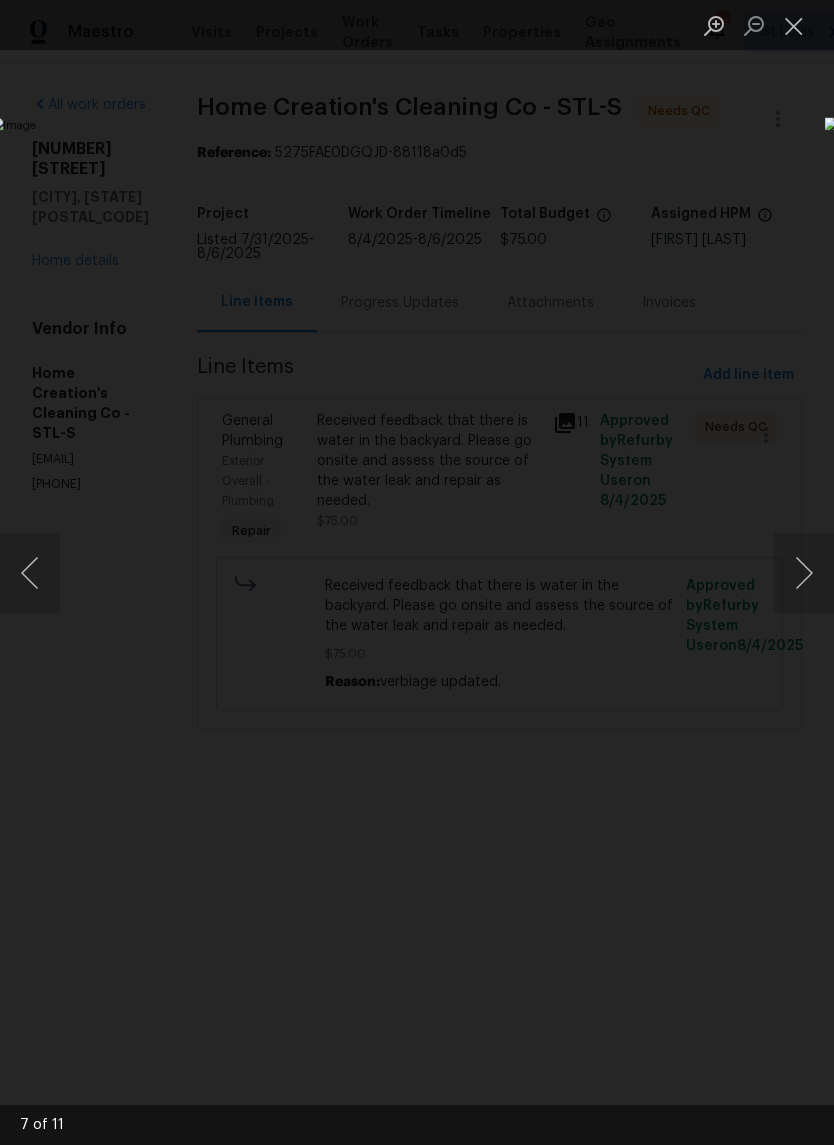 click at bounding box center (794, 25) 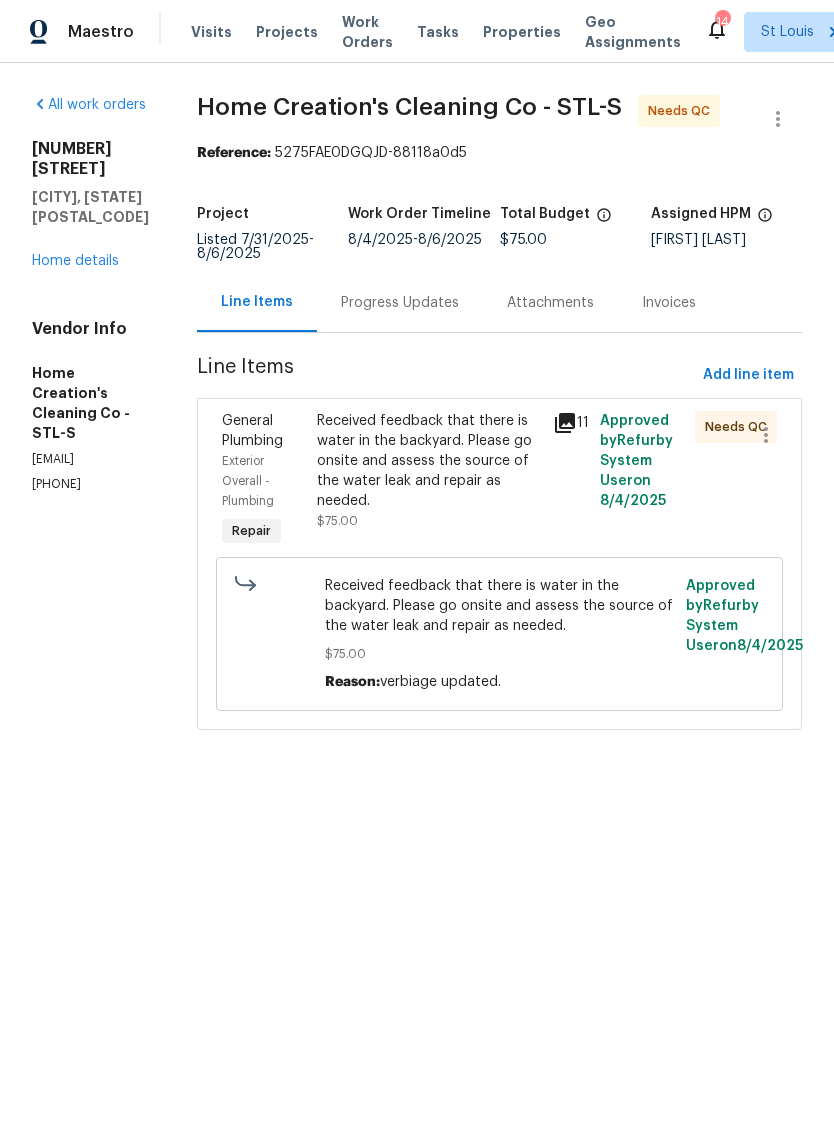 click on "Progress Updates" at bounding box center [400, 303] 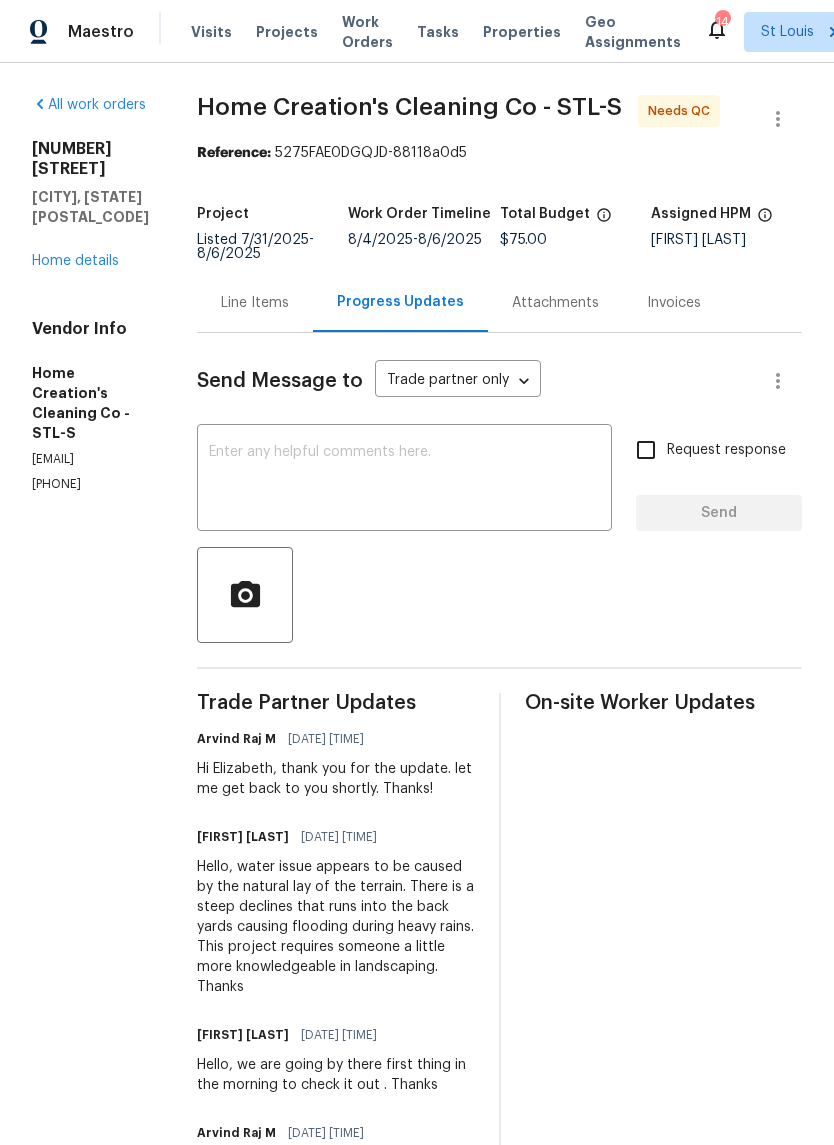 scroll, scrollTop: 0, scrollLeft: 0, axis: both 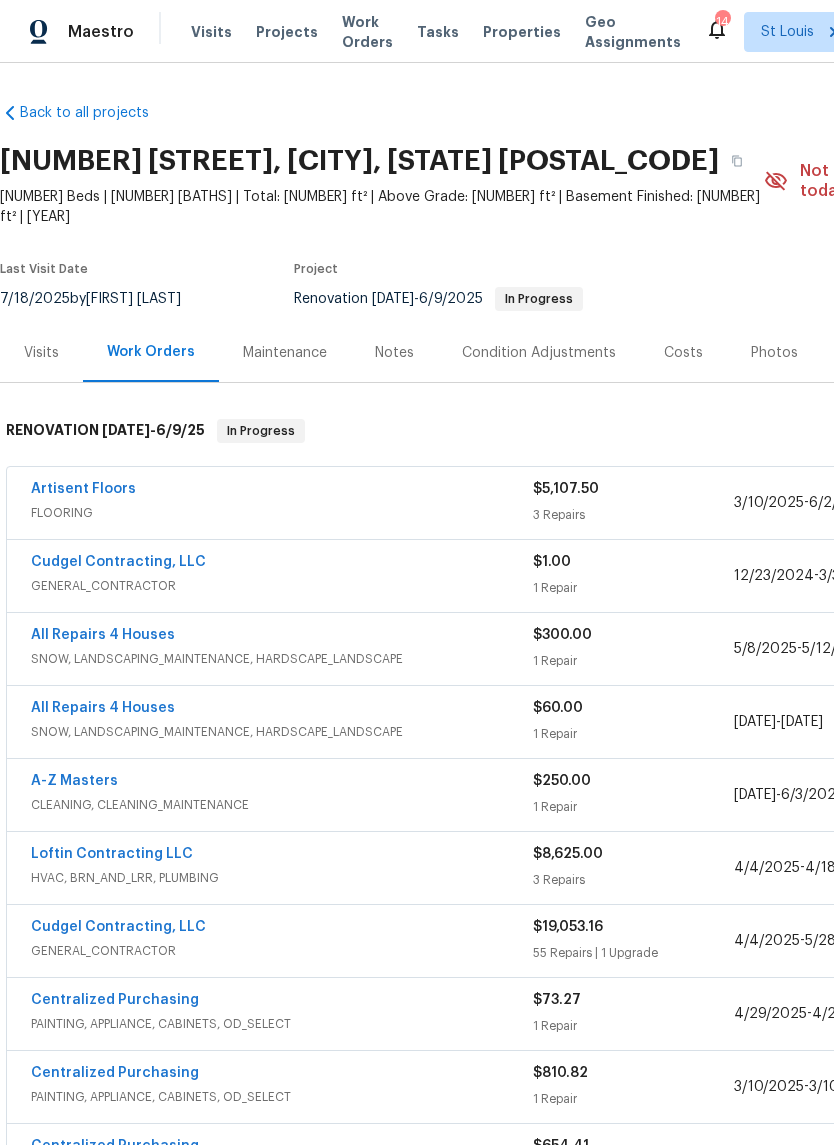 click on "Artisent Floors" at bounding box center [83, 489] 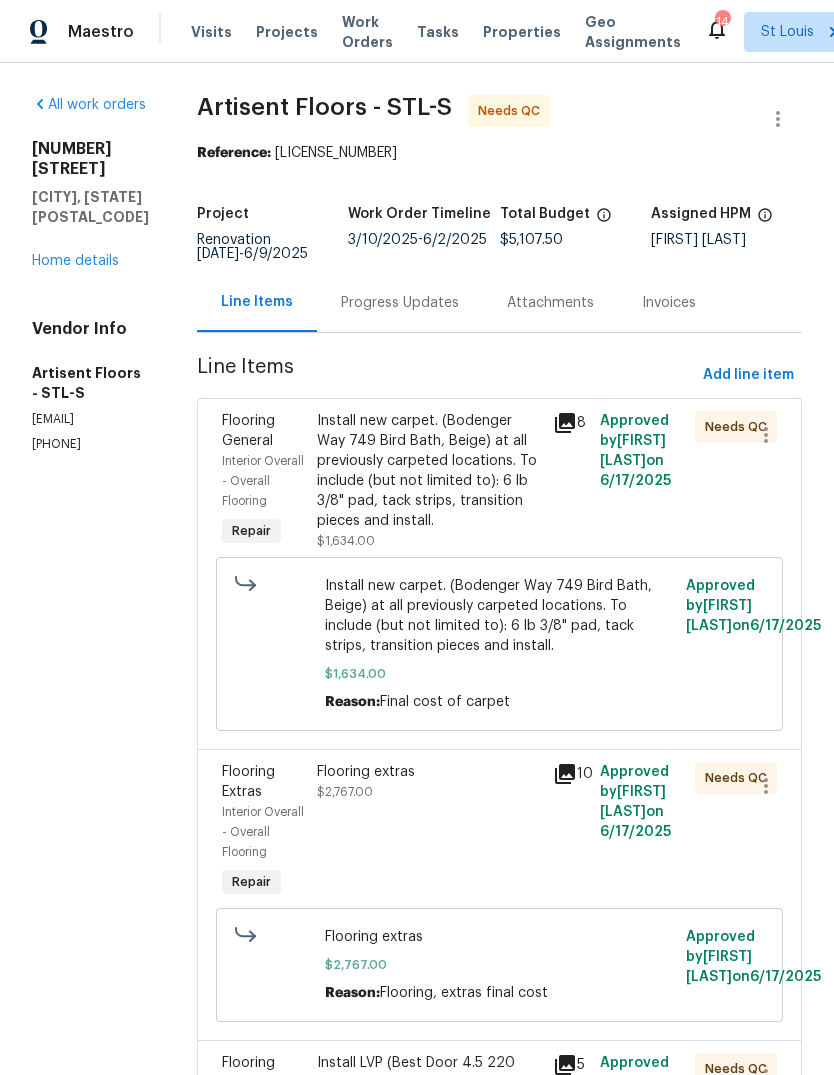 scroll, scrollTop: 0, scrollLeft: 0, axis: both 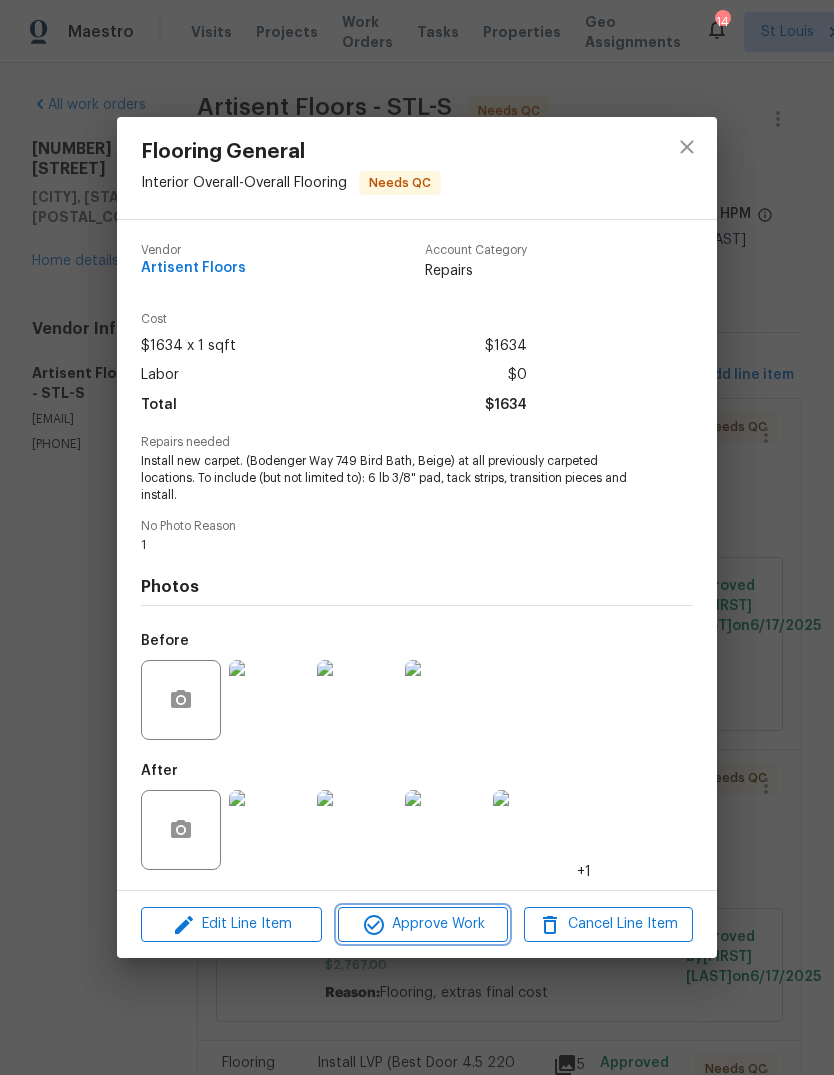 click on "Approve Work" at bounding box center (422, 924) 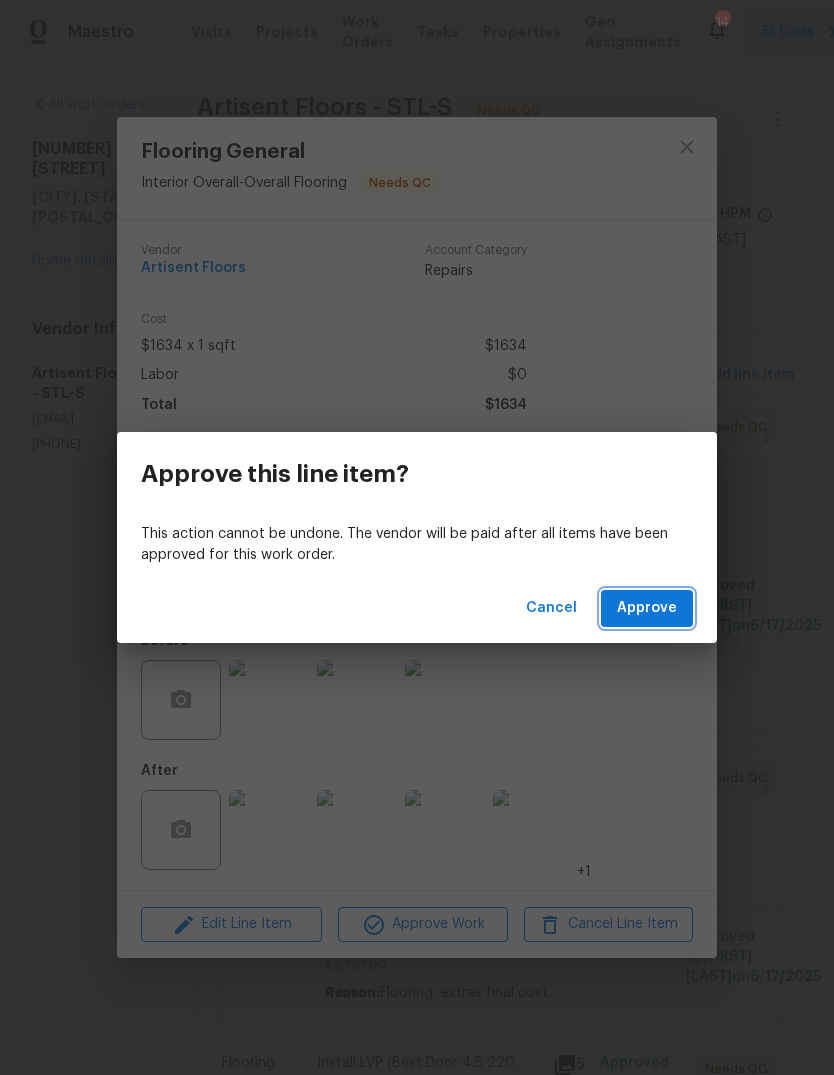 click on "Approve" at bounding box center (647, 608) 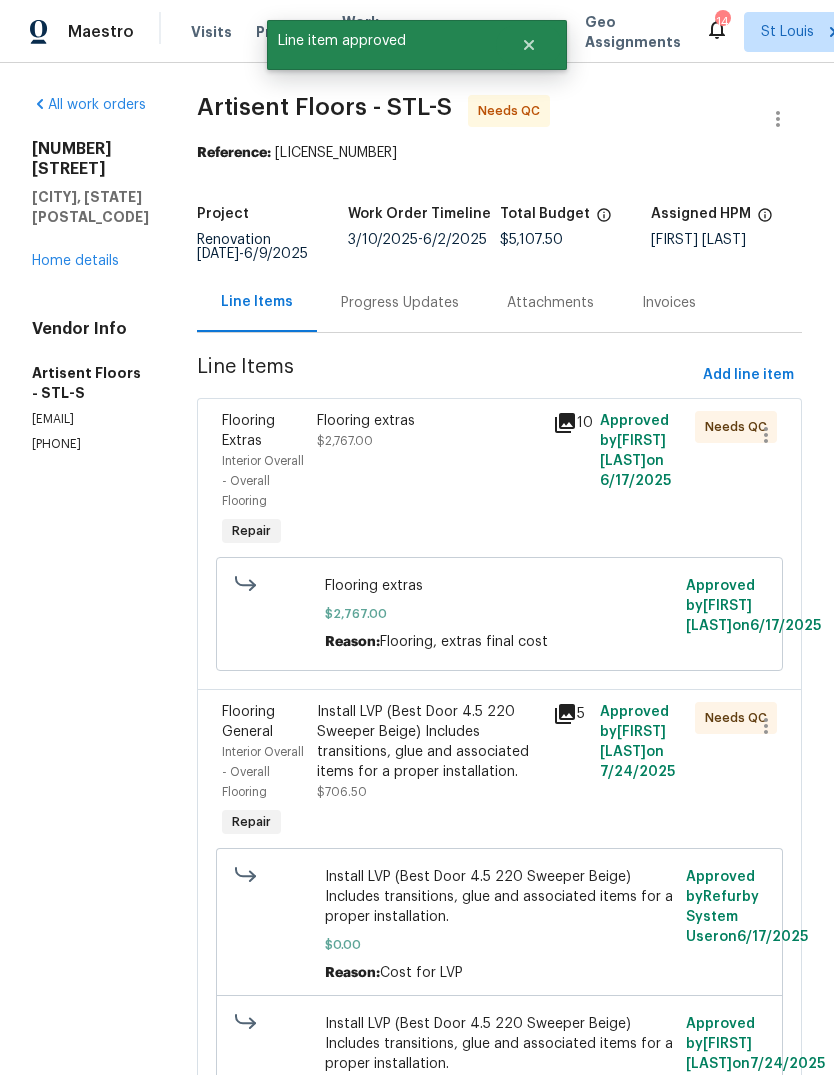 click on "Flooring extras $2,767.00" at bounding box center (429, 481) 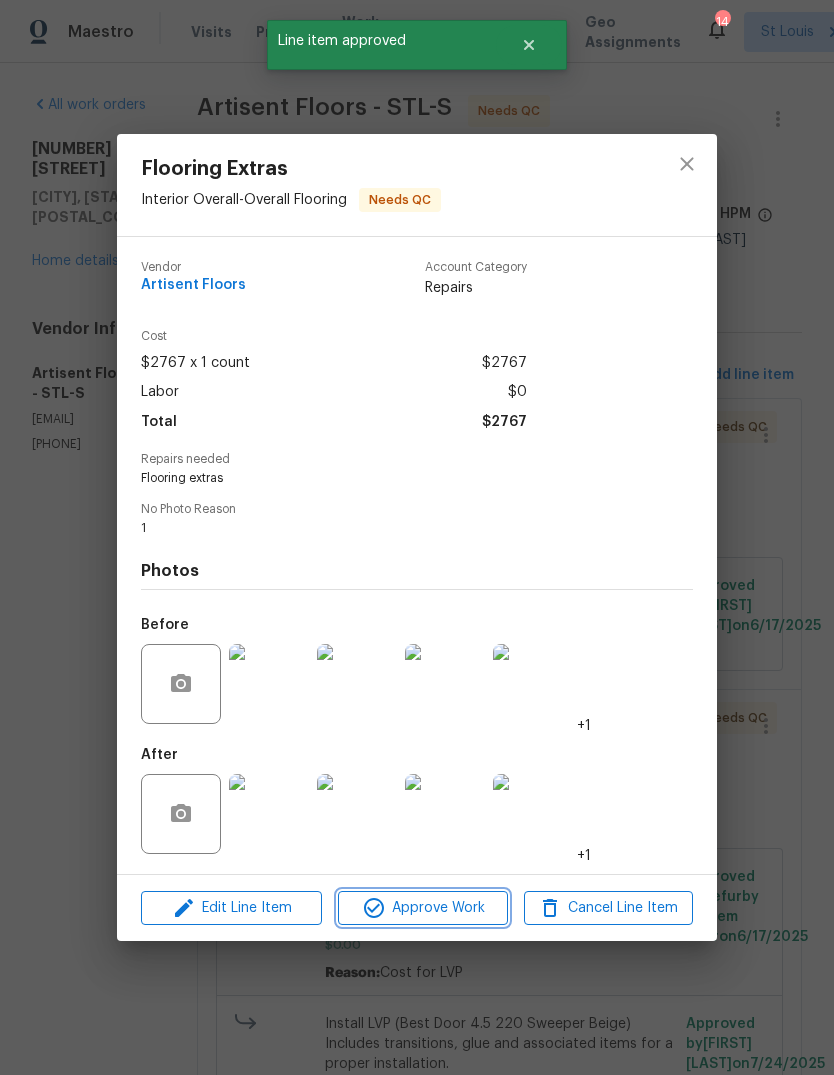 click on "Approve Work" at bounding box center [422, 908] 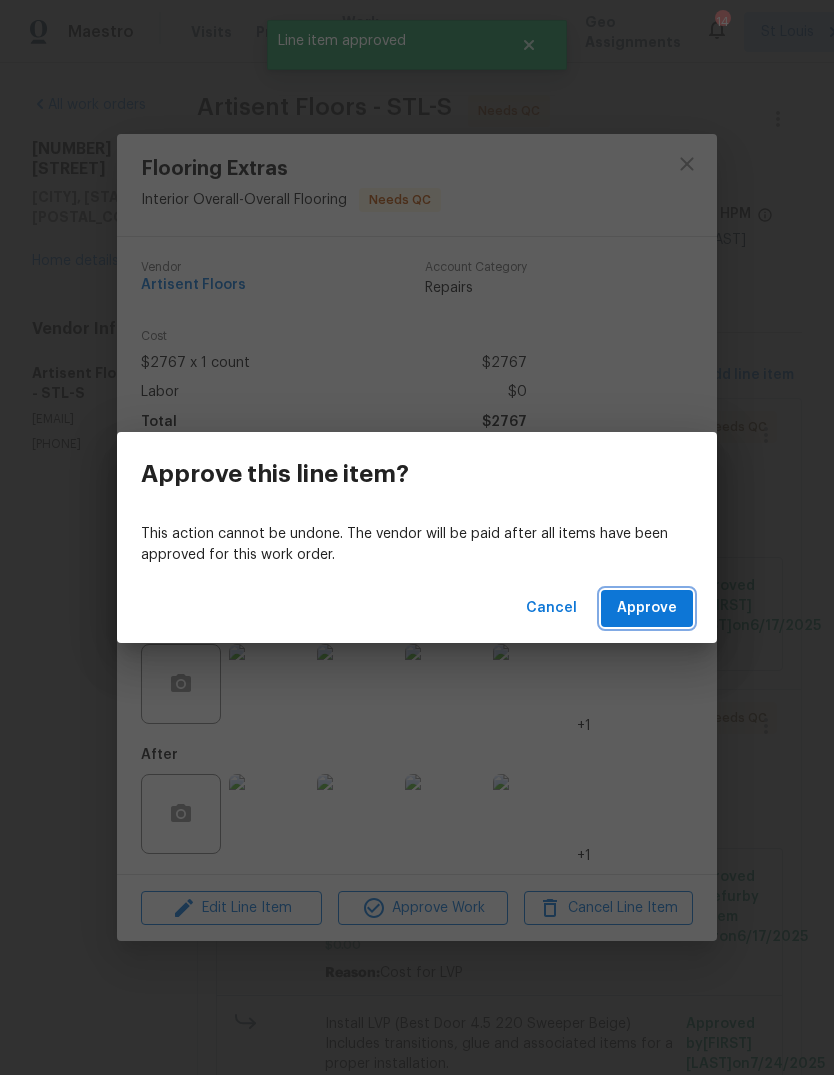 click on "Approve" at bounding box center [647, 608] 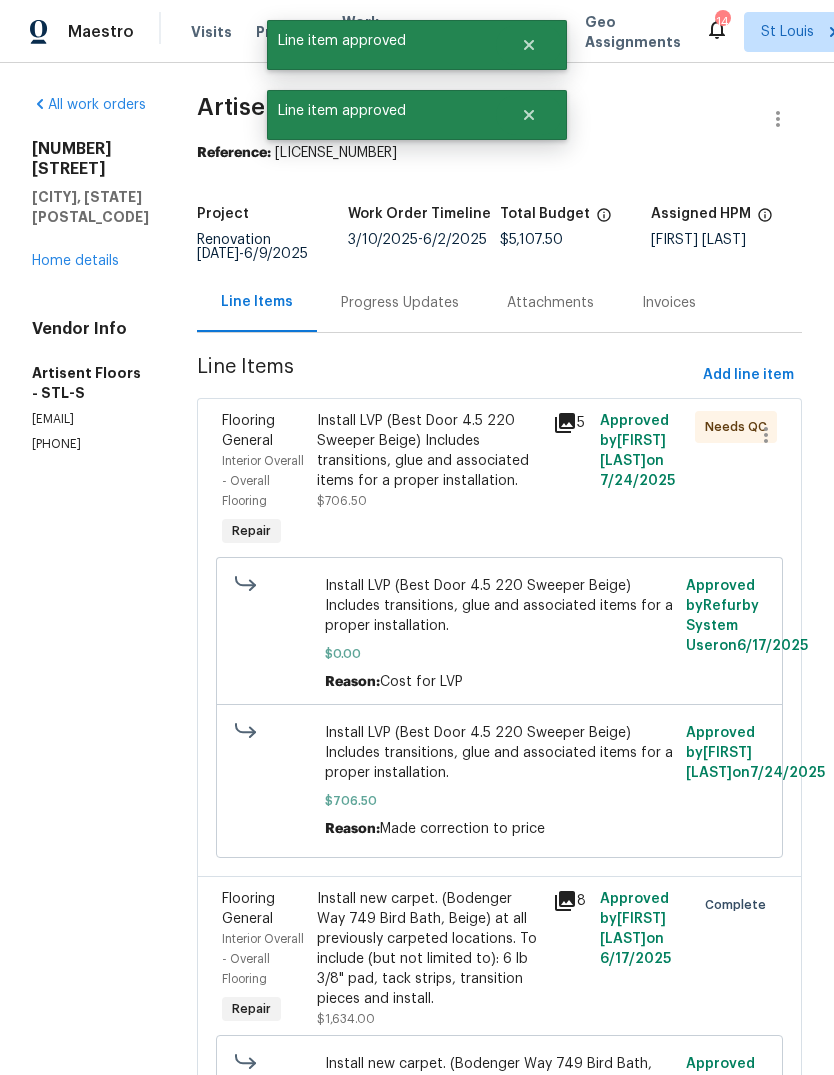 click on "Install LVP (Best Door 4.5 220 Sweeper Beige) Includes transitions, glue and associated items for a proper installation." at bounding box center [429, 451] 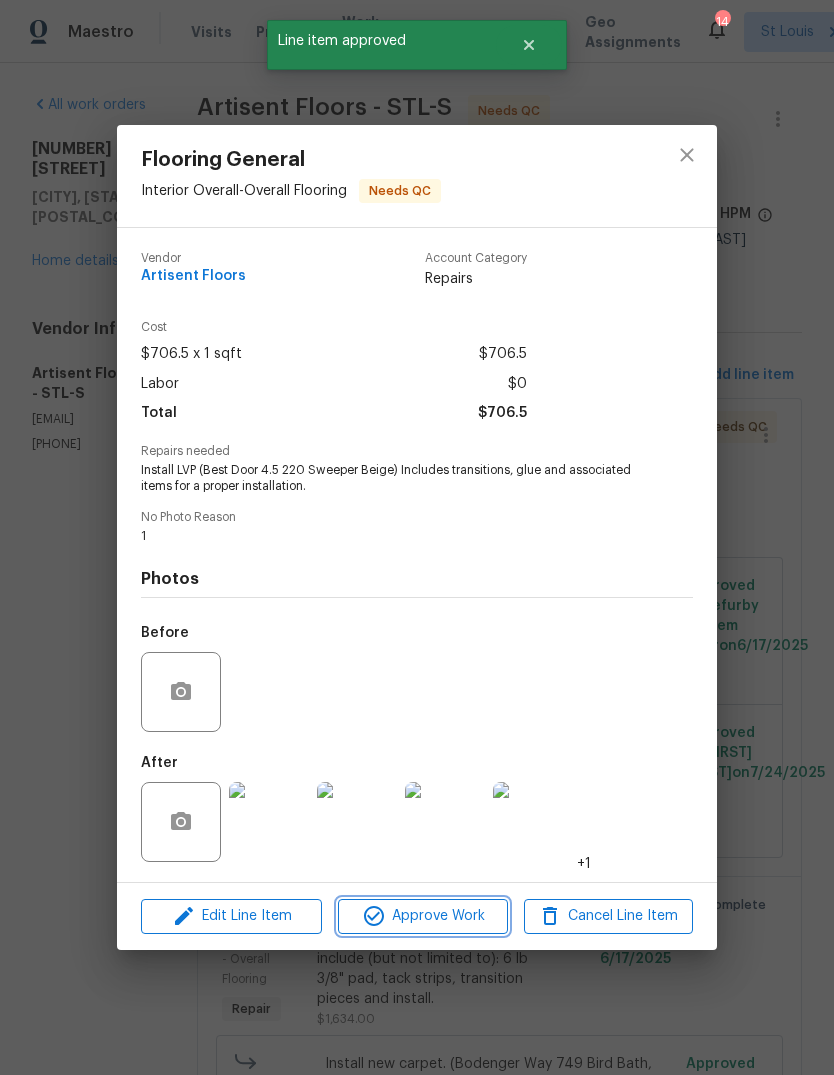 click on "Approve Work" at bounding box center [422, 916] 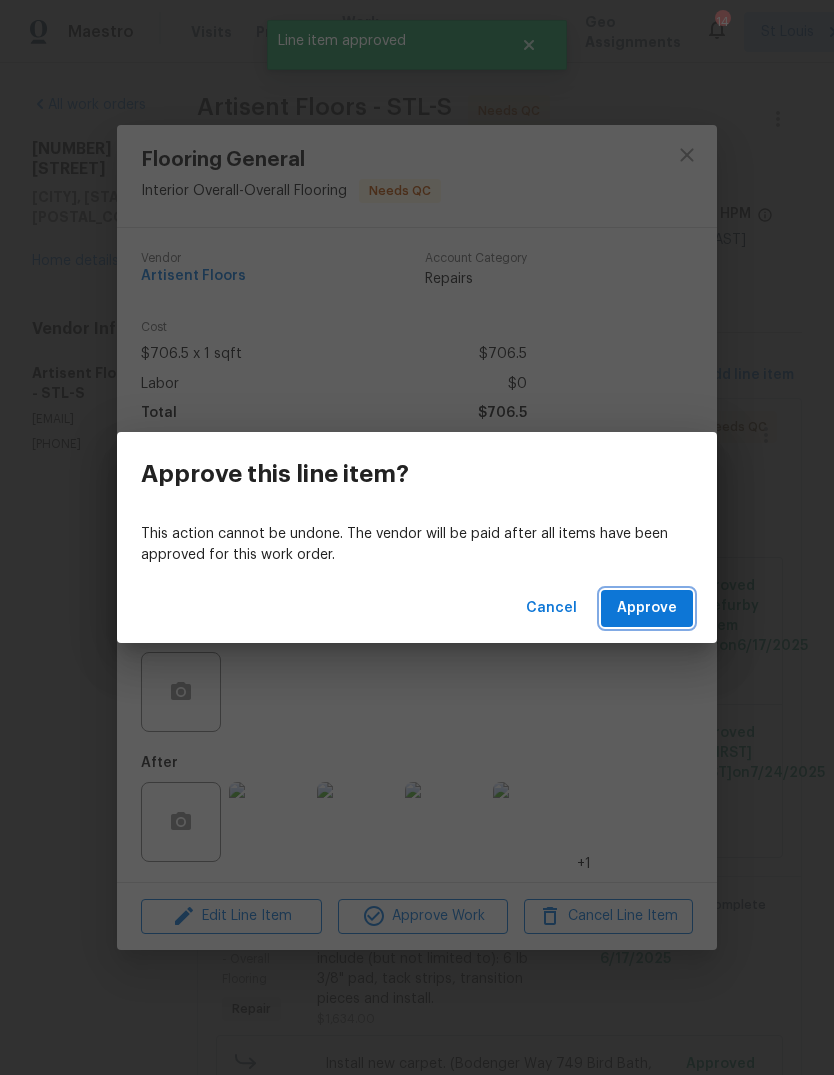 click on "Approve" at bounding box center (647, 608) 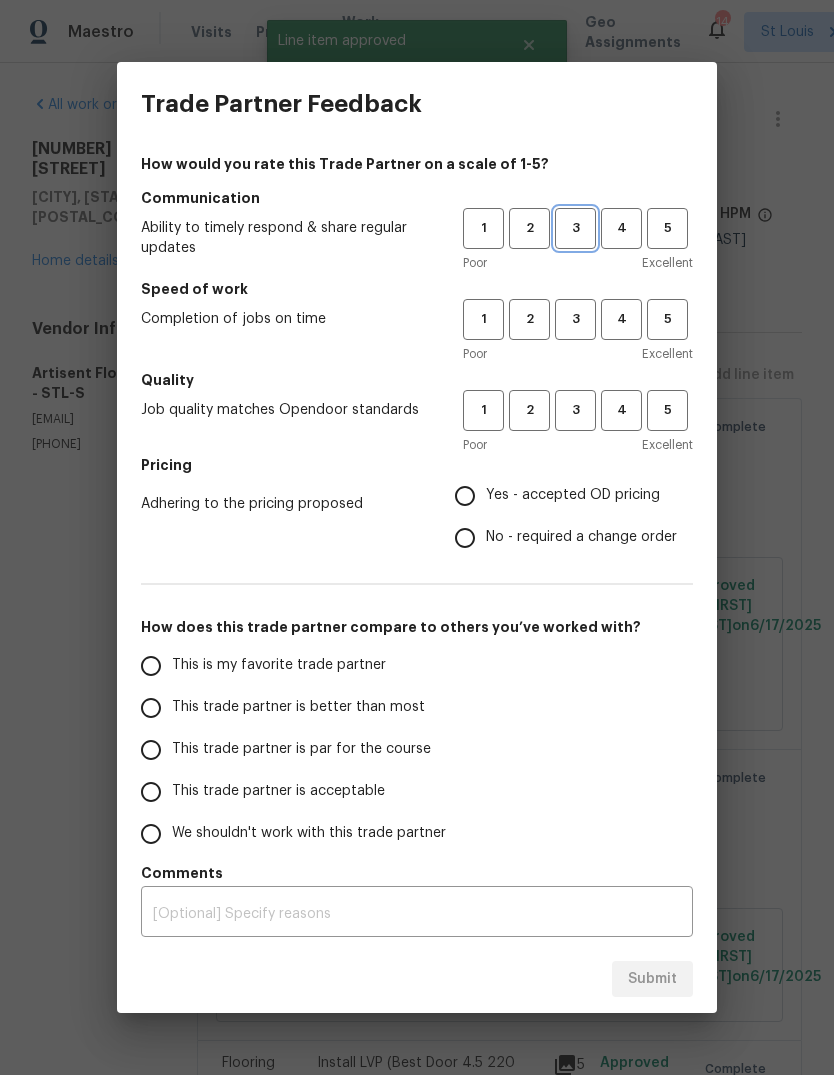 click on "3" at bounding box center [575, 228] 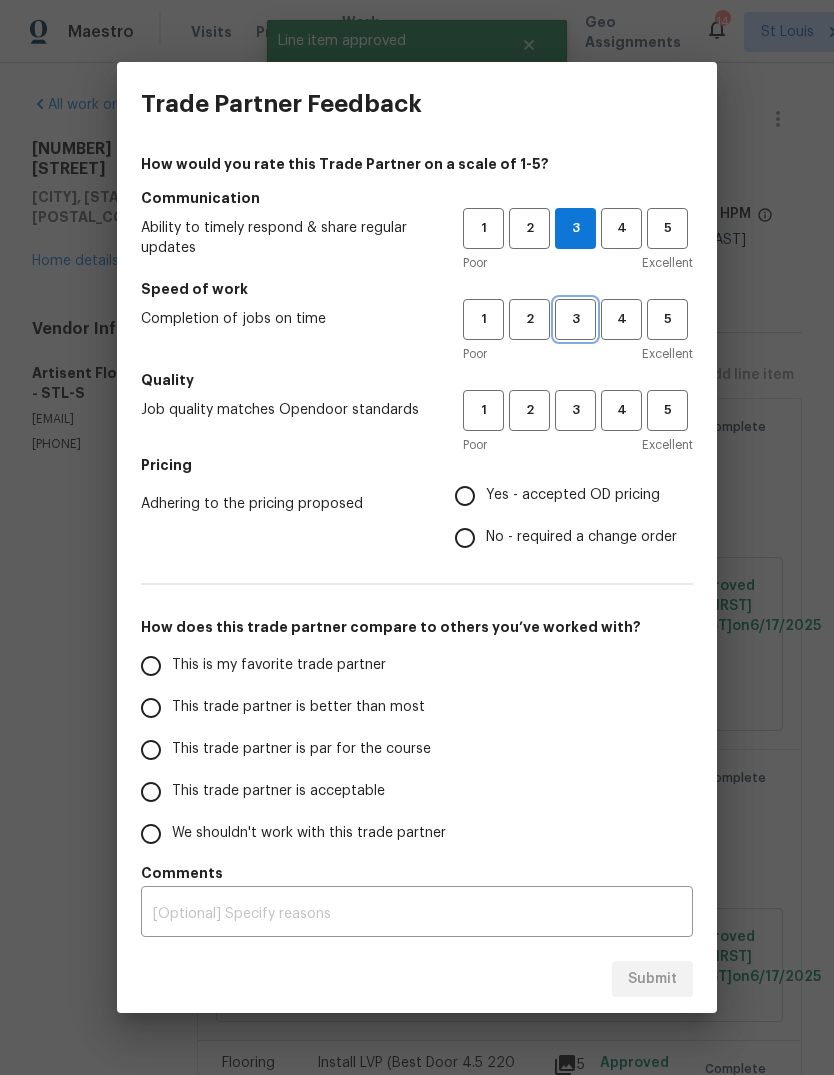 click on "3" at bounding box center [575, 319] 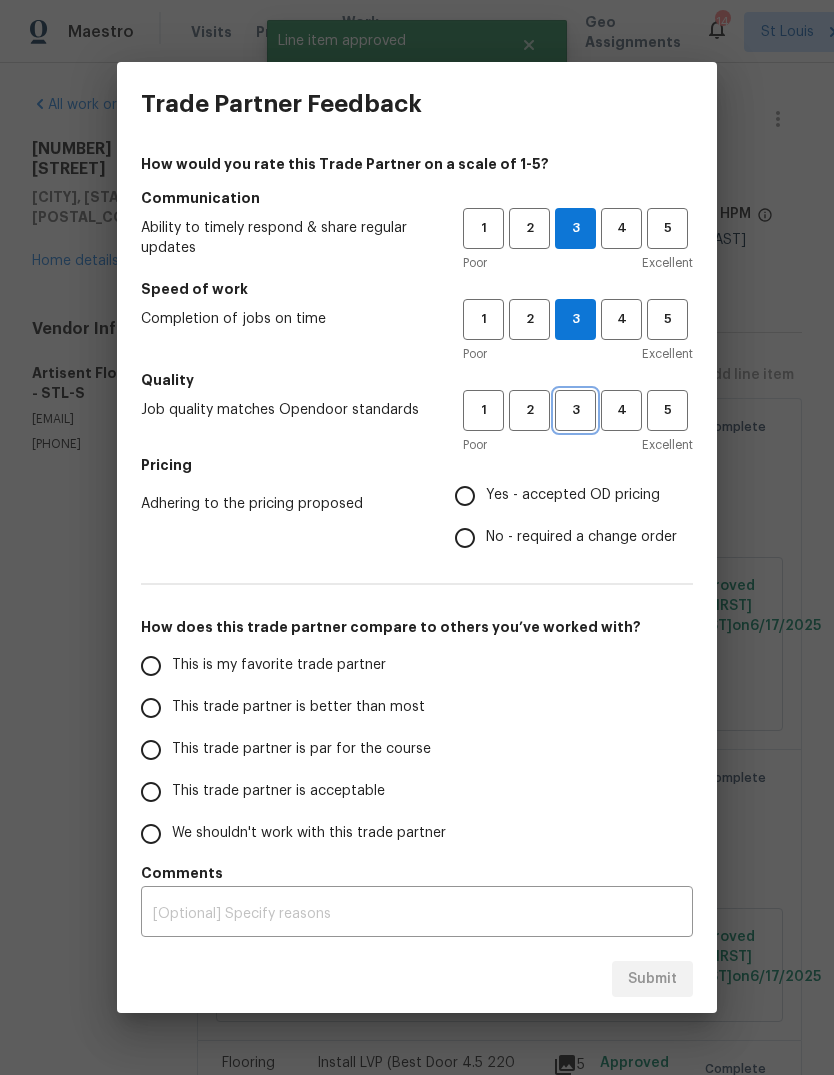 click on "3" at bounding box center (575, 410) 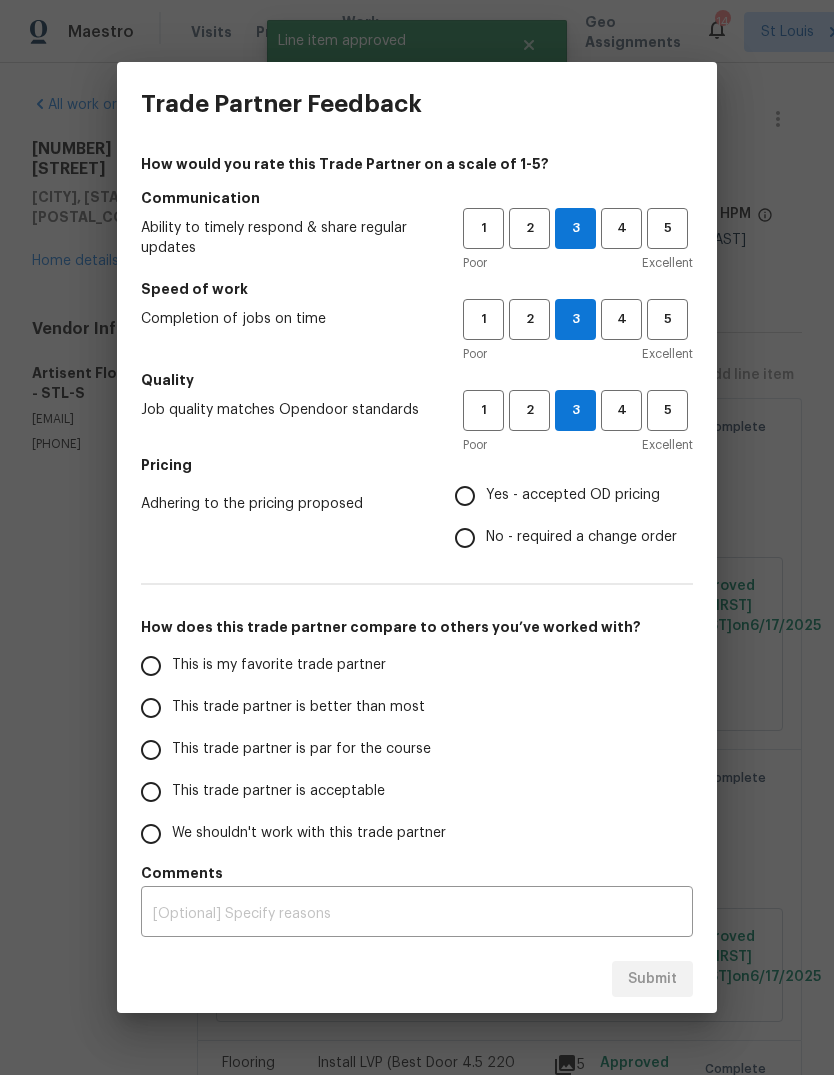 click on "Yes - accepted OD pricing" at bounding box center [573, 495] 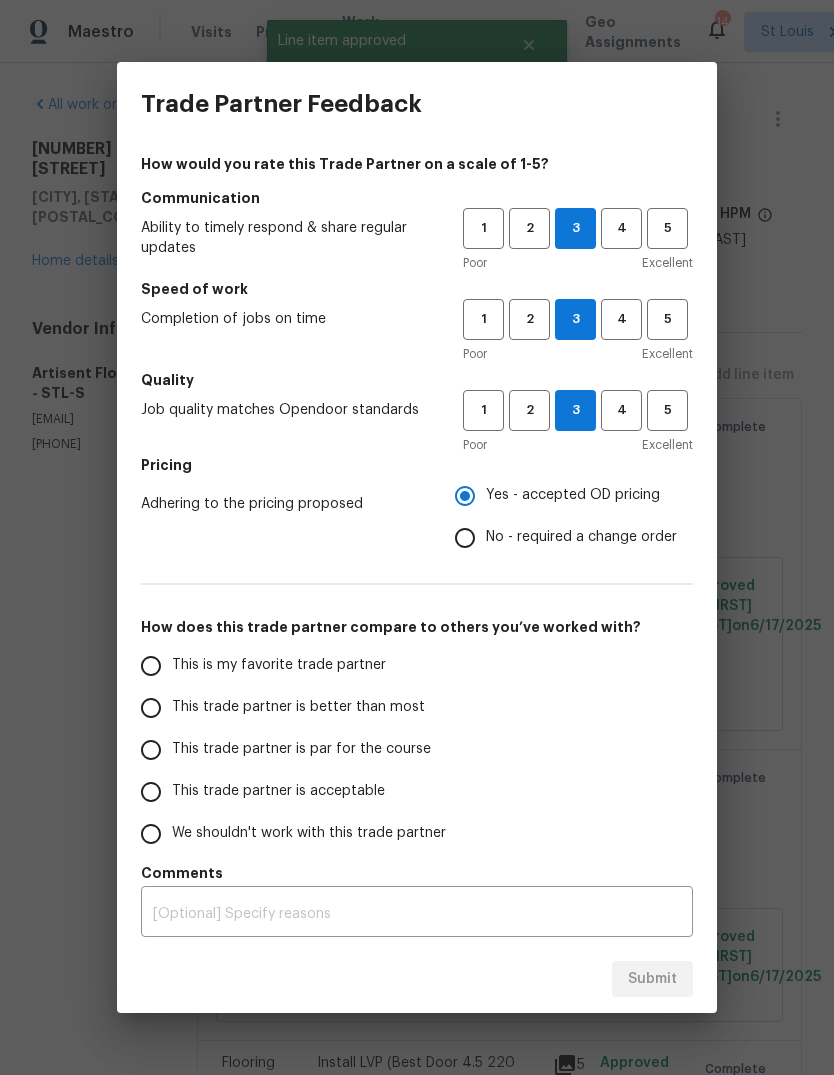 click on "This trade partner is better than most" at bounding box center [298, 707] 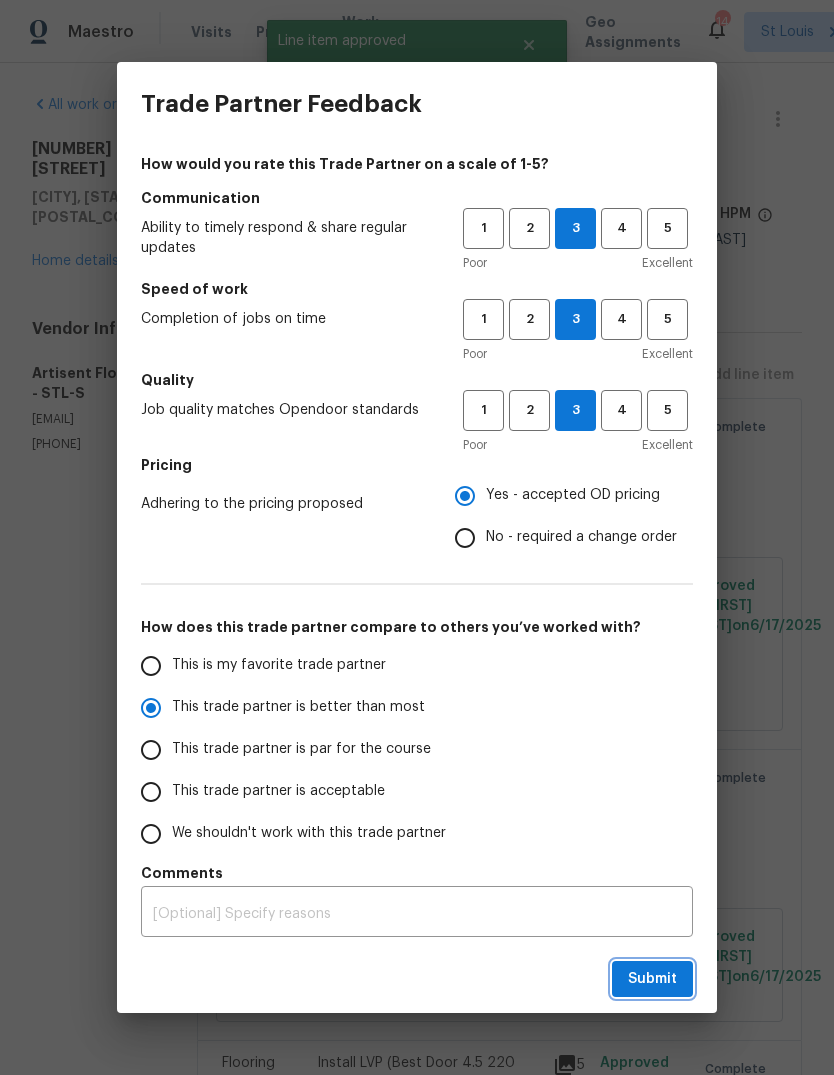 click on "Submit" at bounding box center [652, 979] 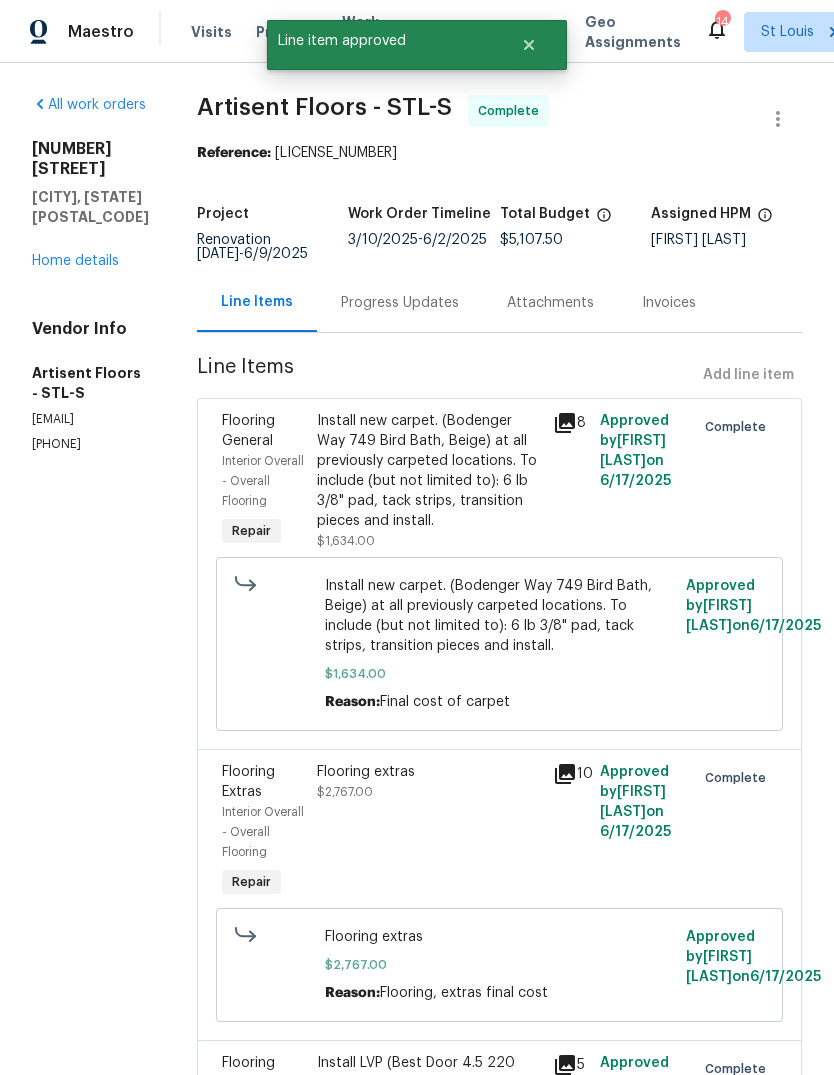 radio on "false" 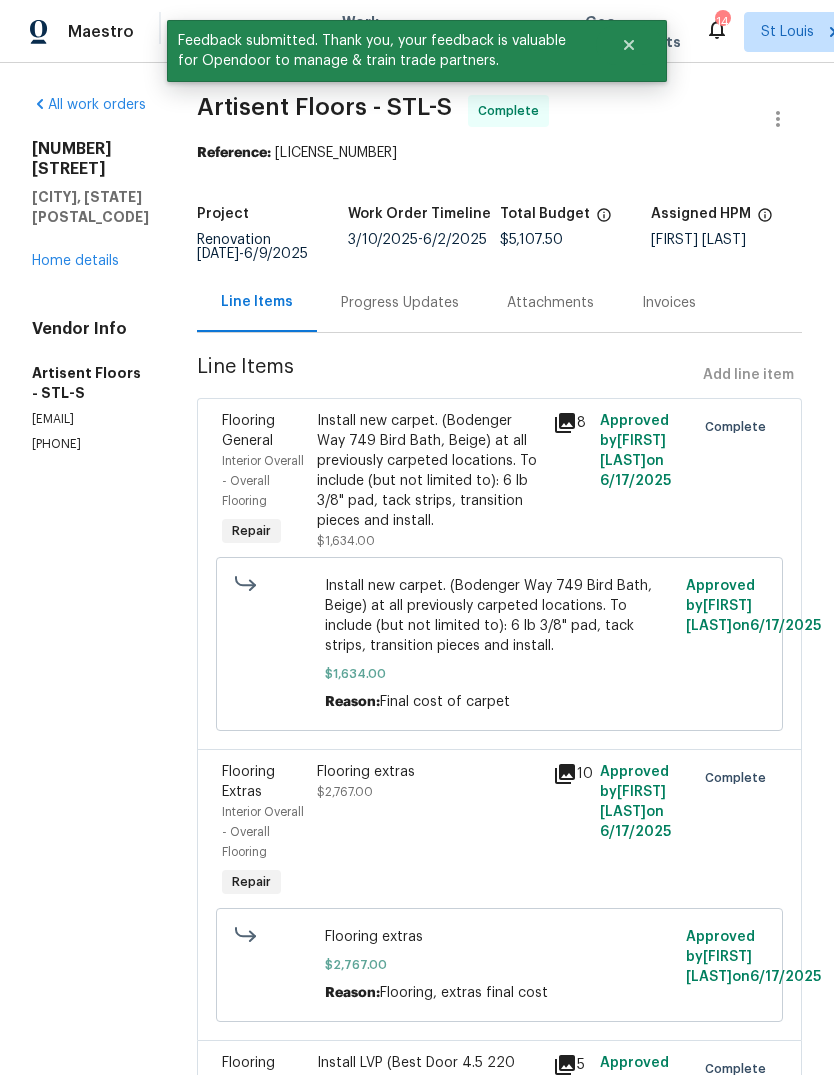 click on "Home details" at bounding box center [75, 261] 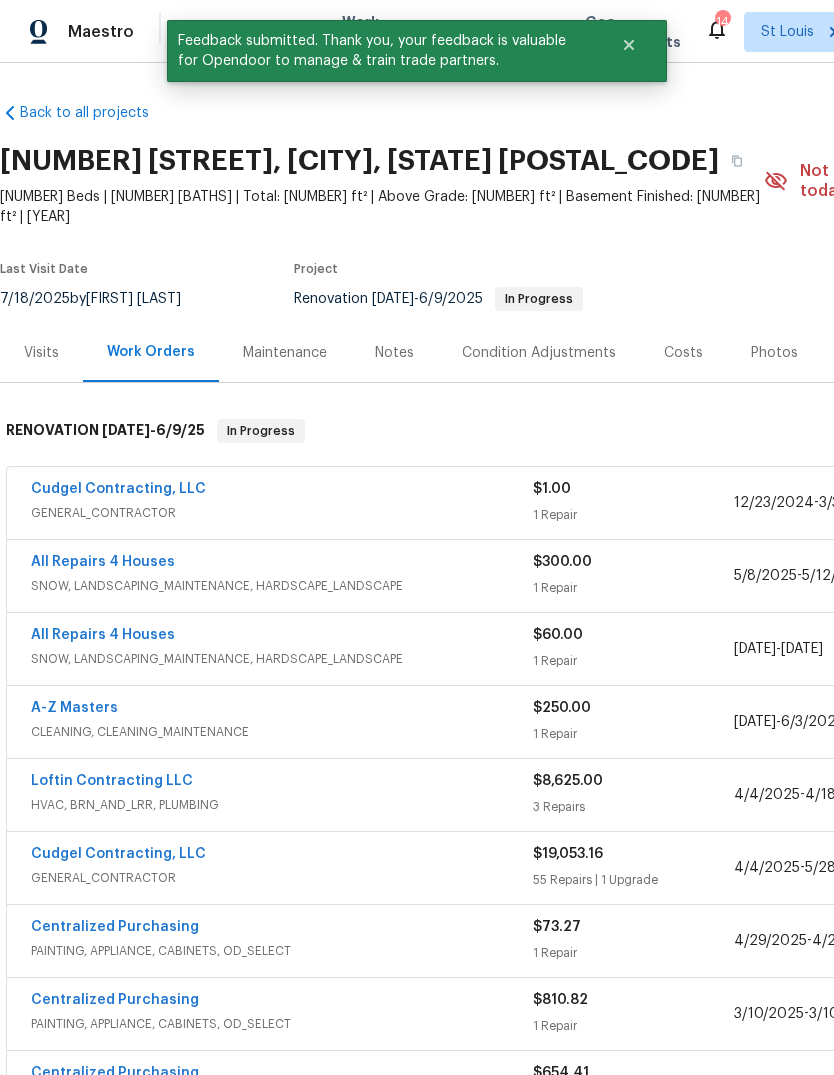 scroll, scrollTop: 0, scrollLeft: 0, axis: both 